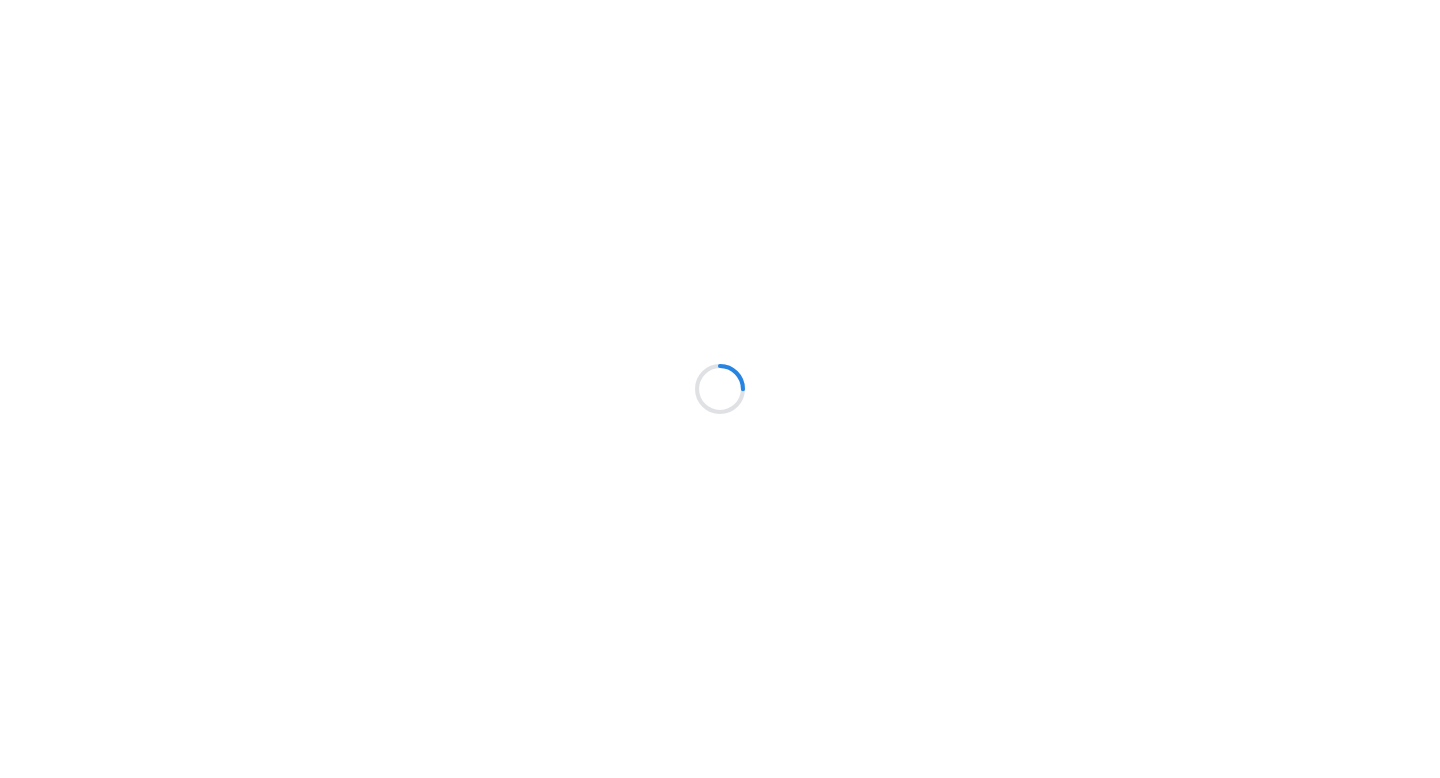 scroll, scrollTop: 0, scrollLeft: 0, axis: both 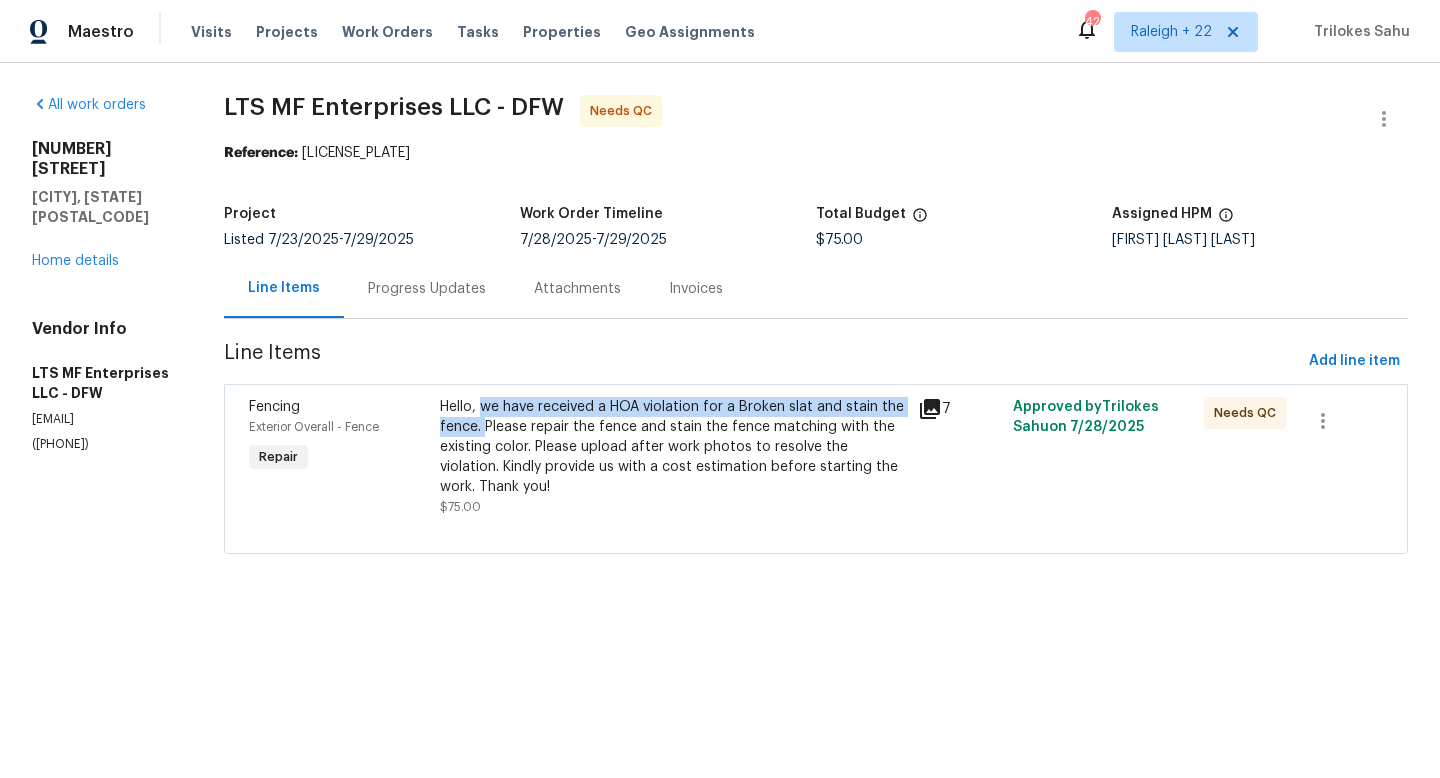 drag, startPoint x: 483, startPoint y: 406, endPoint x: 489, endPoint y: 432, distance: 26.683329 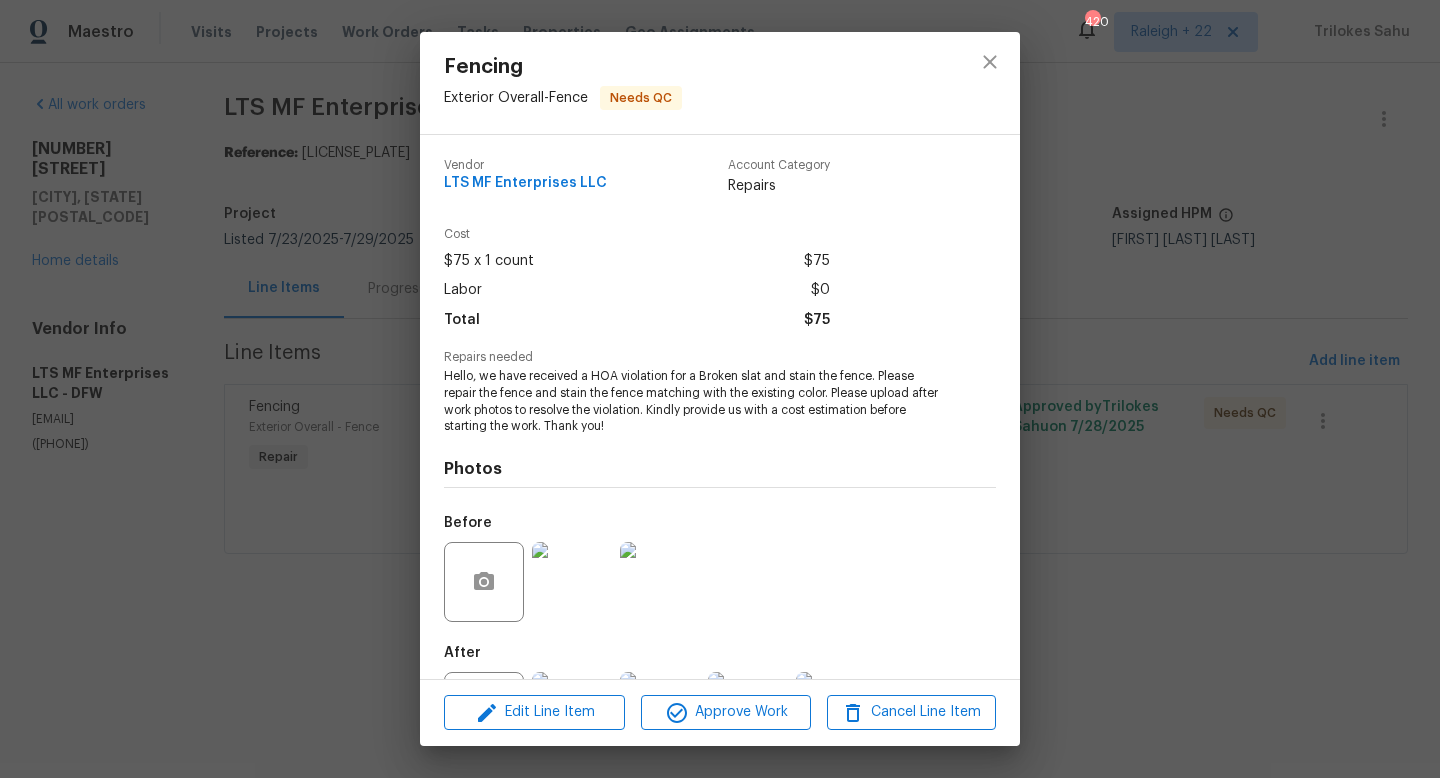 copy on "we have received a HOA violation for a Broken slat and stain the fence." 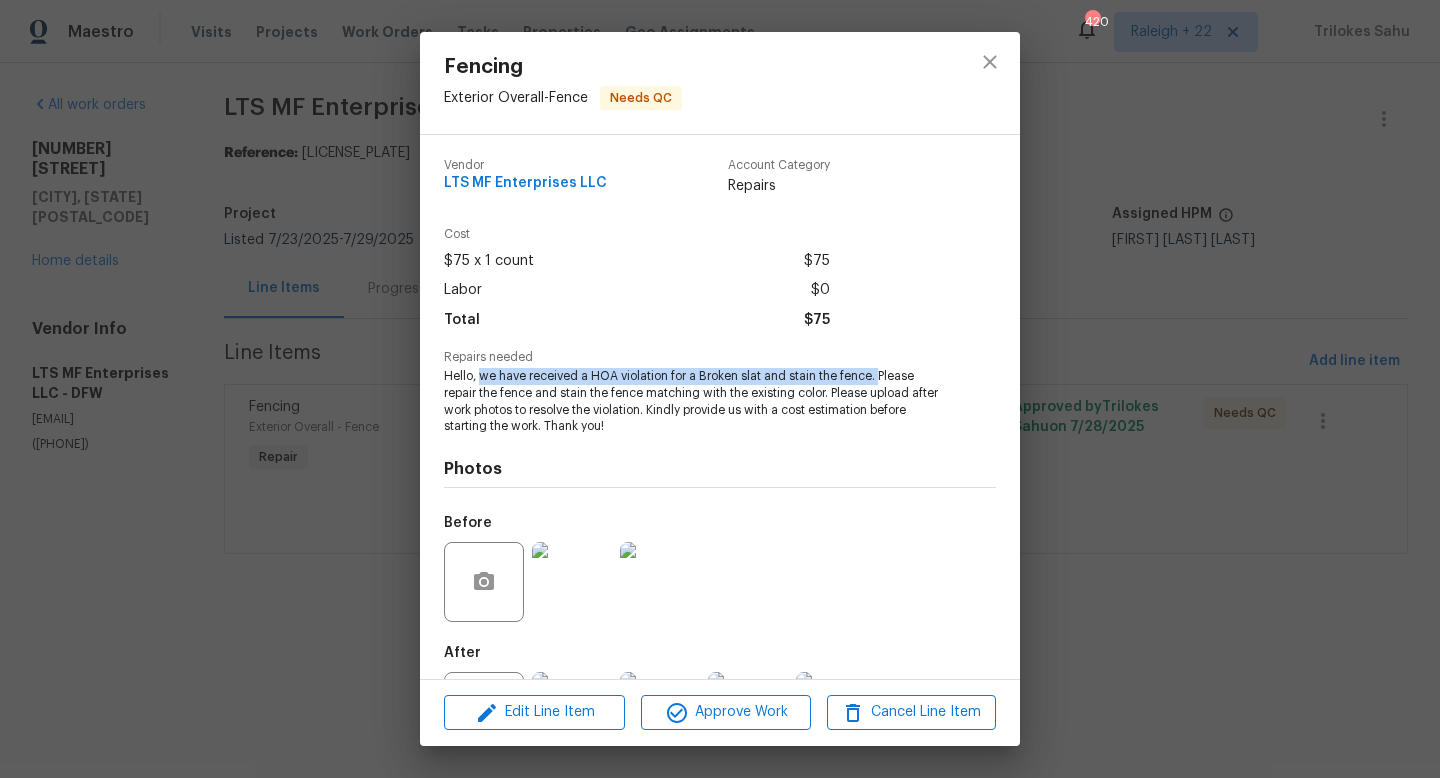 drag, startPoint x: 481, startPoint y: 376, endPoint x: 878, endPoint y: 382, distance: 397.04535 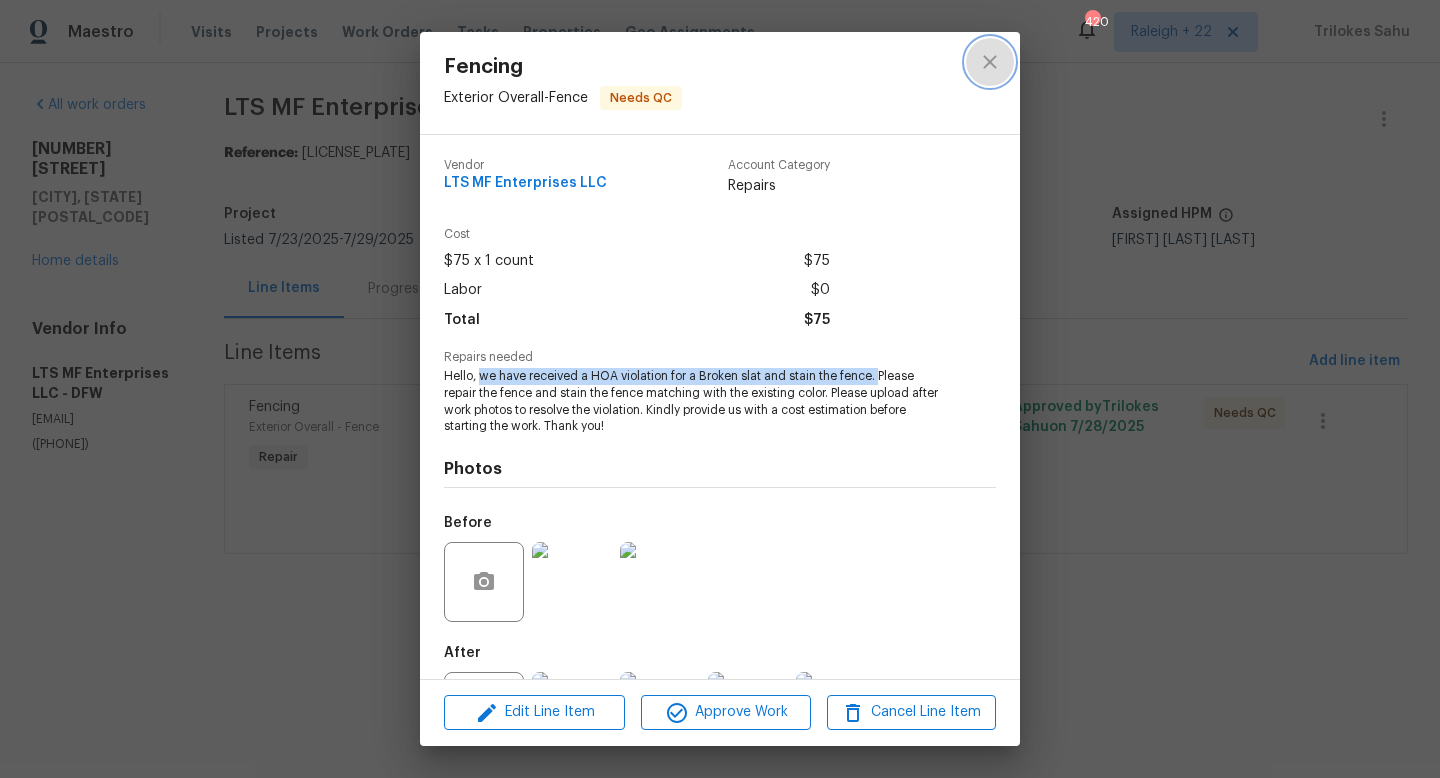 click 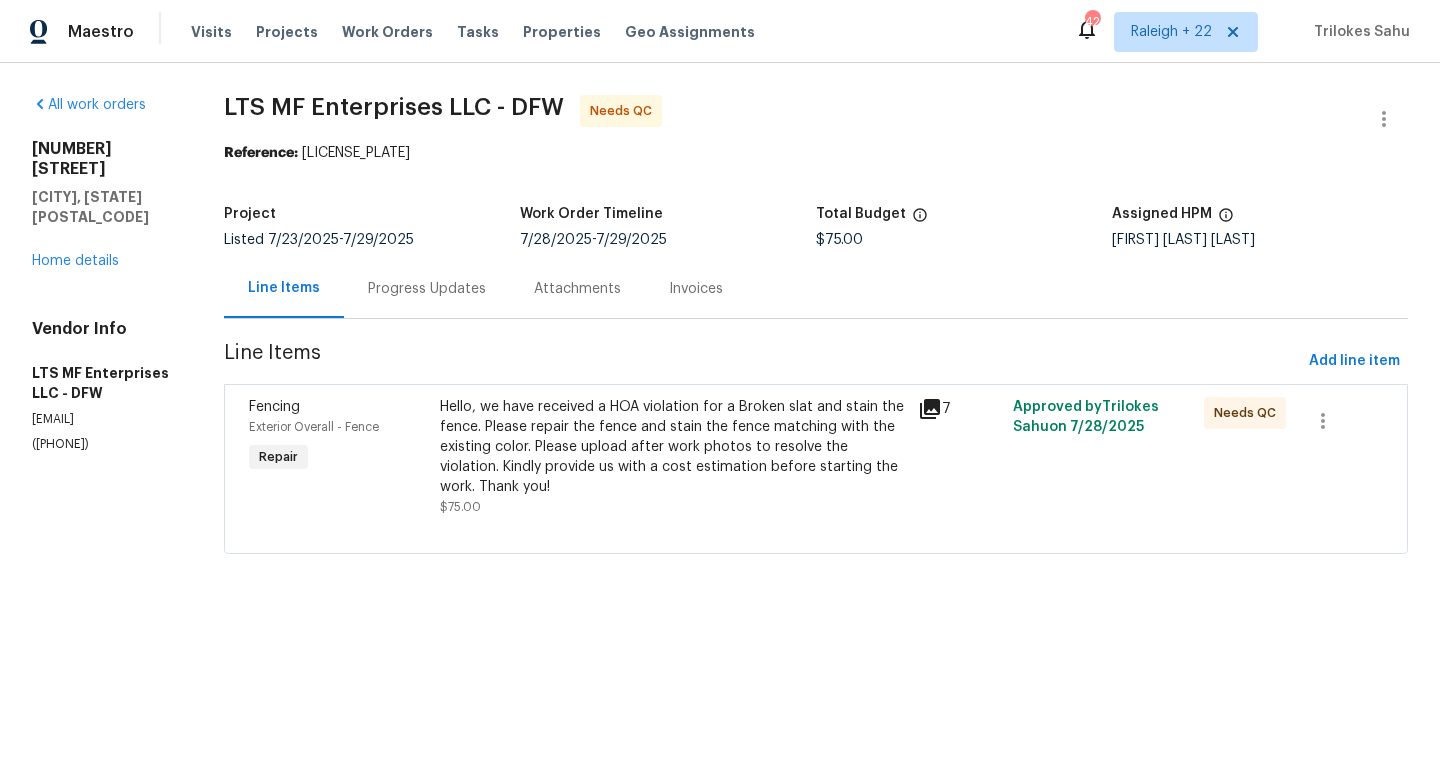 click on "Progress Updates" at bounding box center (427, 289) 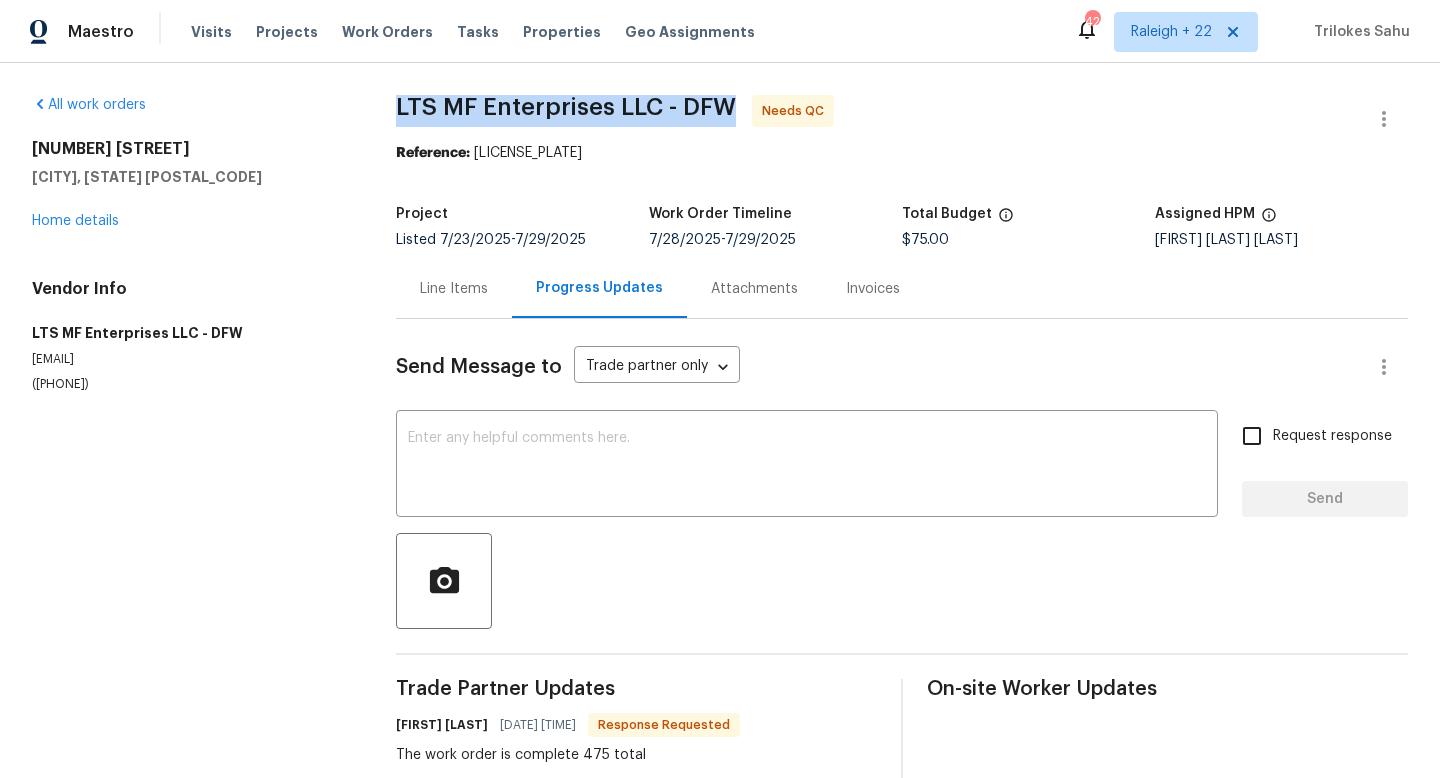 drag, startPoint x: 397, startPoint y: 104, endPoint x: 733, endPoint y: 101, distance: 336.0134 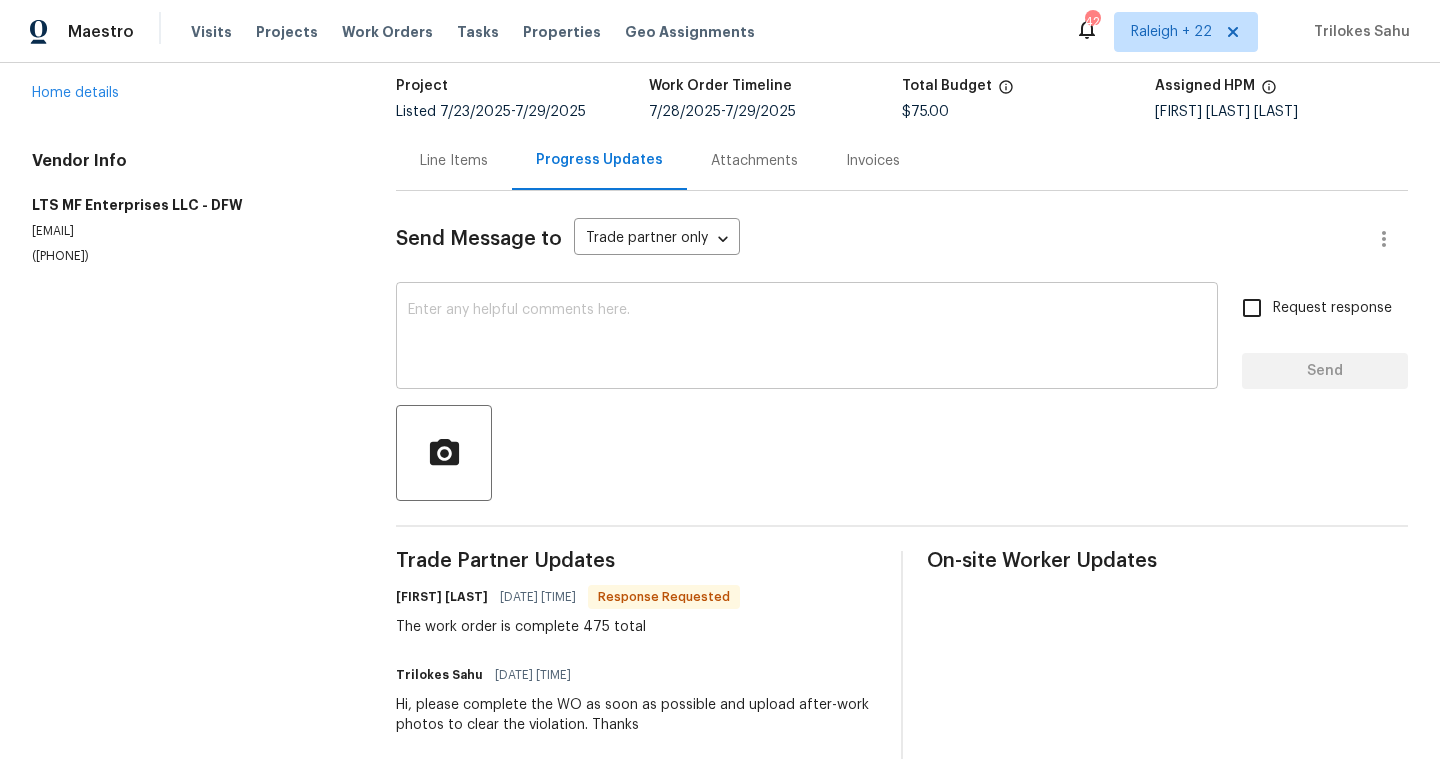 scroll, scrollTop: 141, scrollLeft: 0, axis: vertical 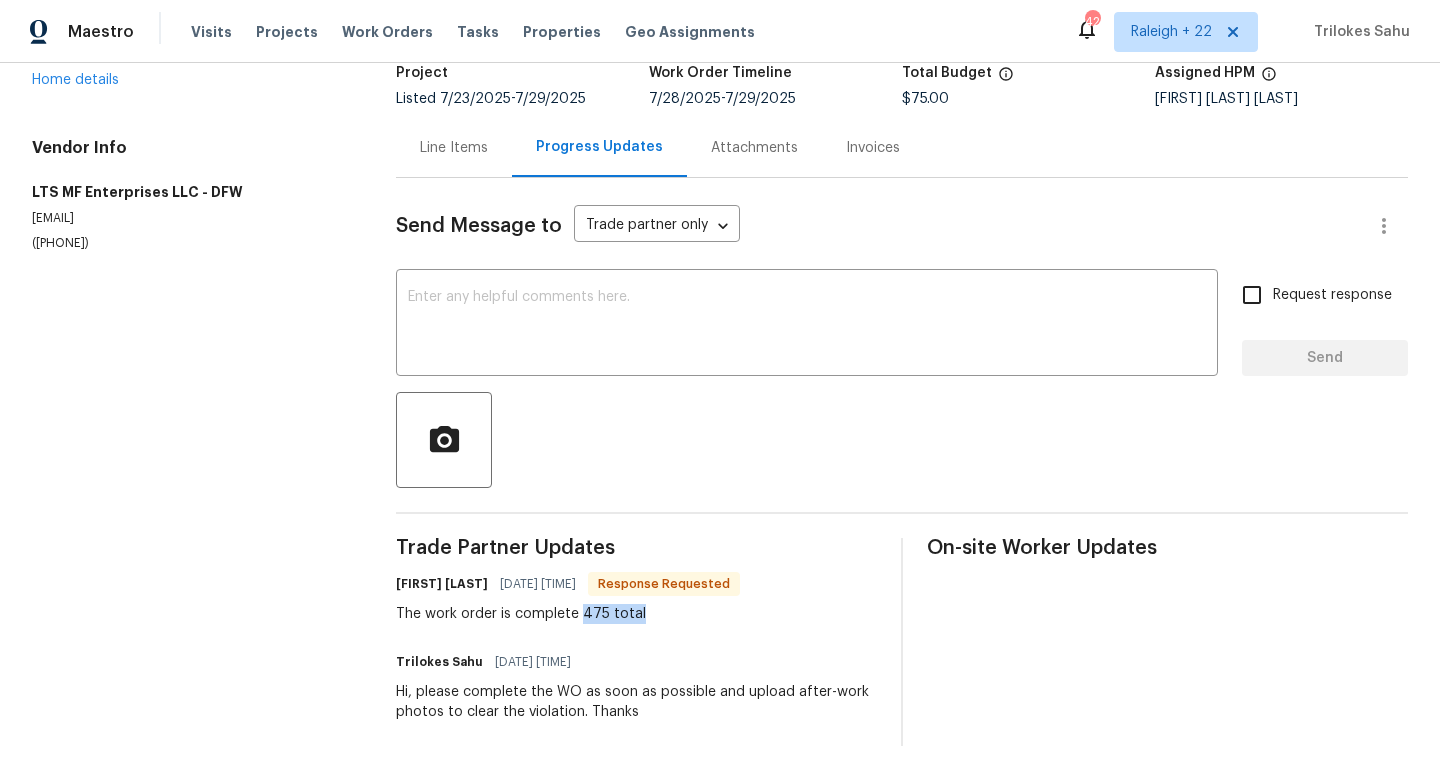 drag, startPoint x: 638, startPoint y: 616, endPoint x: 579, endPoint y: 620, distance: 59.135437 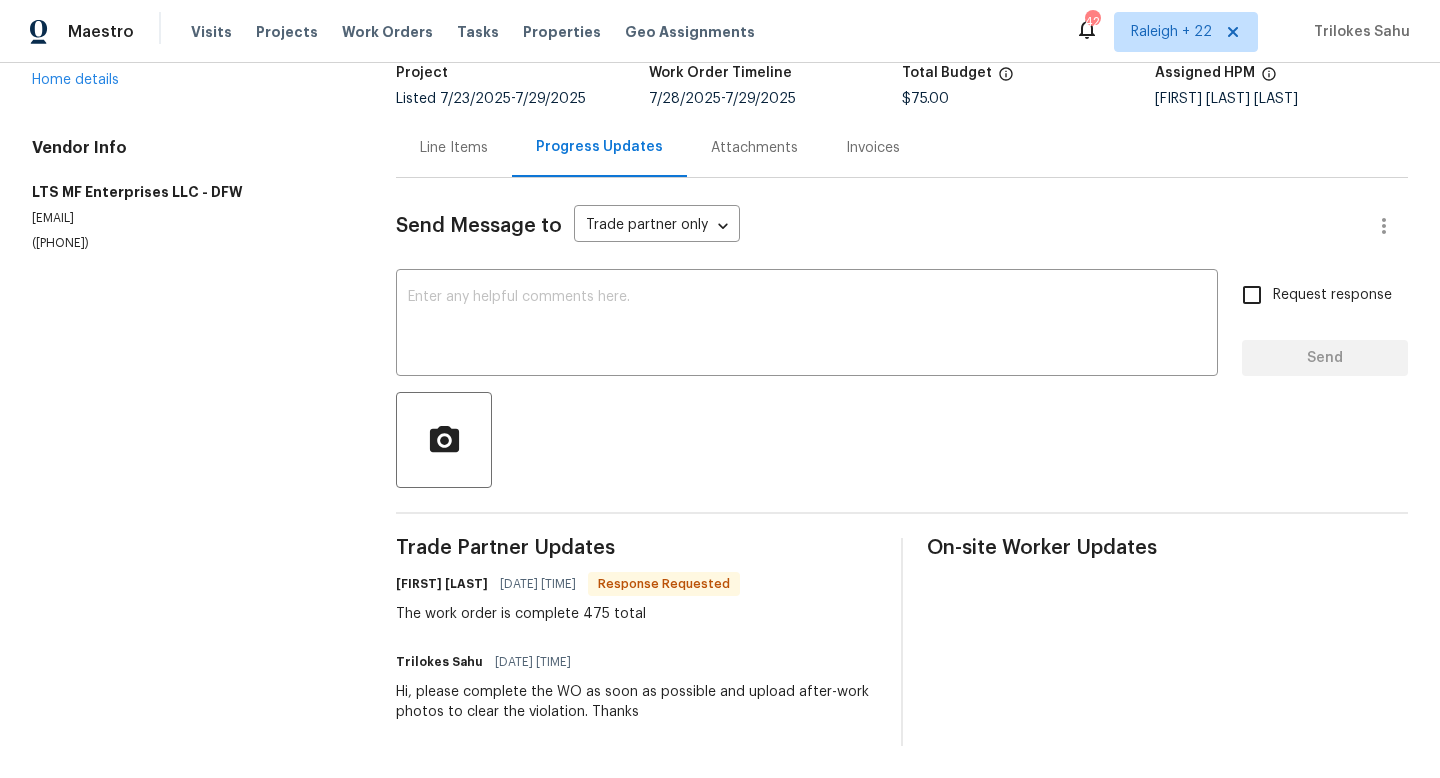 click on "Line Items" at bounding box center [454, 148] 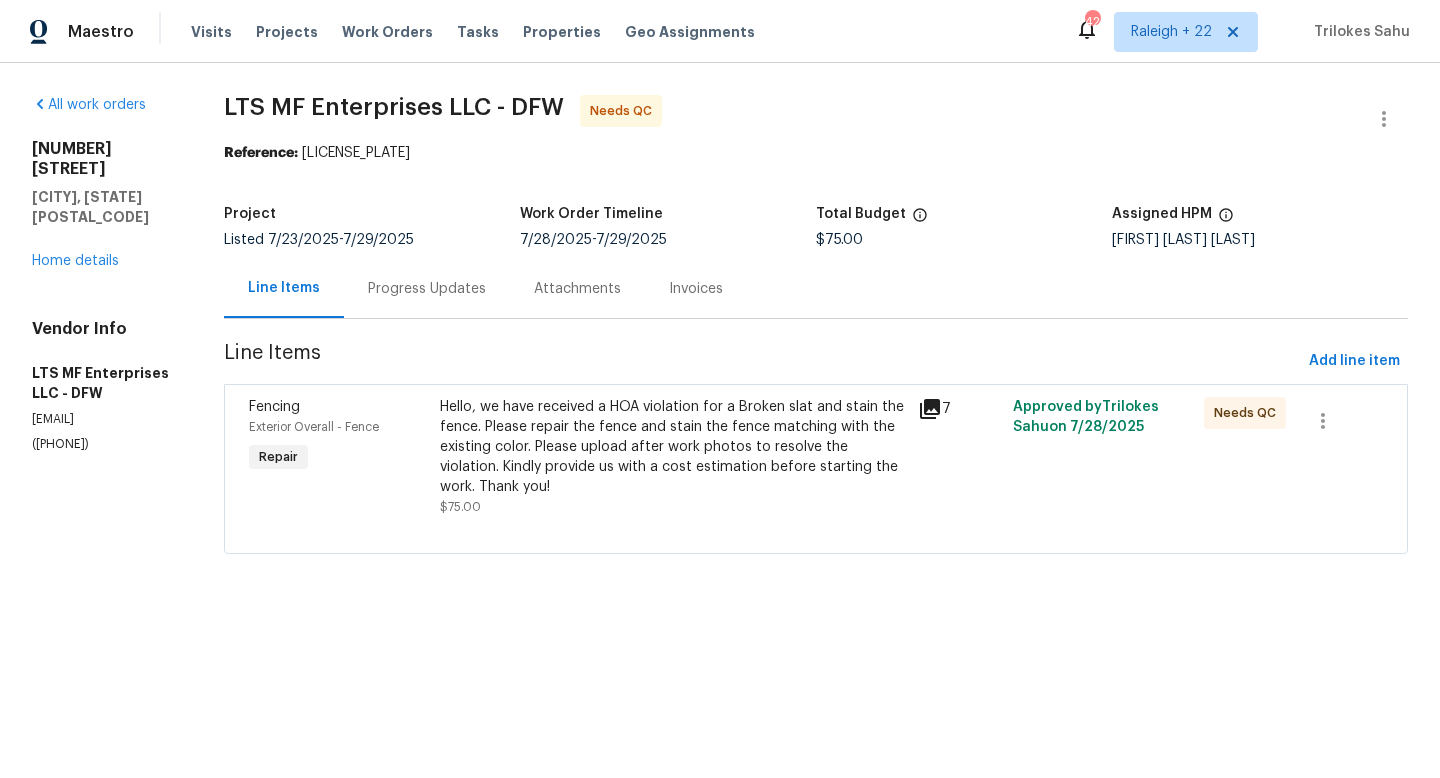 scroll, scrollTop: 0, scrollLeft: 0, axis: both 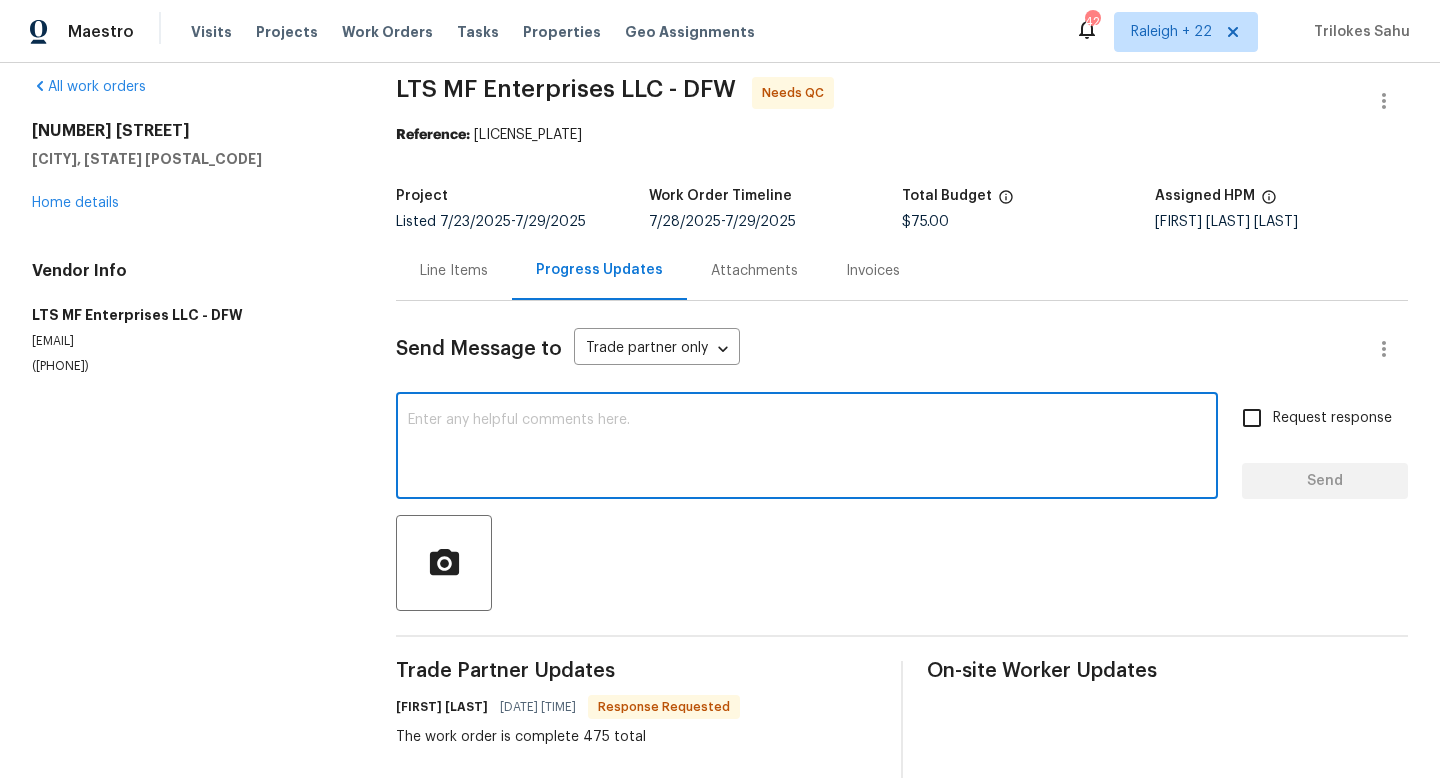 click at bounding box center (807, 448) 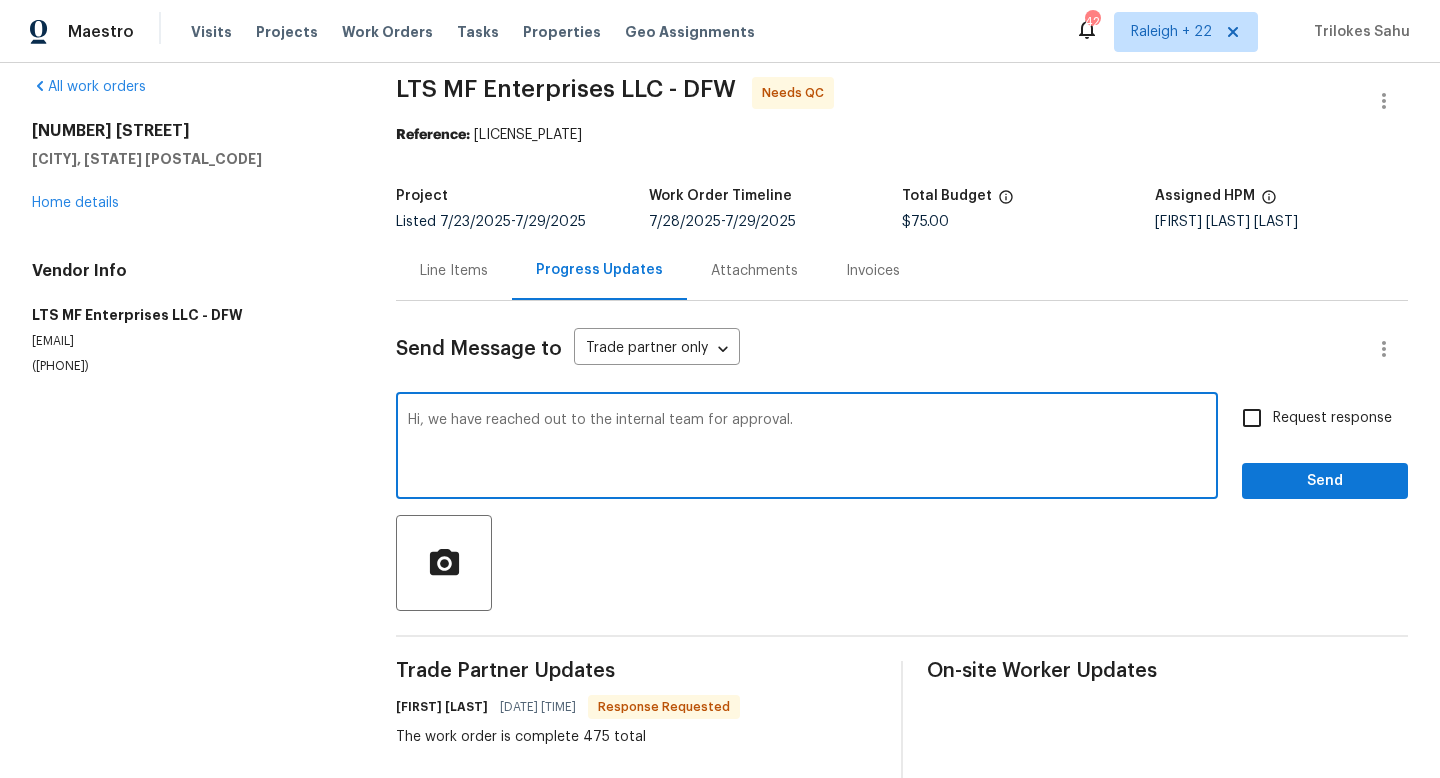 click on "Hi, we have reached out to the internal team for approval." at bounding box center [807, 448] 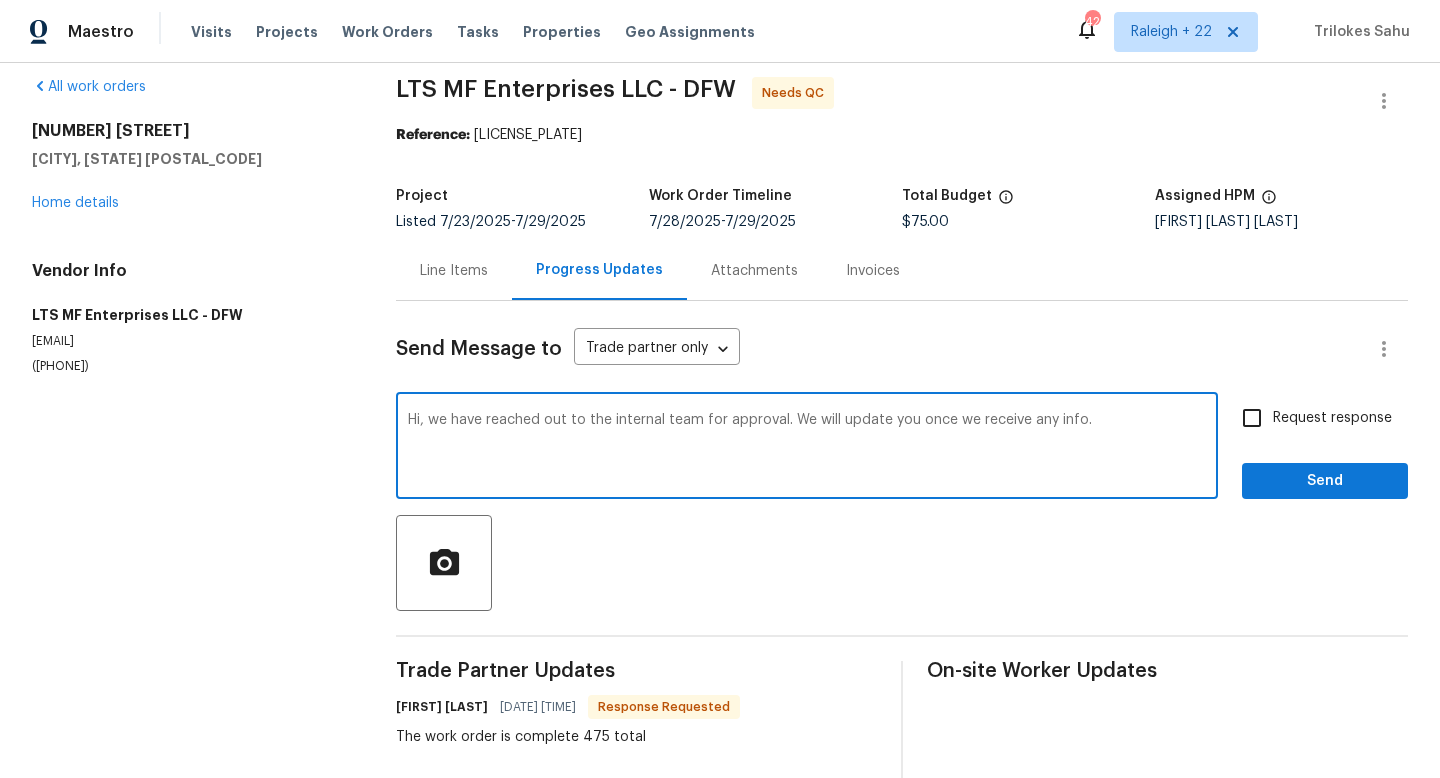 click on "Hi, we have reached out to the internal team for approval. We will update you once we receive any info." at bounding box center [807, 448] 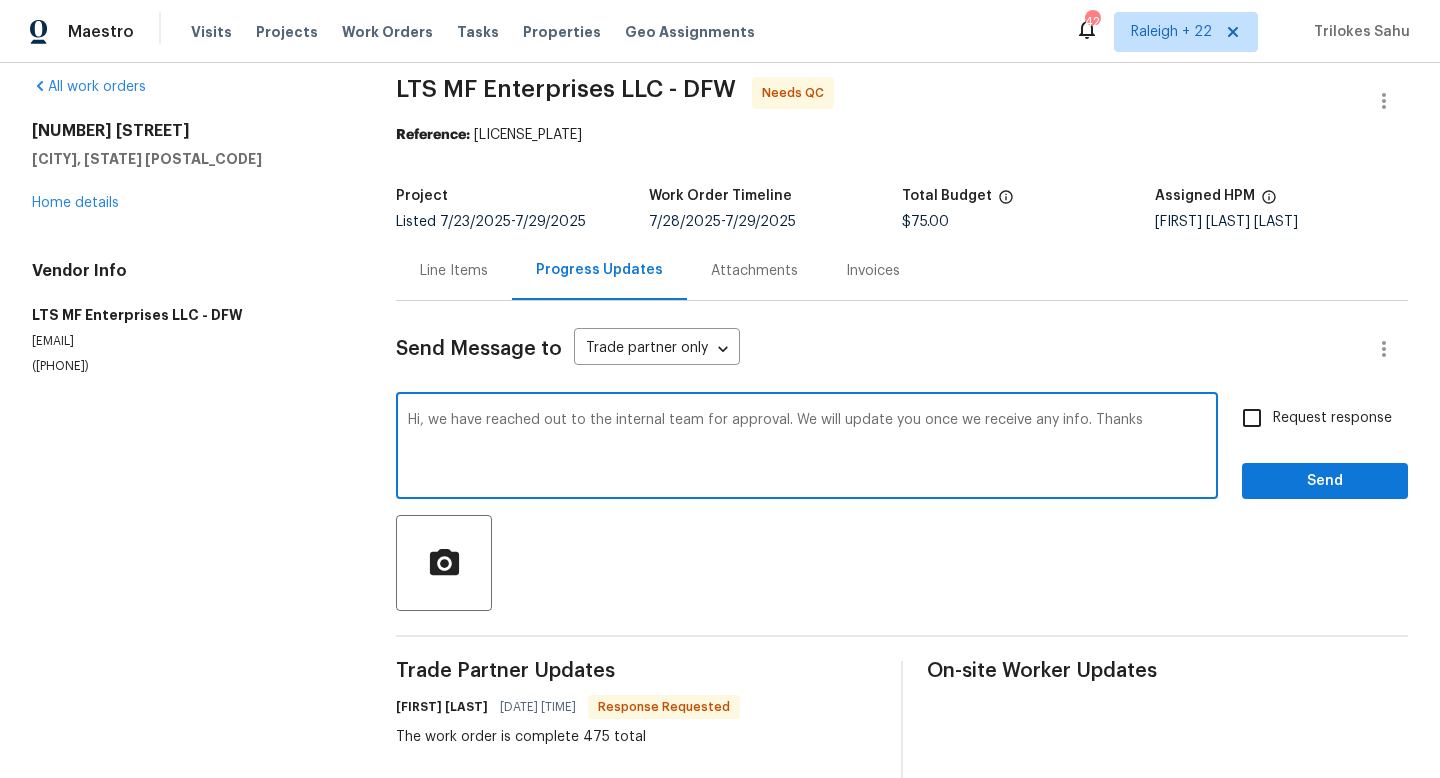 type on "Hi, we have reached out to the internal team for approval. We will update you once we receive any info. Thanks" 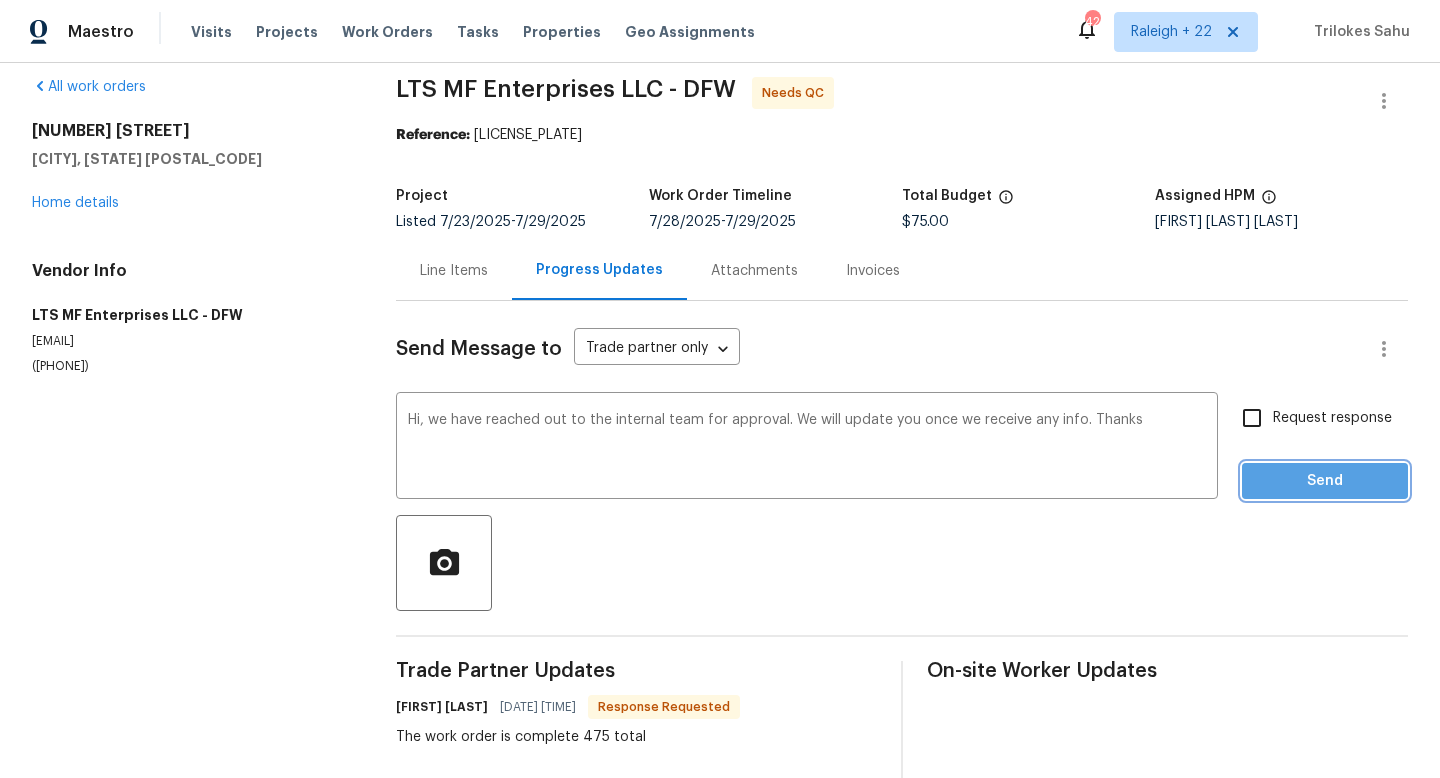 click on "Send" at bounding box center [1325, 481] 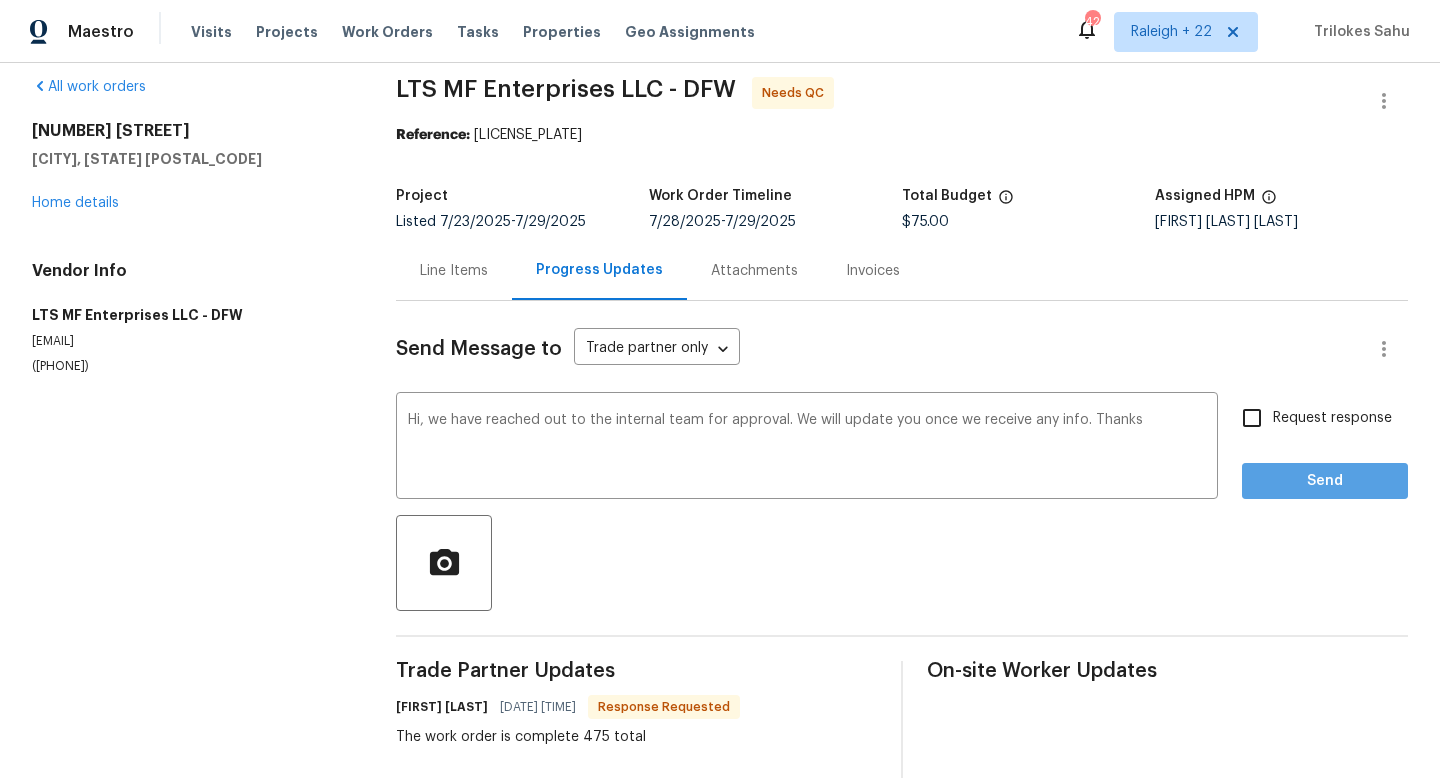 scroll, scrollTop: 0, scrollLeft: 0, axis: both 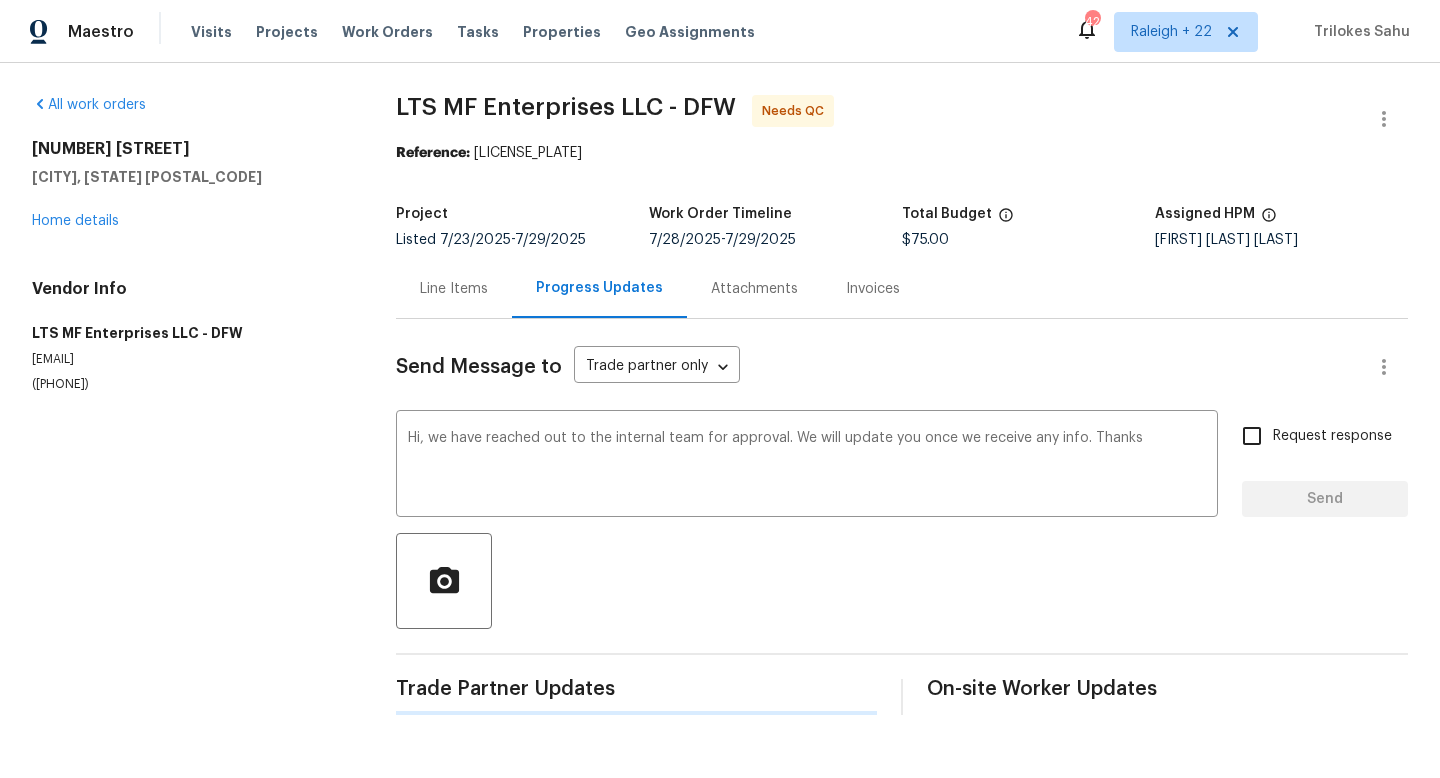 type 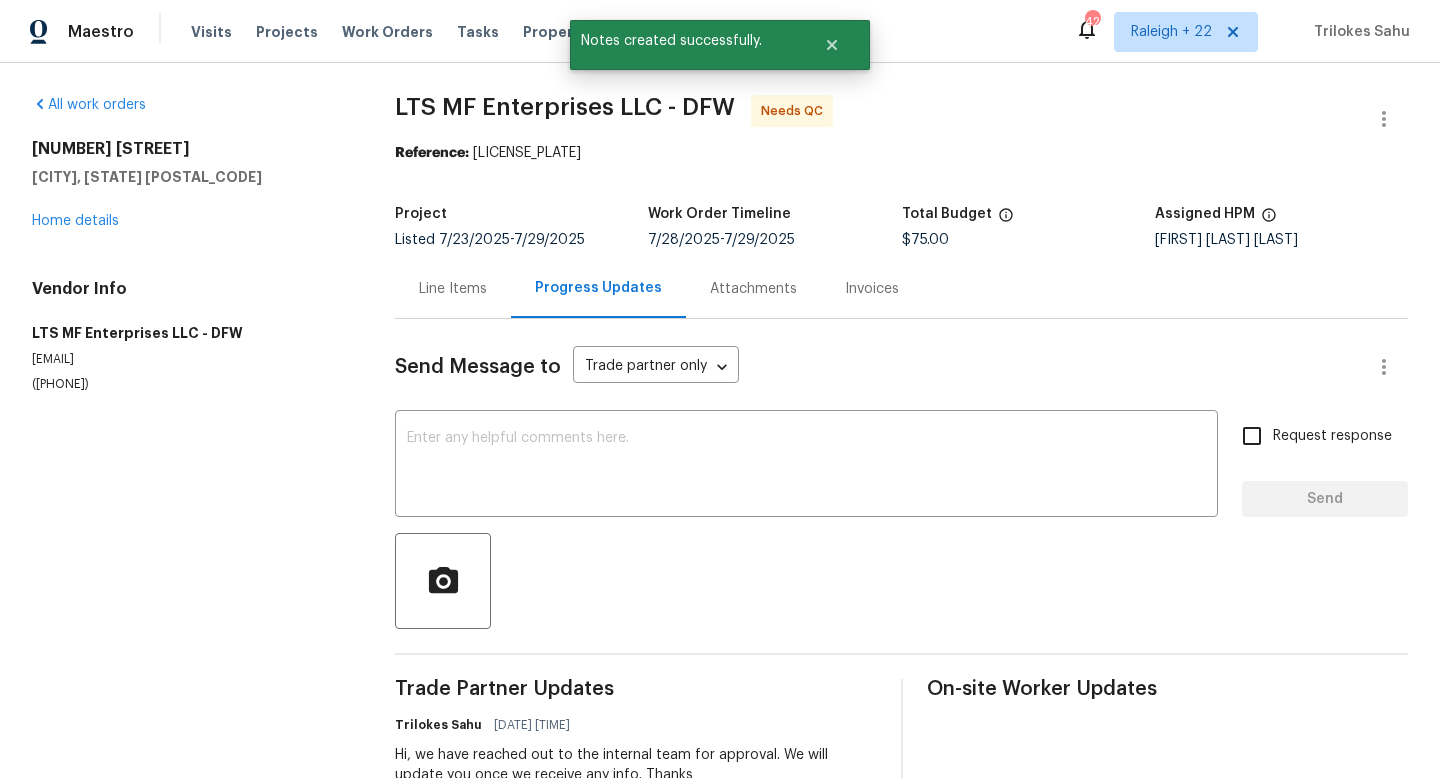 click on "Line Items" at bounding box center [453, 289] 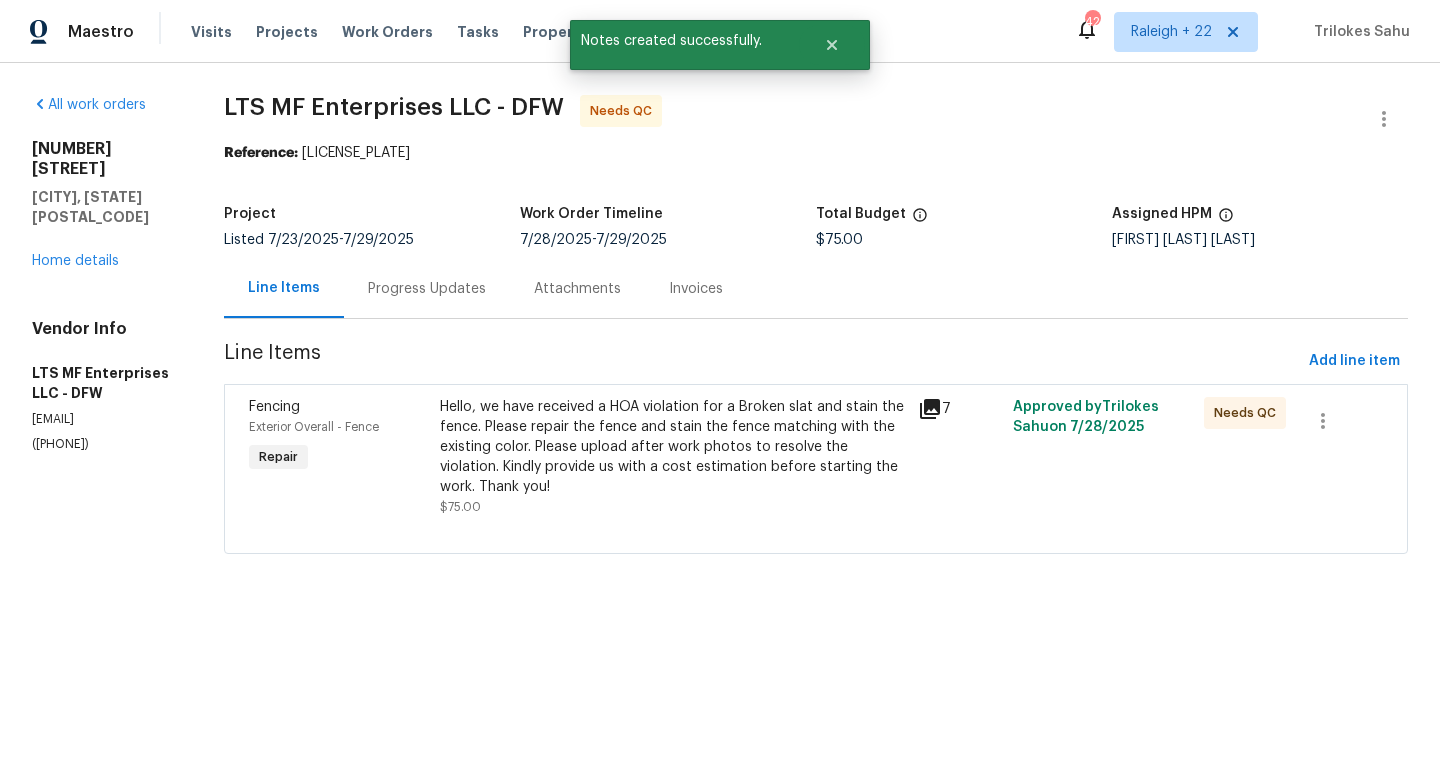 click on "Hello, we have received a HOA violation for a Broken slat and stain the fence. Please repair the fence and stain the fence matching with the existing color. Please upload after work photos to resolve the violation. Kindly provide us with a cost estimation before starting the work. Thank you!" at bounding box center [672, 447] 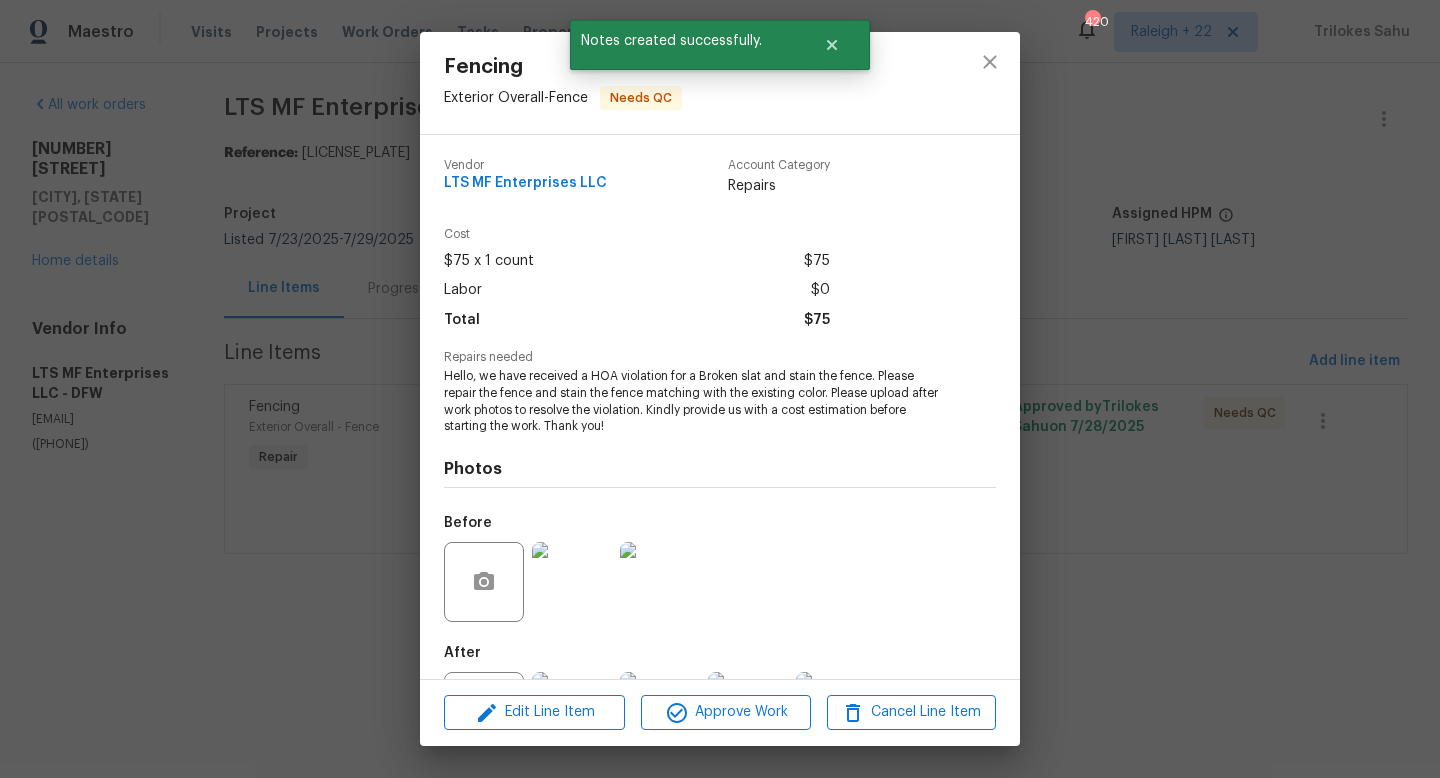 scroll, scrollTop: 93, scrollLeft: 0, axis: vertical 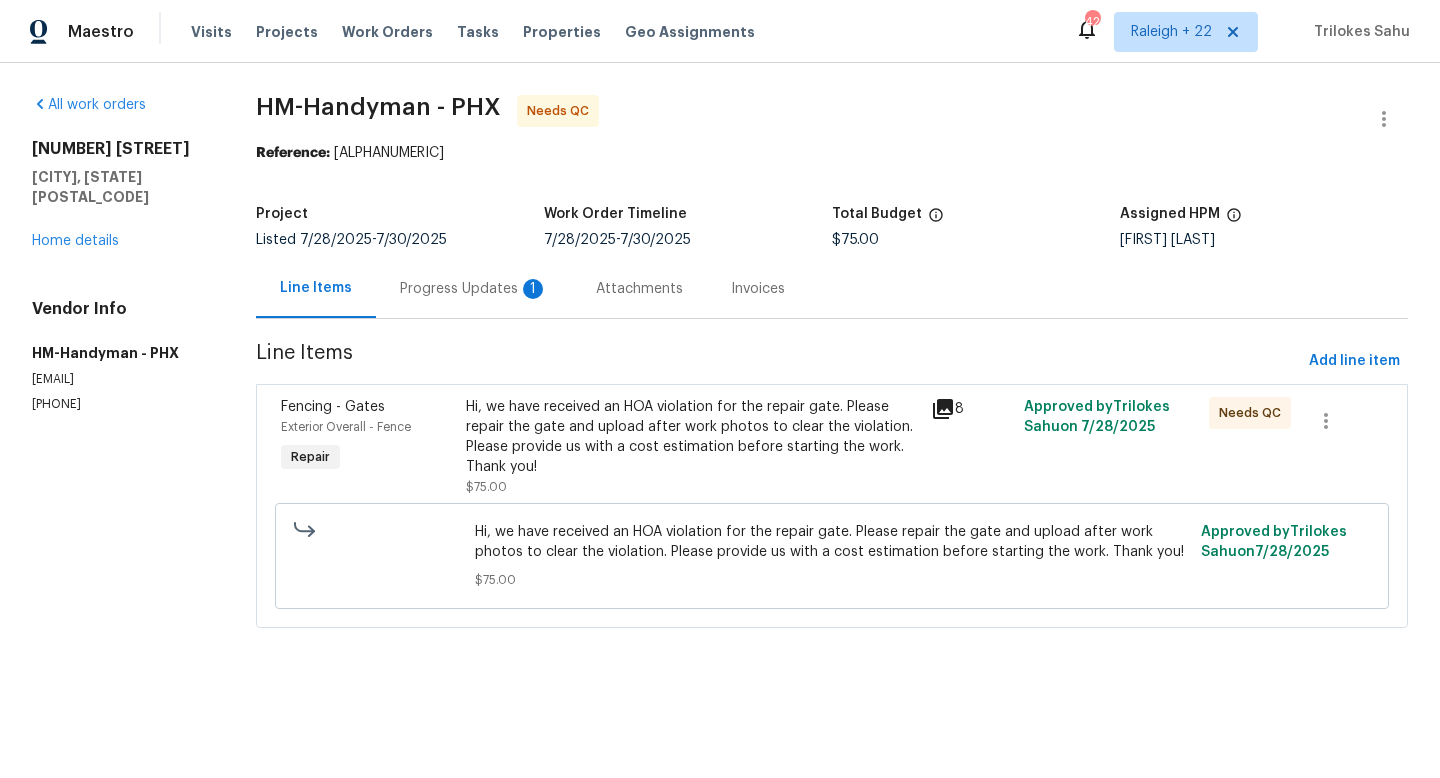 click on "Progress Updates 1" at bounding box center (474, 289) 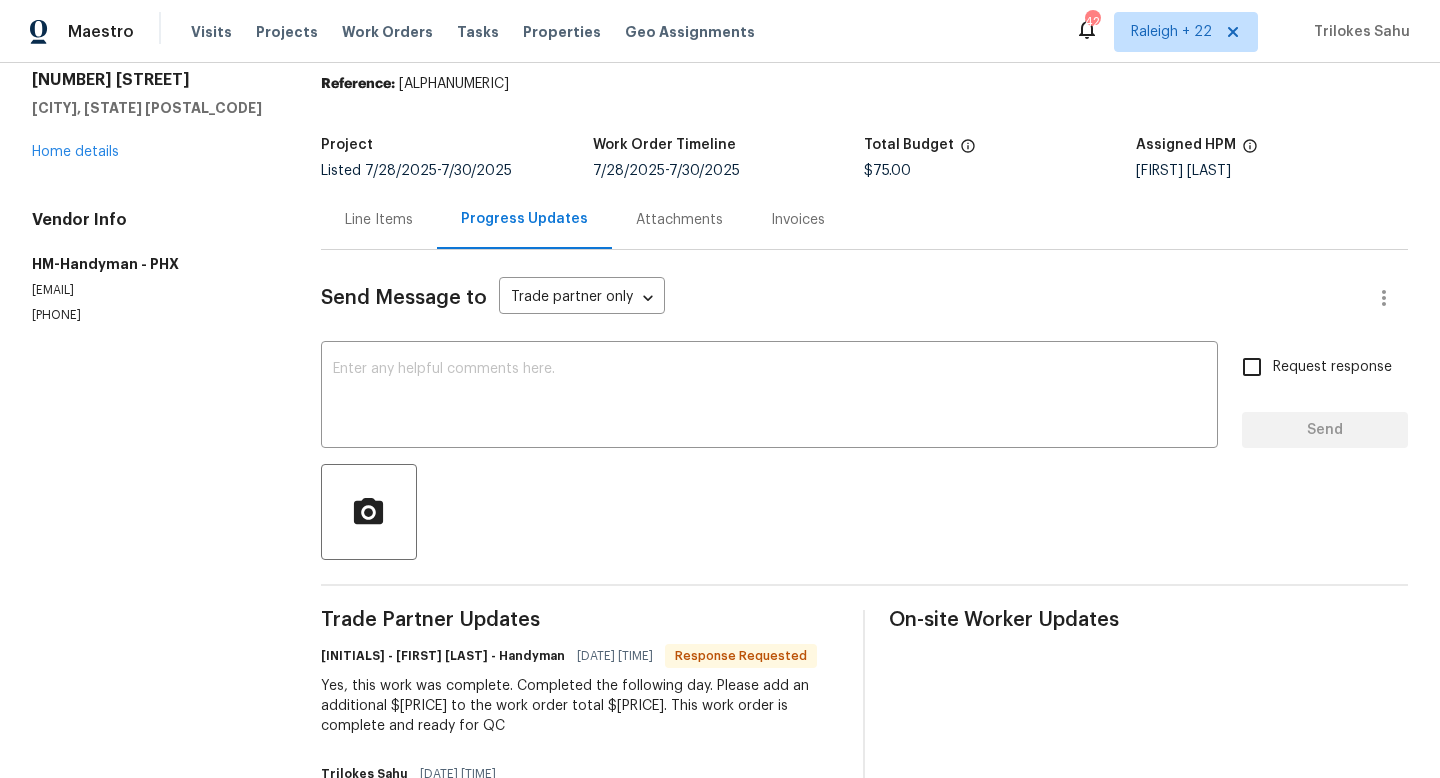 scroll, scrollTop: 0, scrollLeft: 0, axis: both 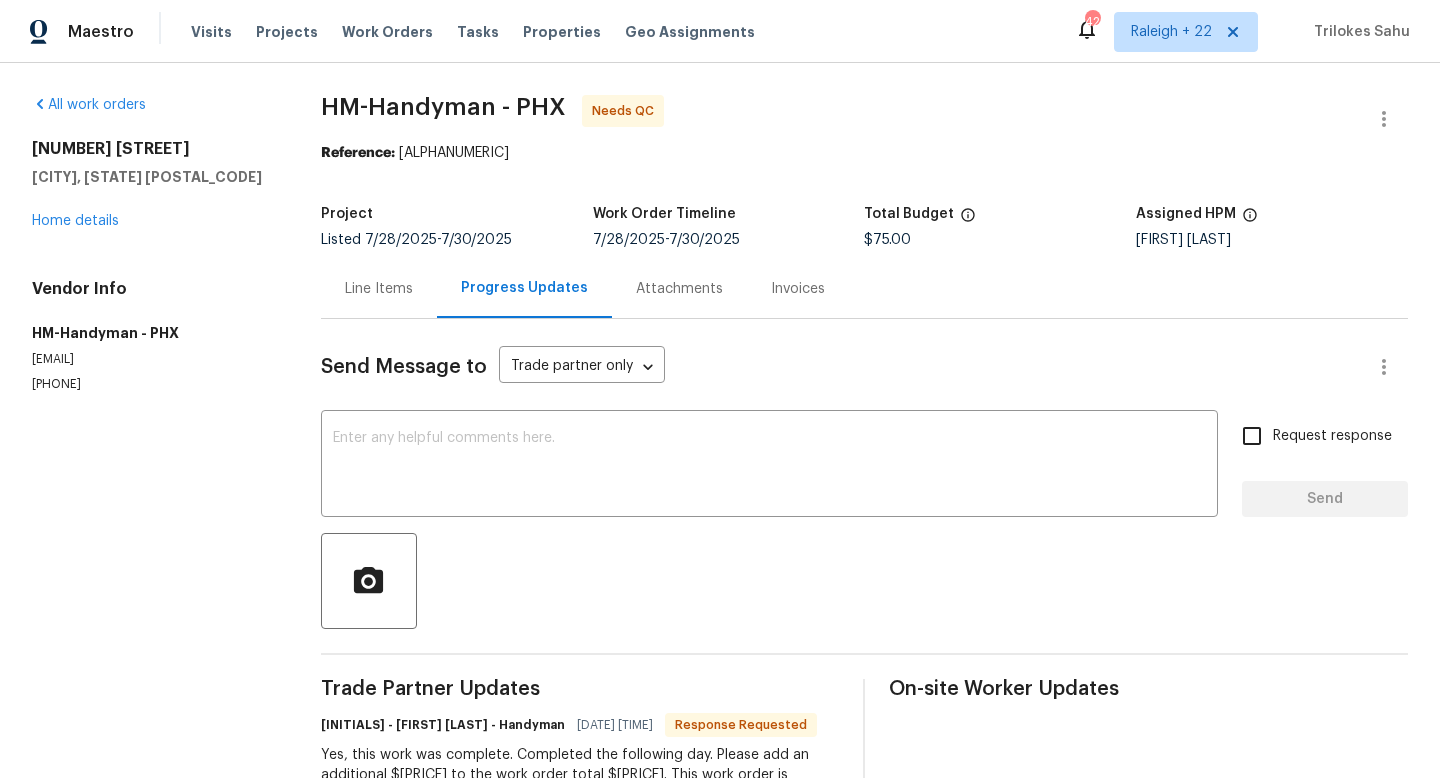 click on "Line Items" at bounding box center [379, 288] 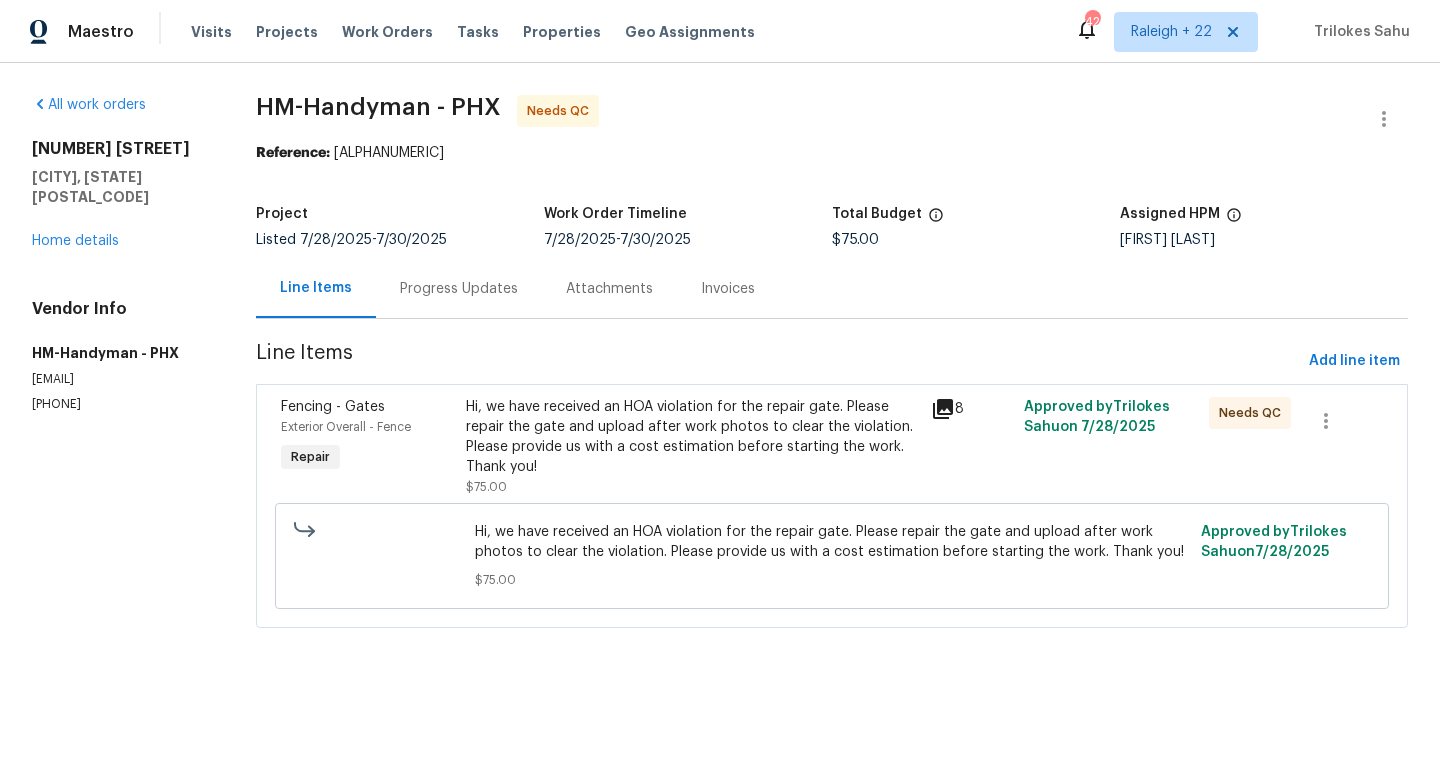 click on "Hi, we have received an HOA violation for the repair gate. Please repair the gate and upload after work photos to clear the violation. Please provide us with a cost estimation before starting the work. Thank you!" at bounding box center [692, 437] 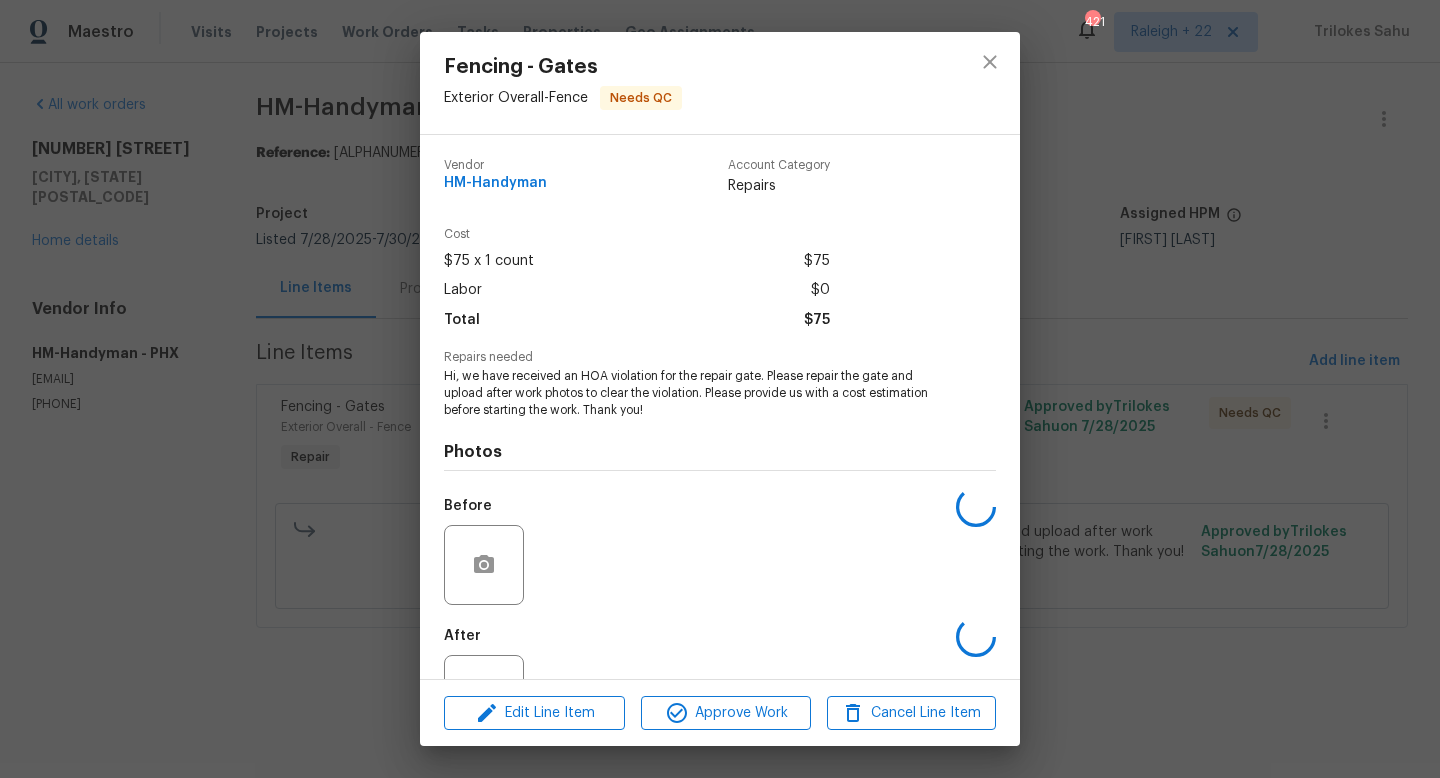 scroll, scrollTop: 76, scrollLeft: 0, axis: vertical 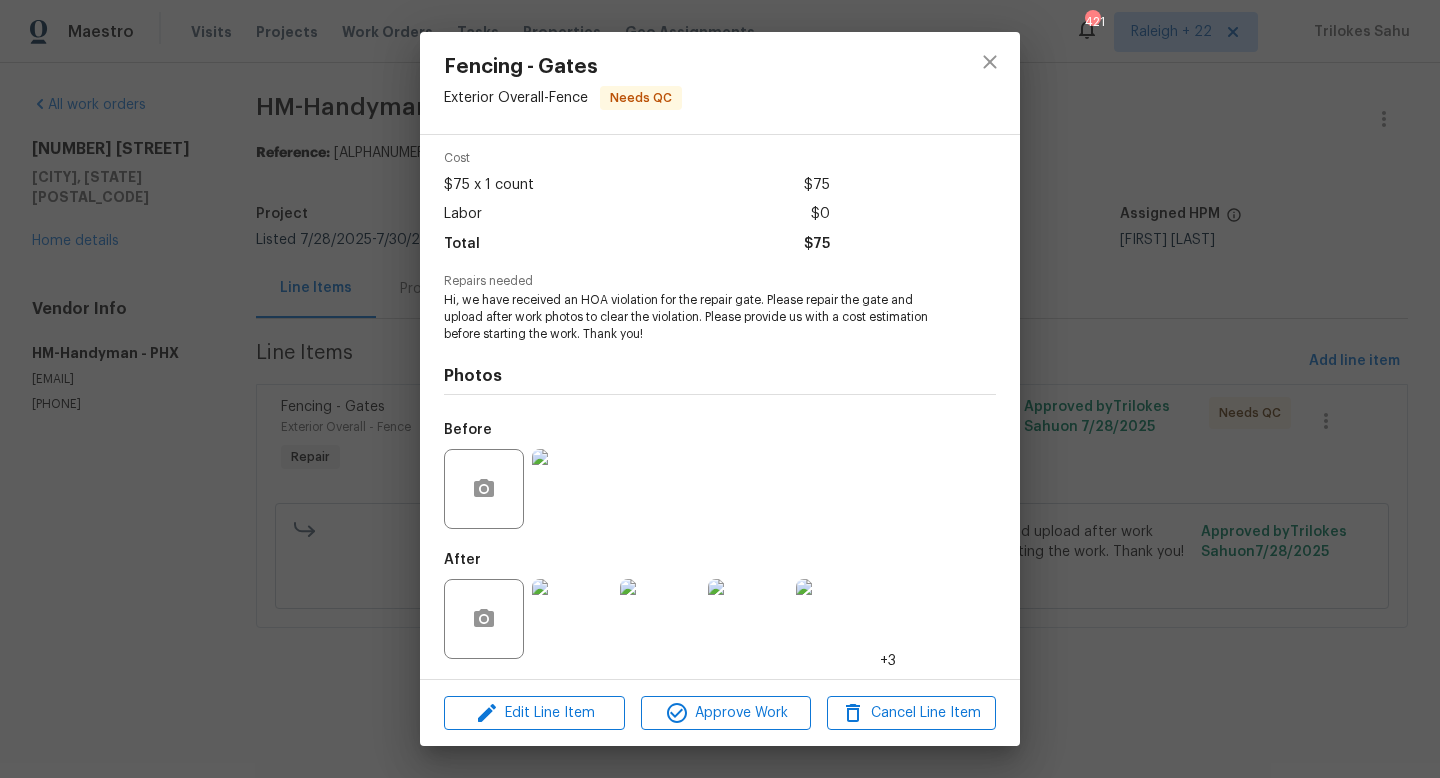 click at bounding box center (572, 489) 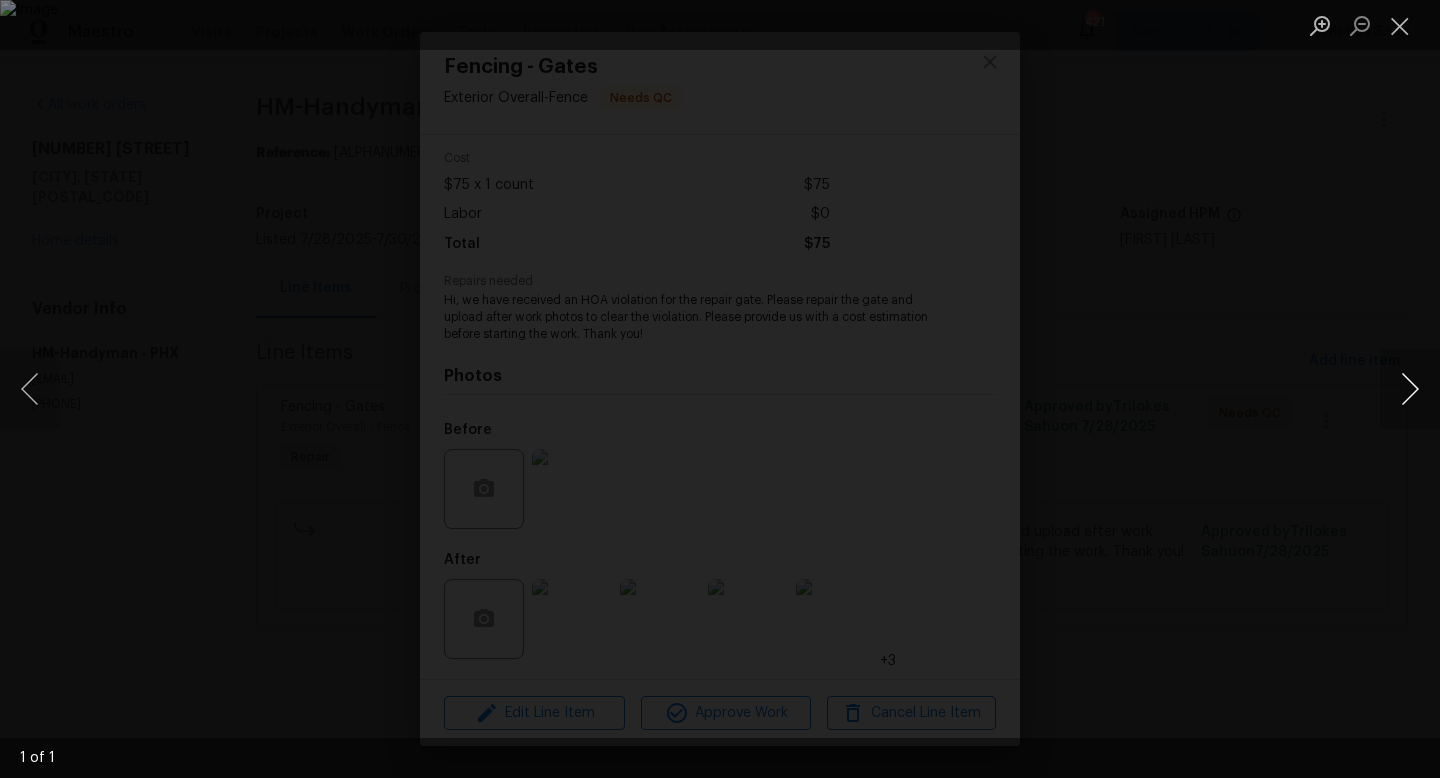 click at bounding box center (1410, 389) 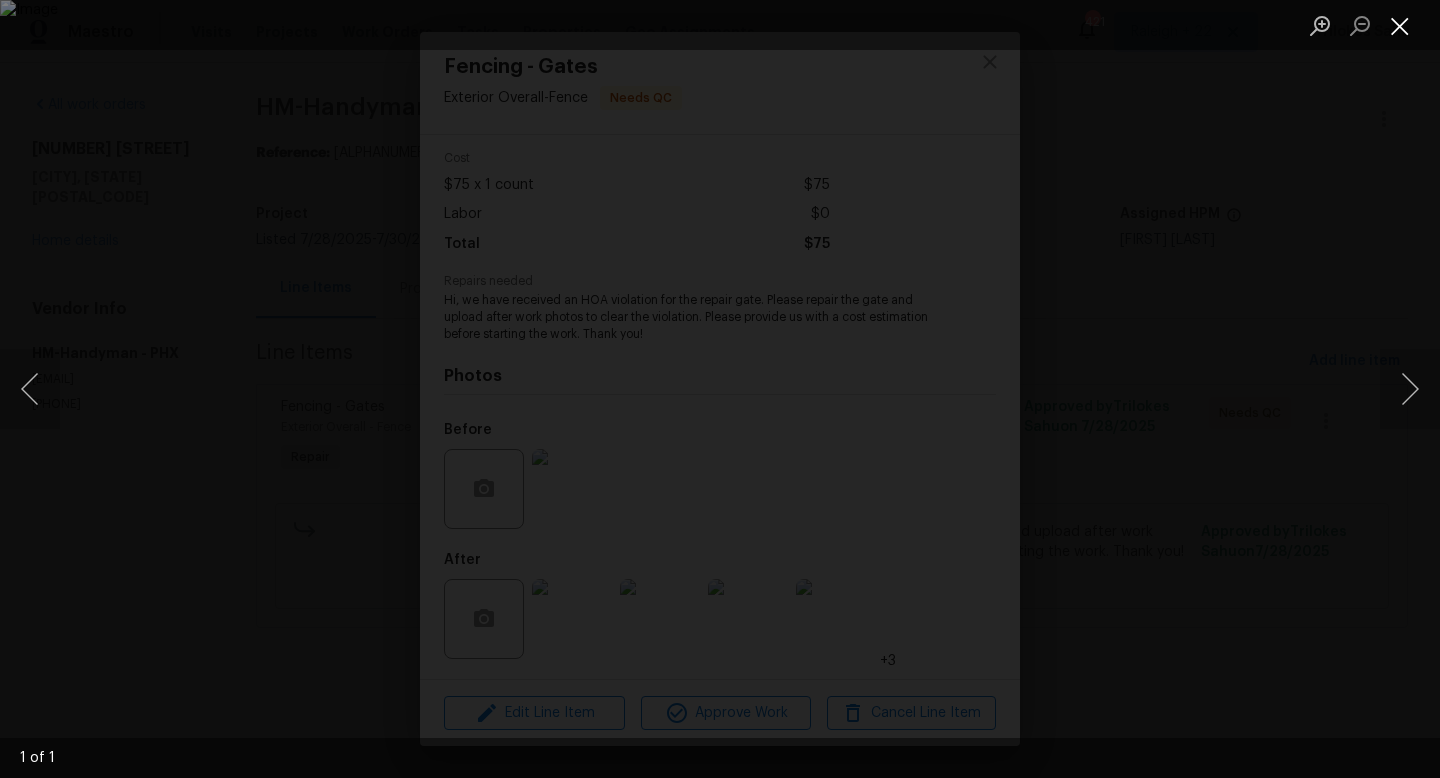 click at bounding box center [1400, 25] 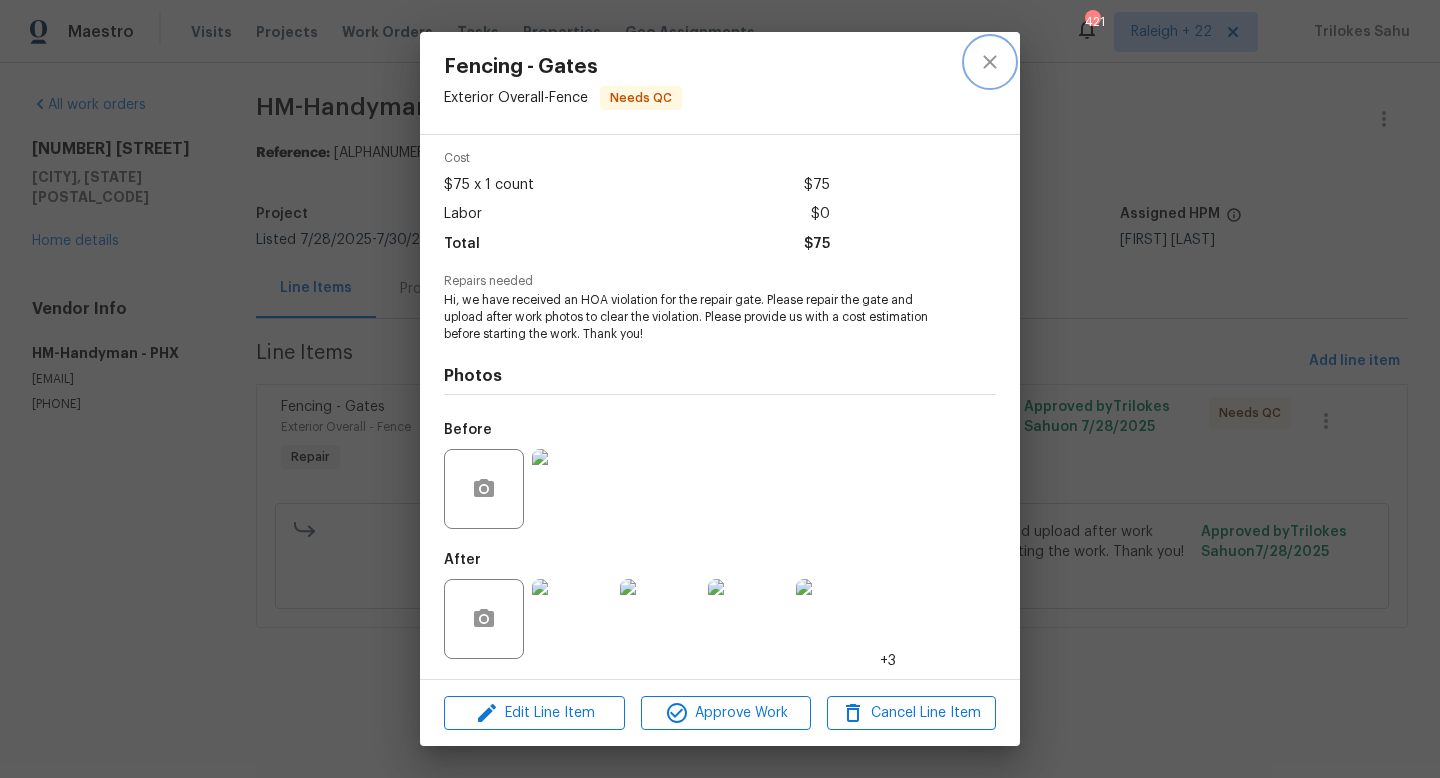 click 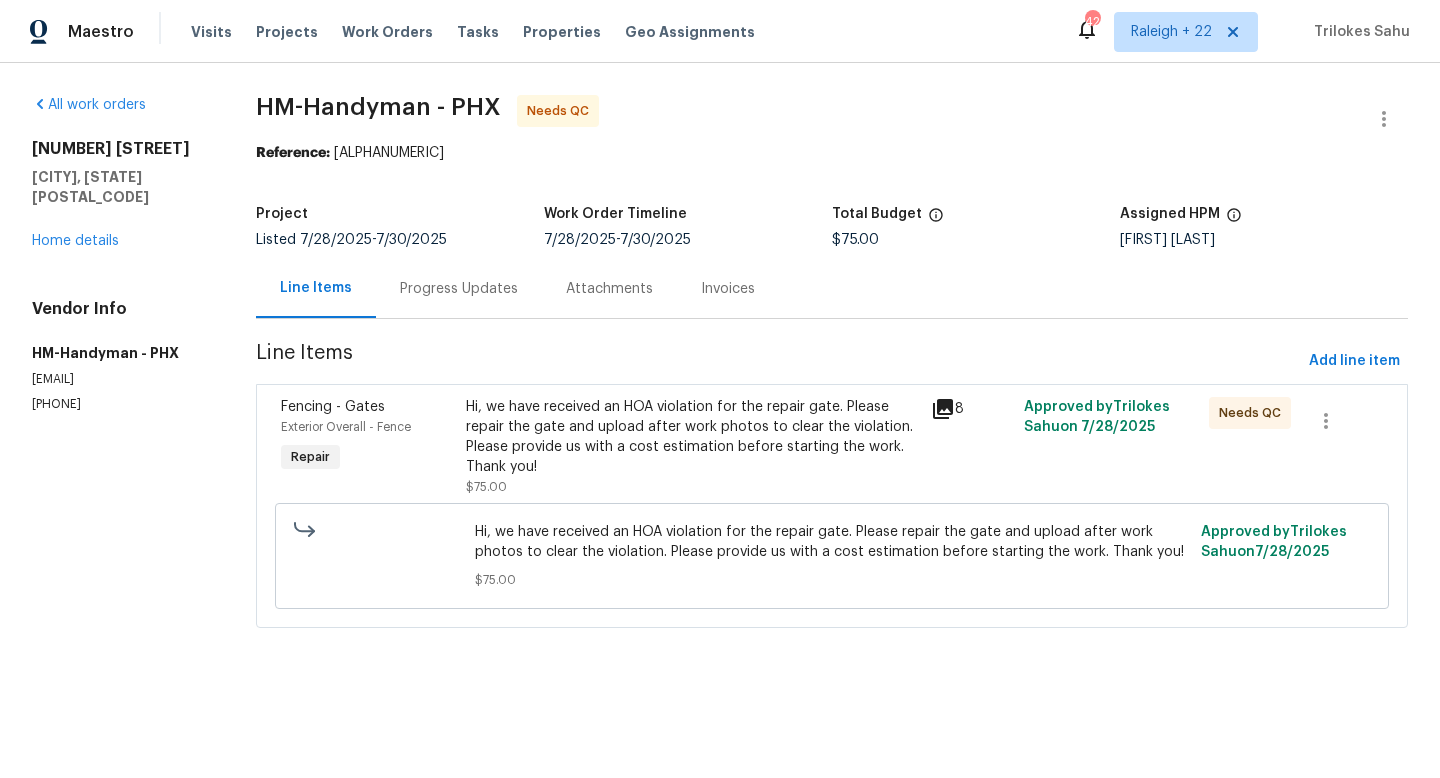 click on "Hi, we have received an HOA violation for the repair gate. Please repair the gate and upload after work photos to clear the violation. Please provide us with a cost estimation before starting the work. Thank you!" at bounding box center (692, 437) 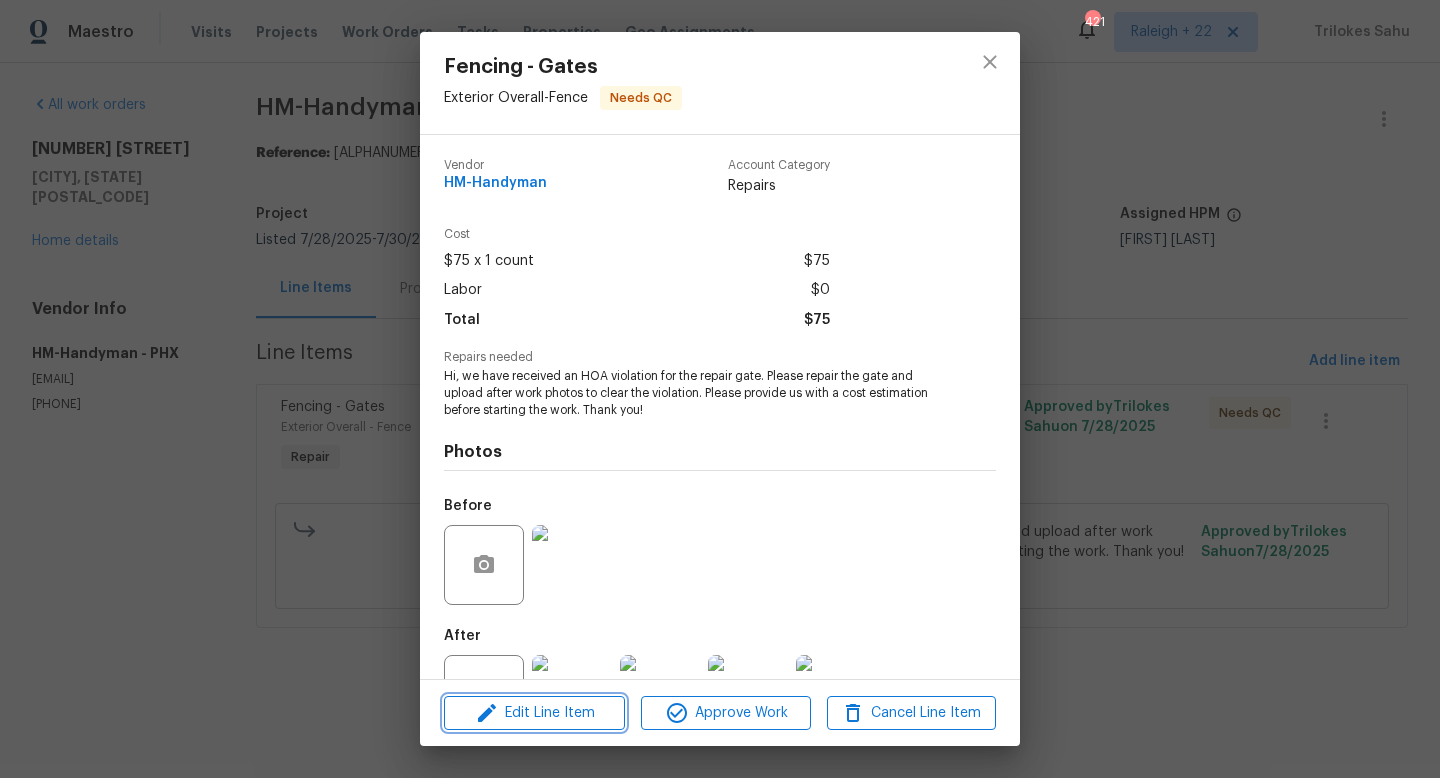 click on "Edit Line Item" at bounding box center [534, 713] 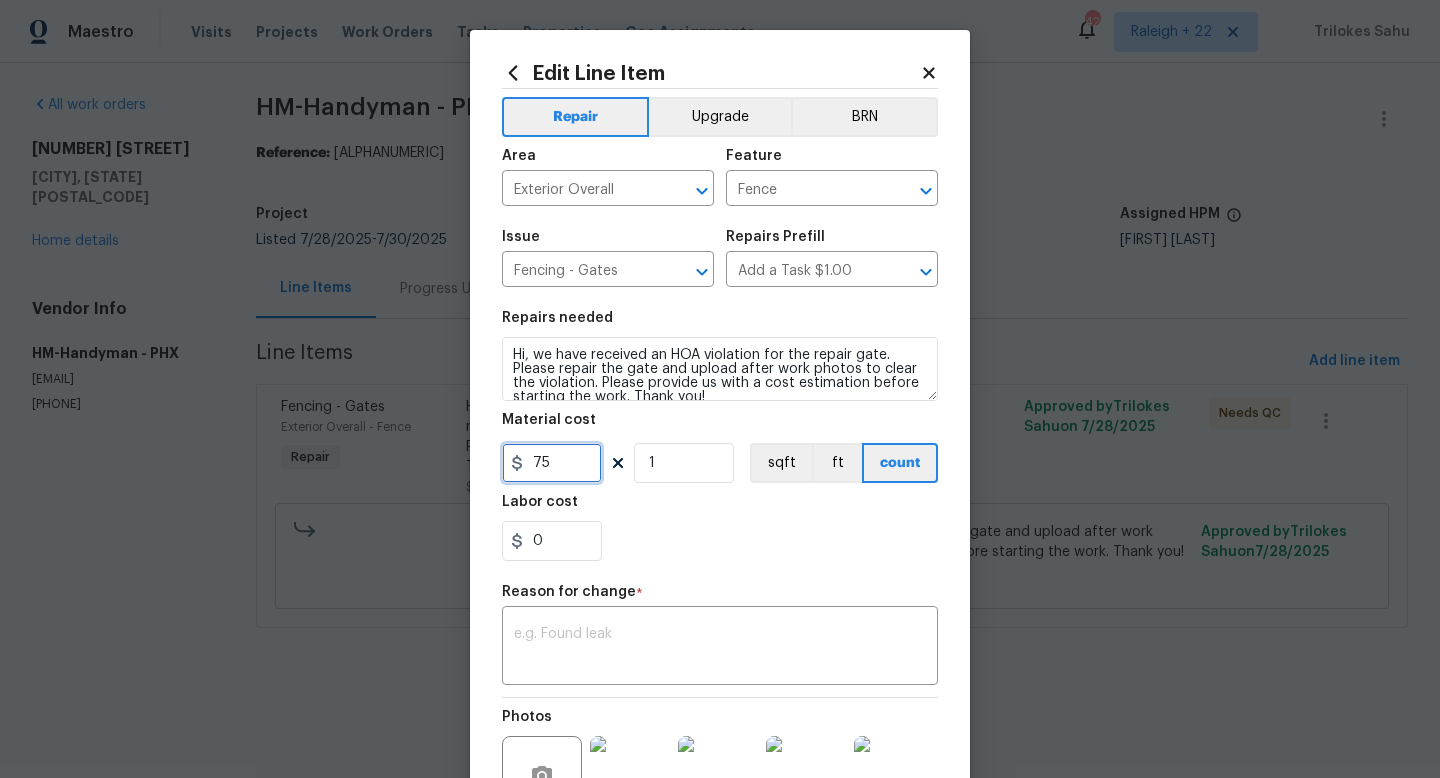 drag, startPoint x: 559, startPoint y: 457, endPoint x: 533, endPoint y: 457, distance: 26 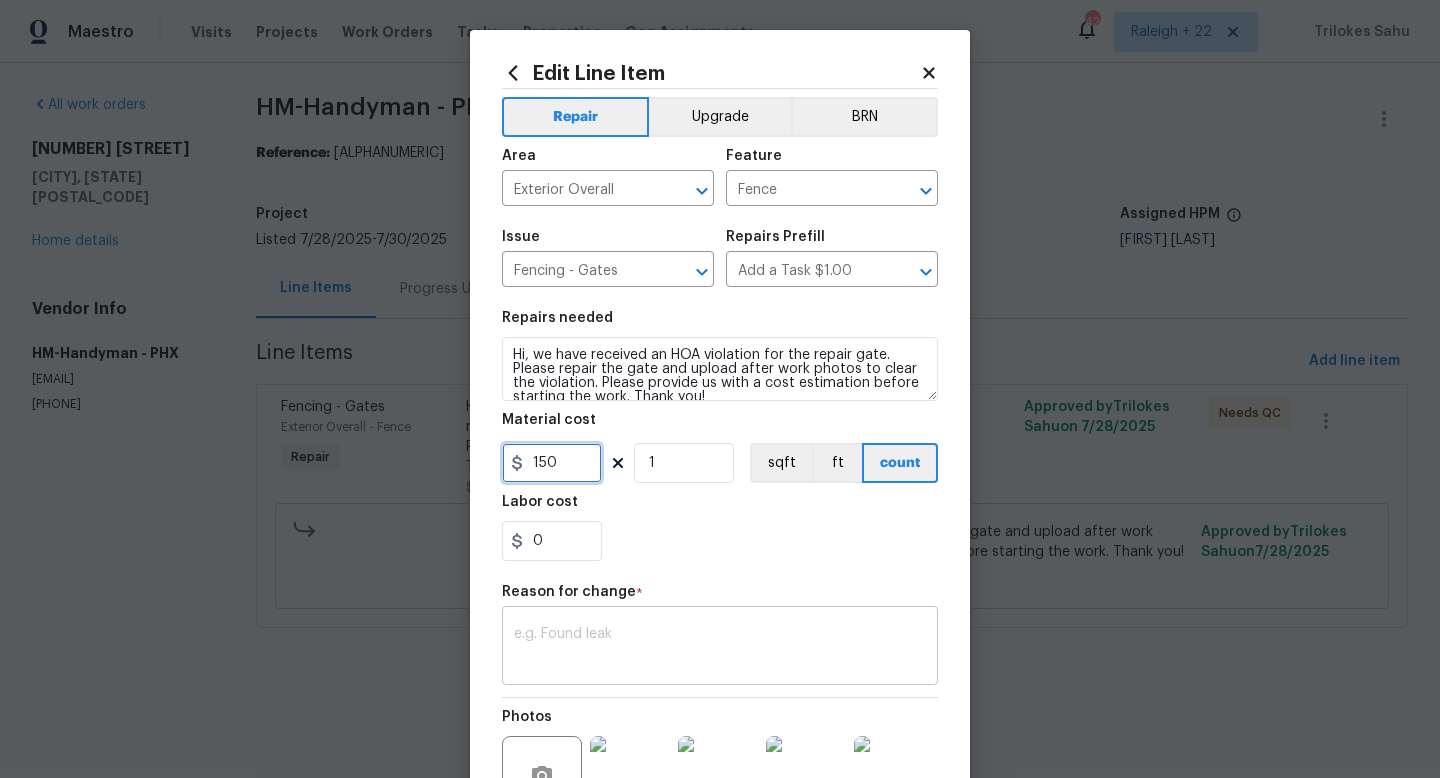 type on "150" 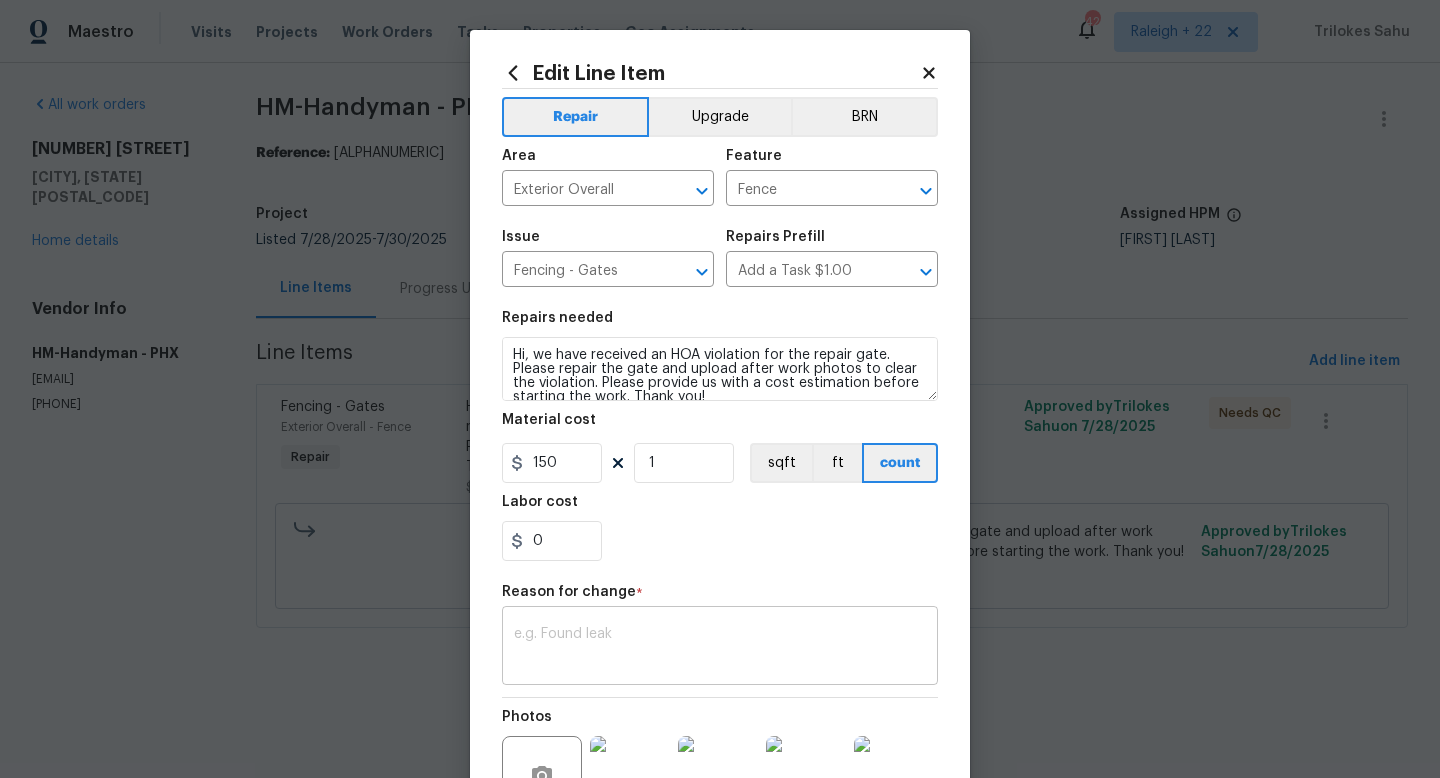 click at bounding box center [720, 648] 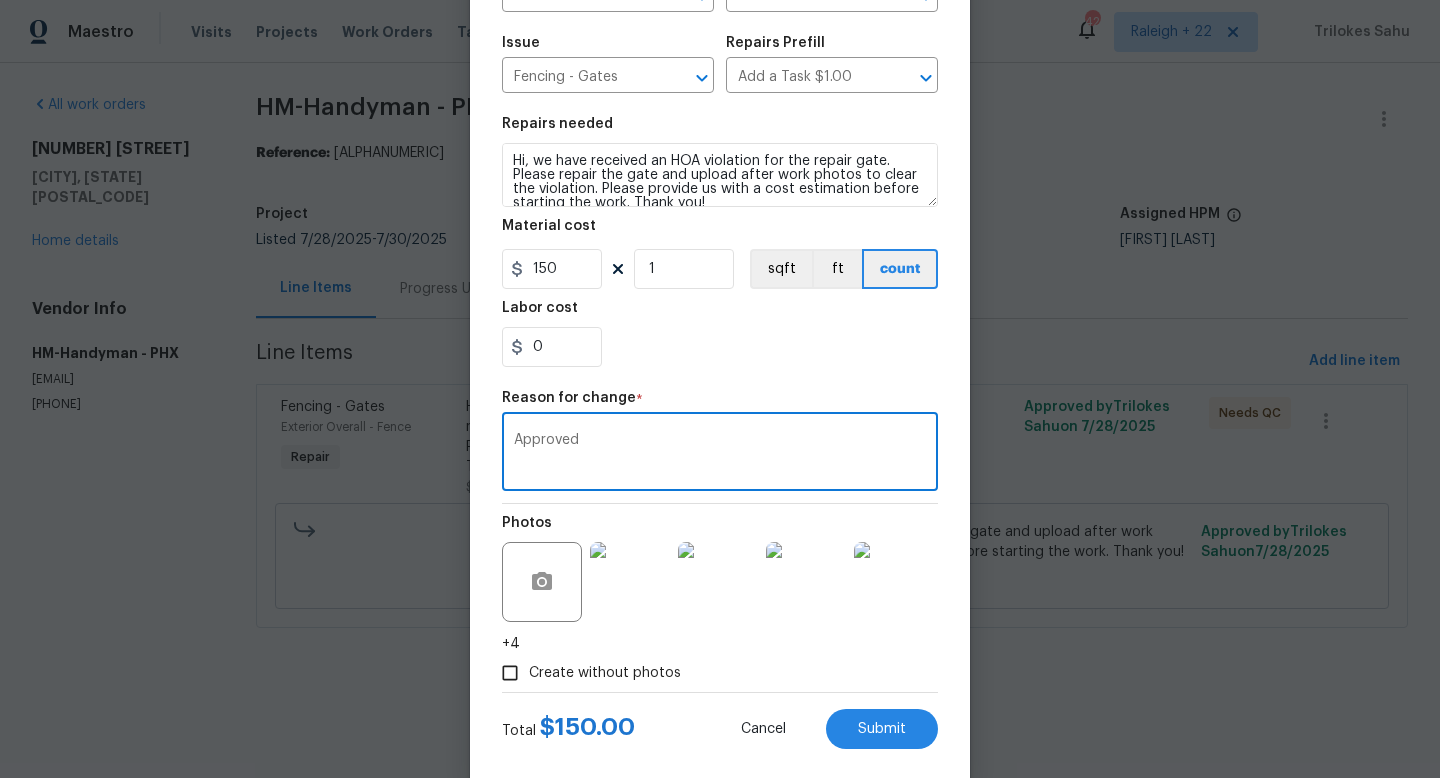 scroll, scrollTop: 228, scrollLeft: 0, axis: vertical 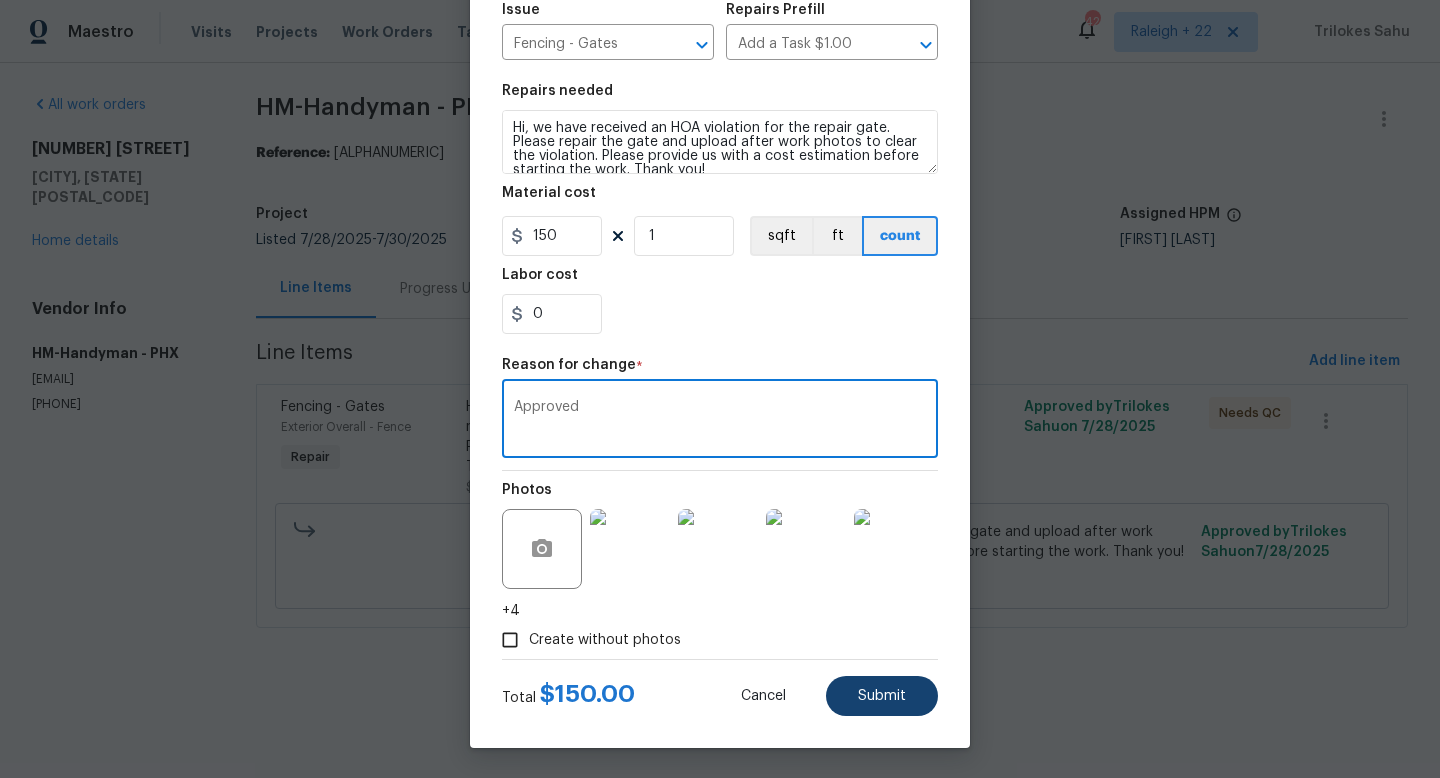 type on "Approved" 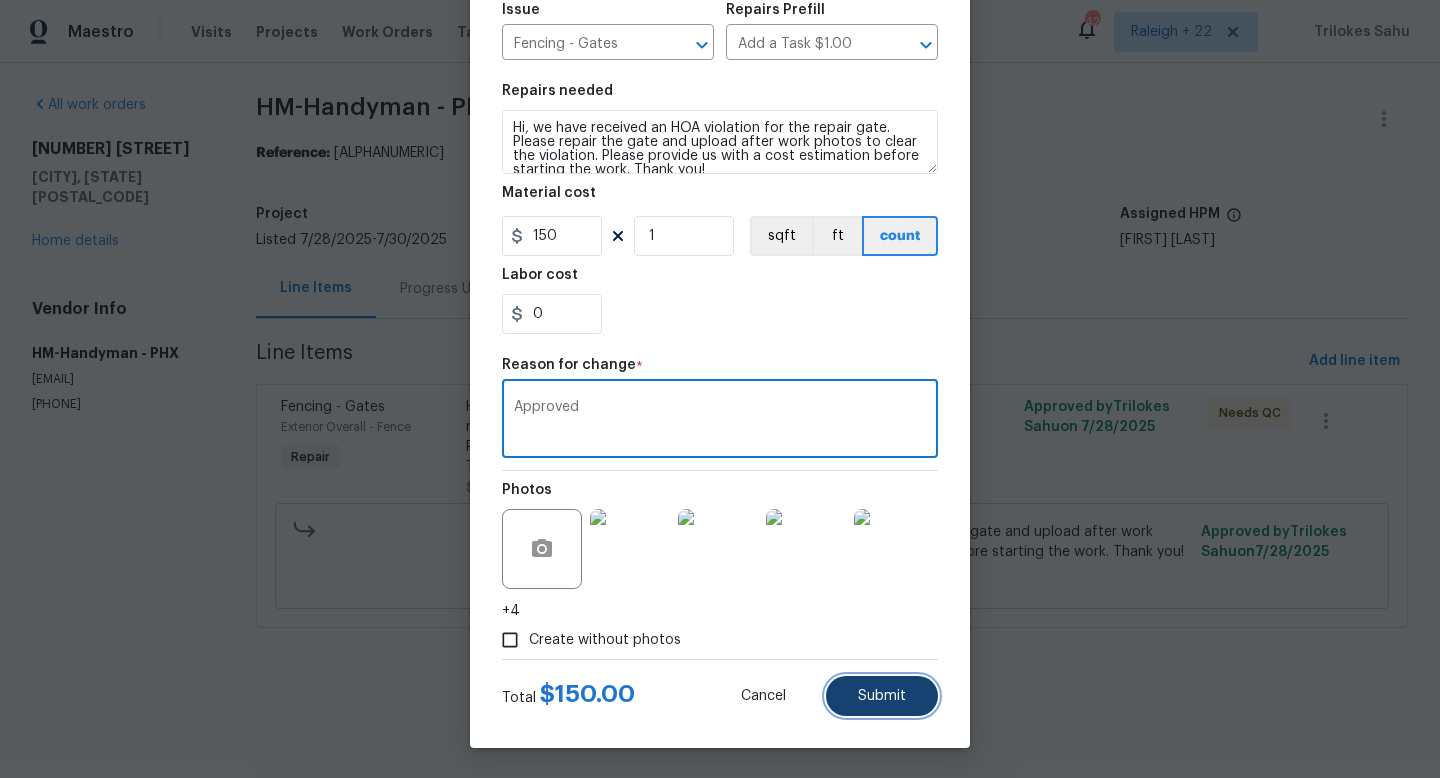 click on "Submit" at bounding box center [882, 696] 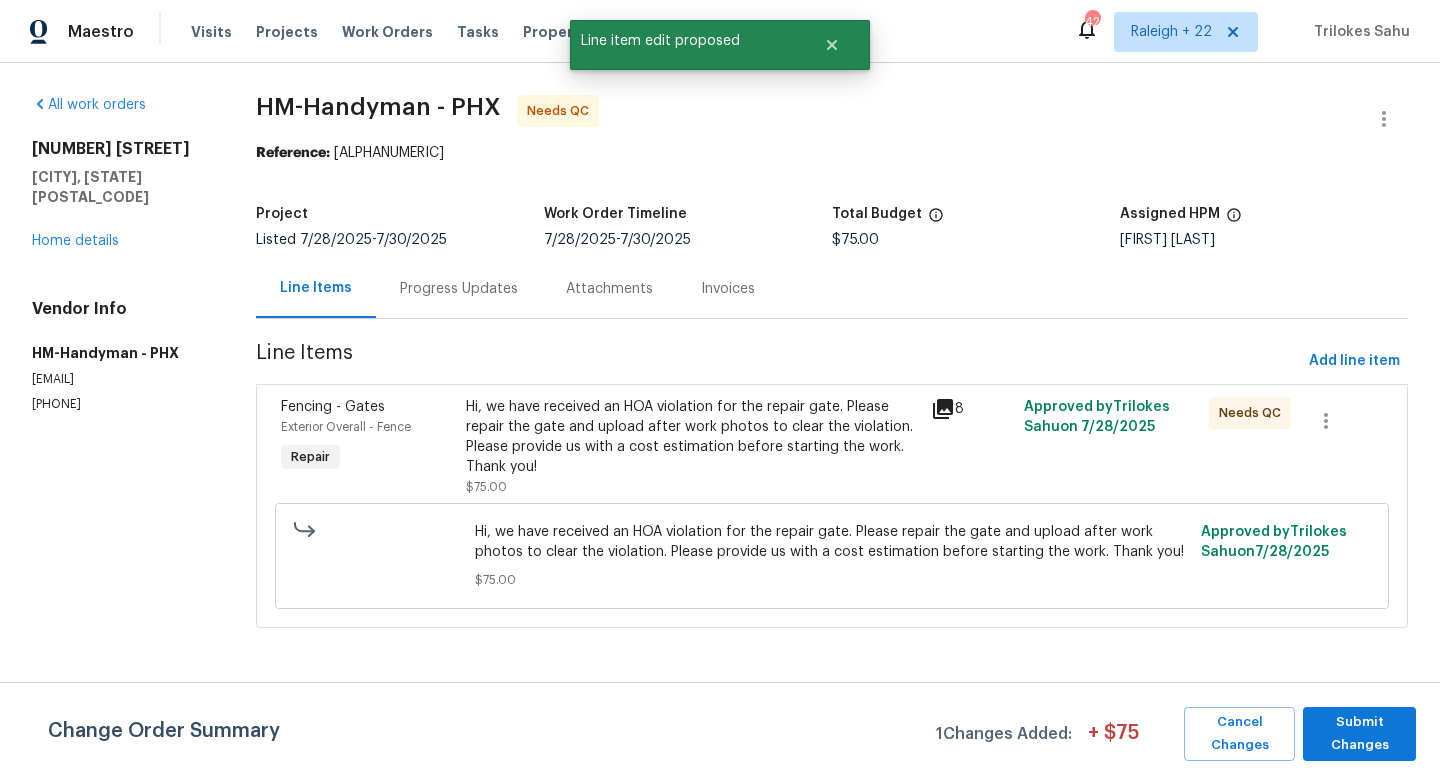 scroll, scrollTop: 0, scrollLeft: 0, axis: both 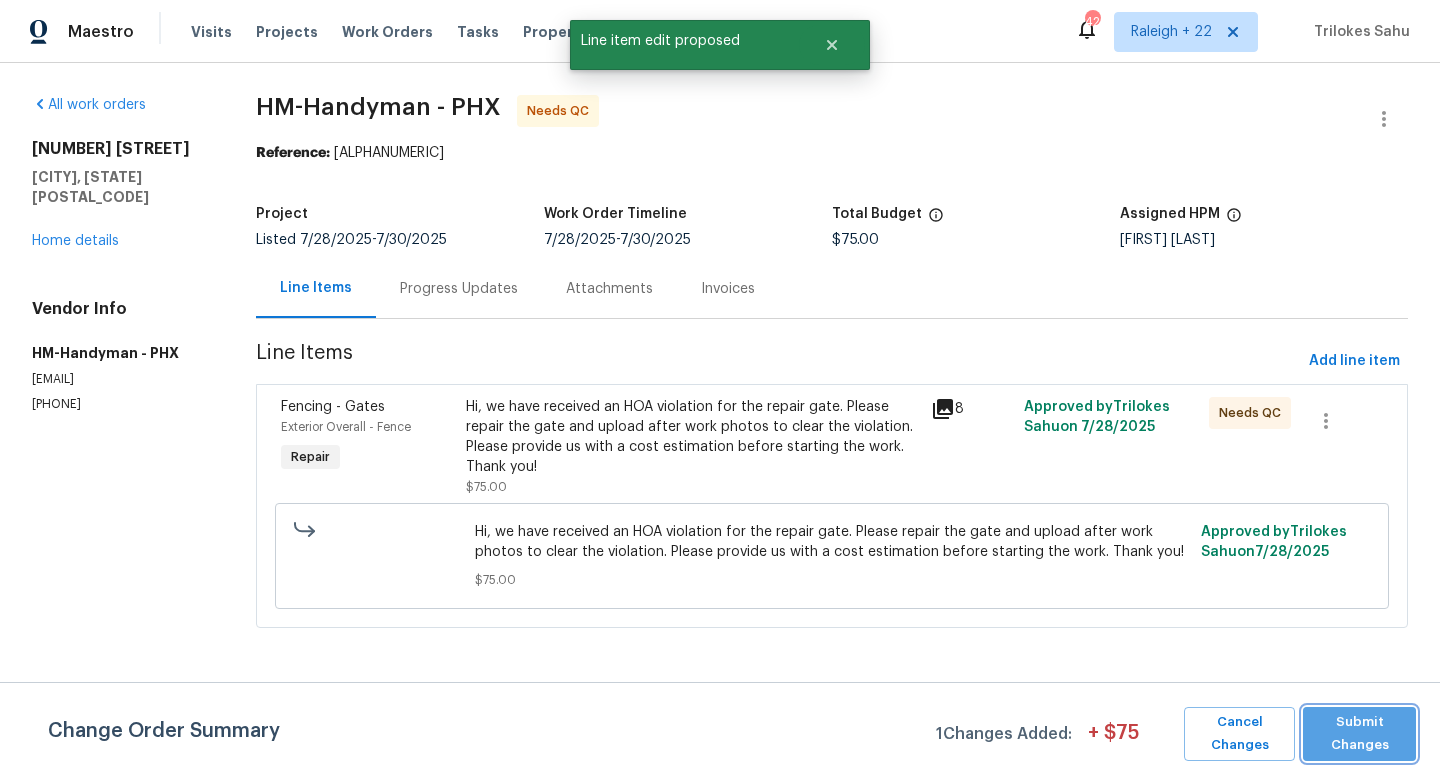 click on "Submit Changes" at bounding box center [1359, 734] 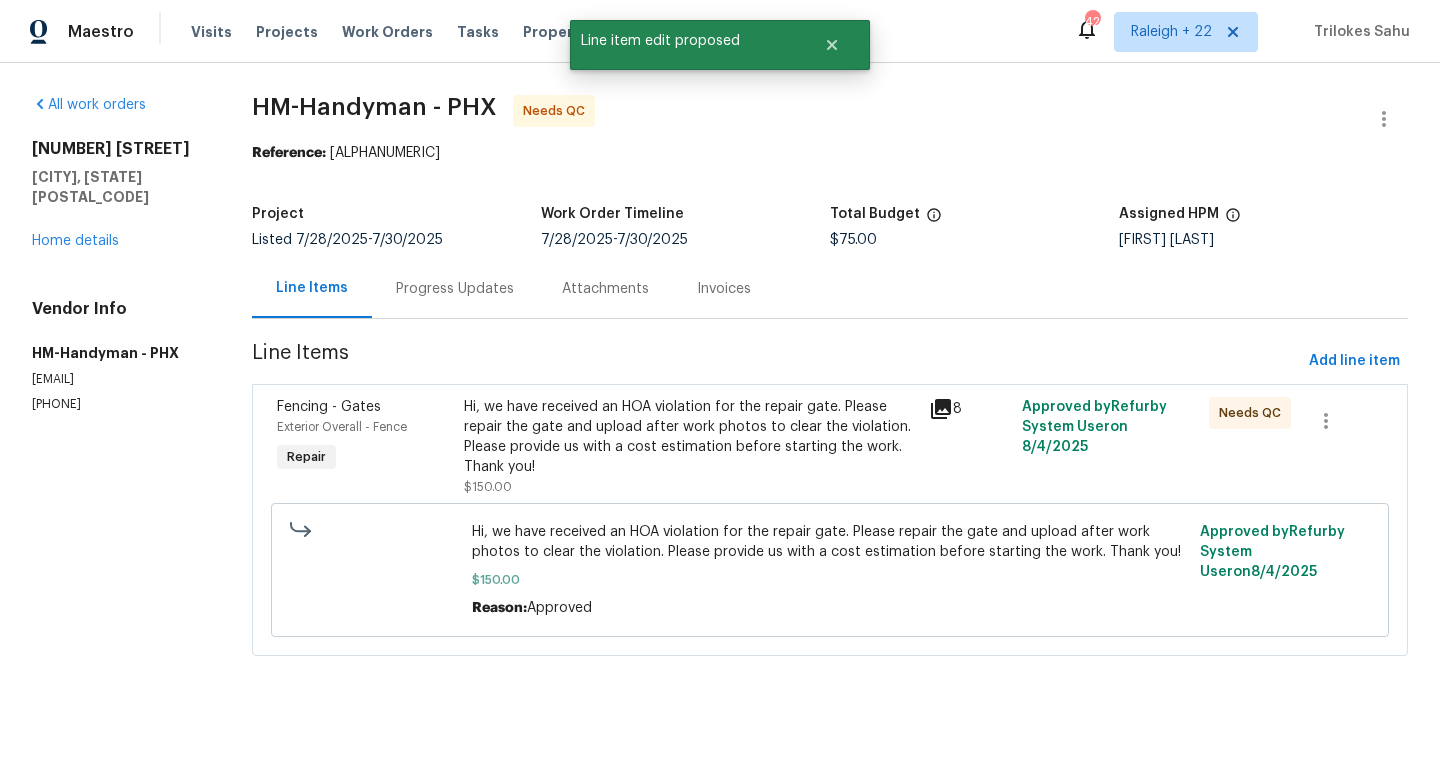 click on "Progress Updates" at bounding box center (455, 289) 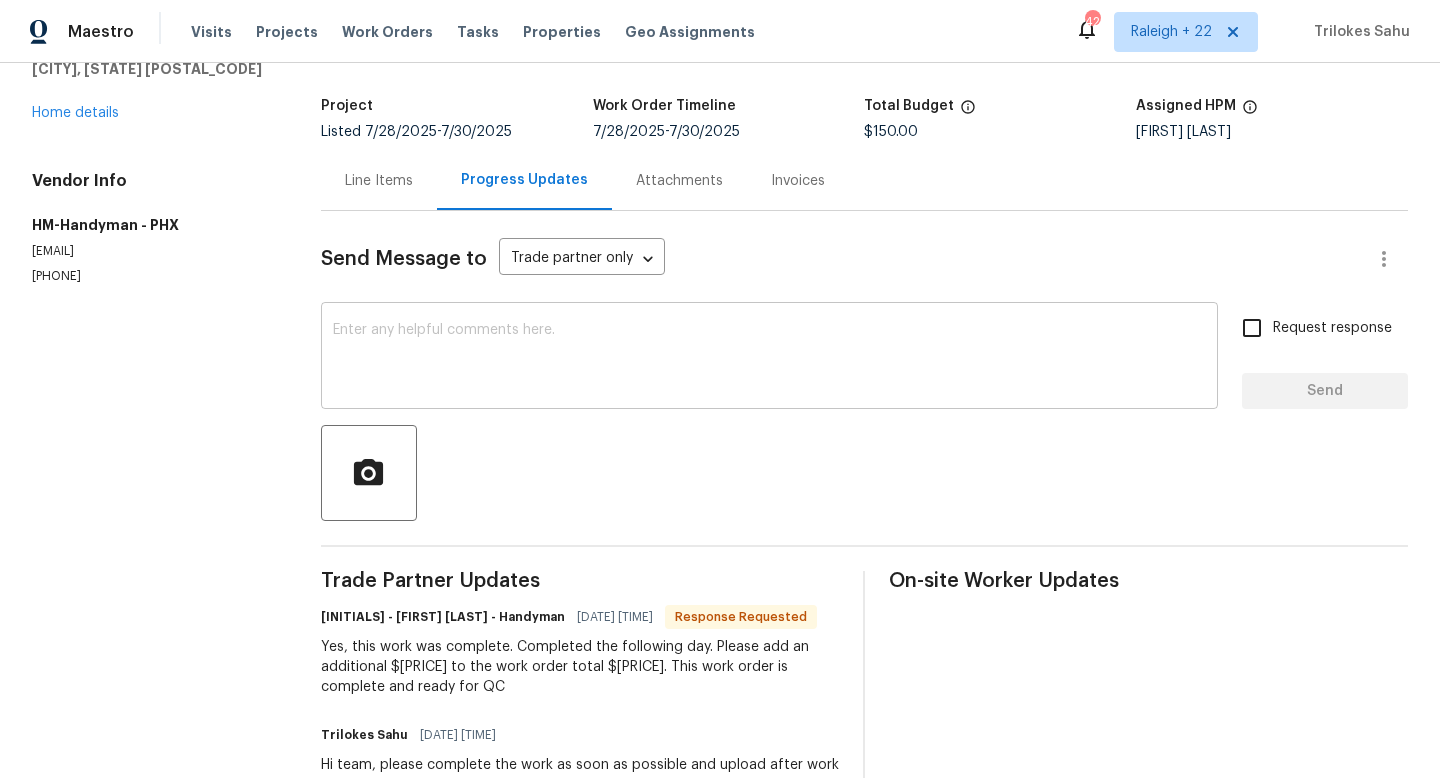 scroll, scrollTop: 140, scrollLeft: 0, axis: vertical 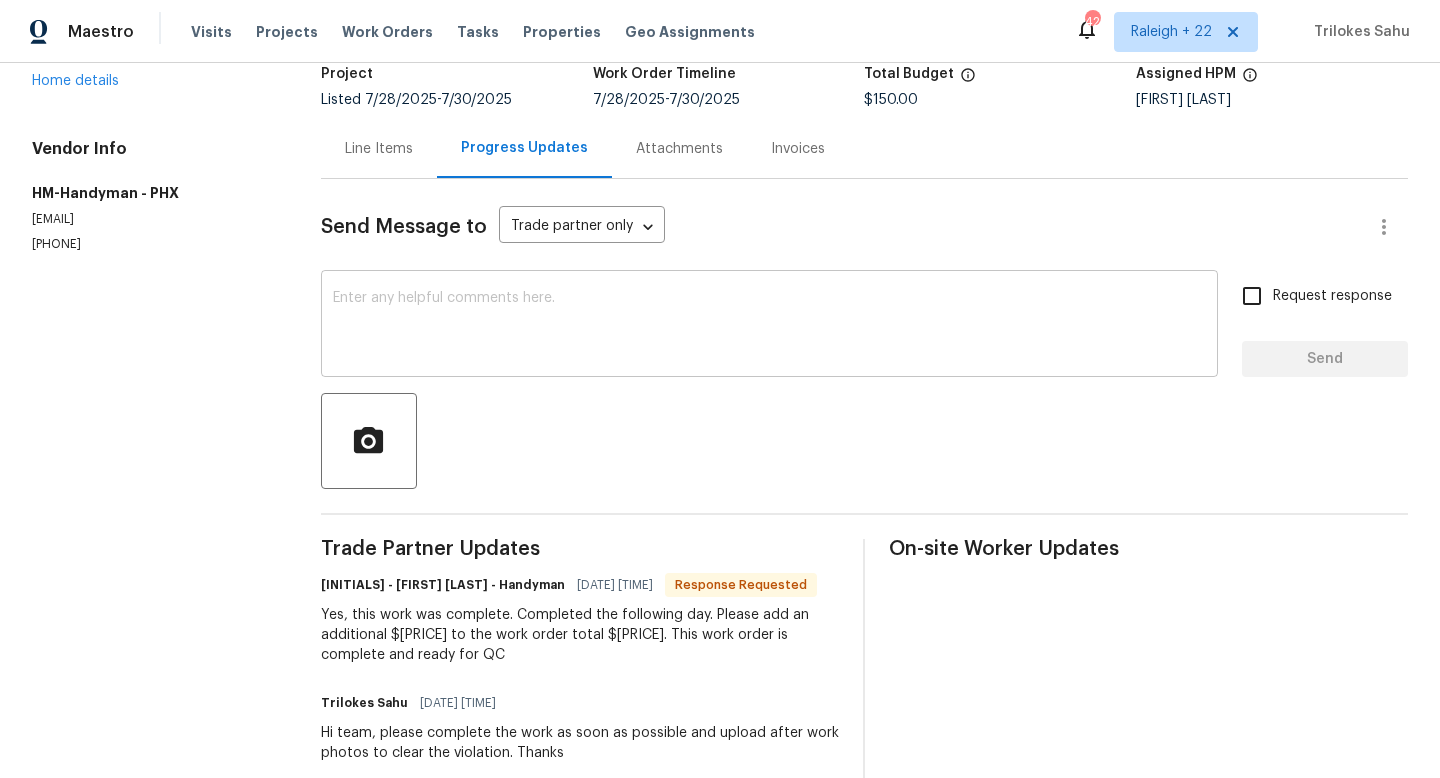 click on "x ​" at bounding box center (769, 326) 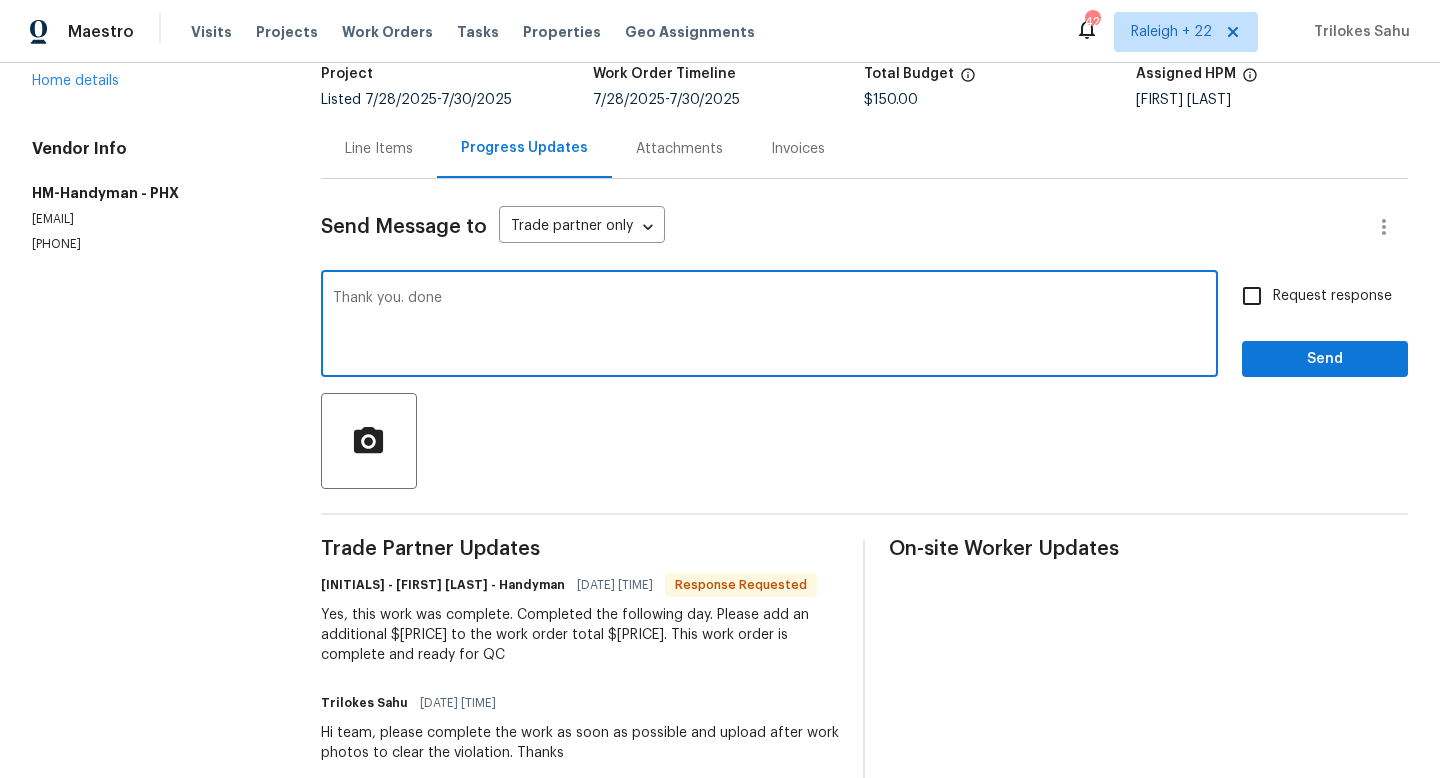 type on "Thank you. done" 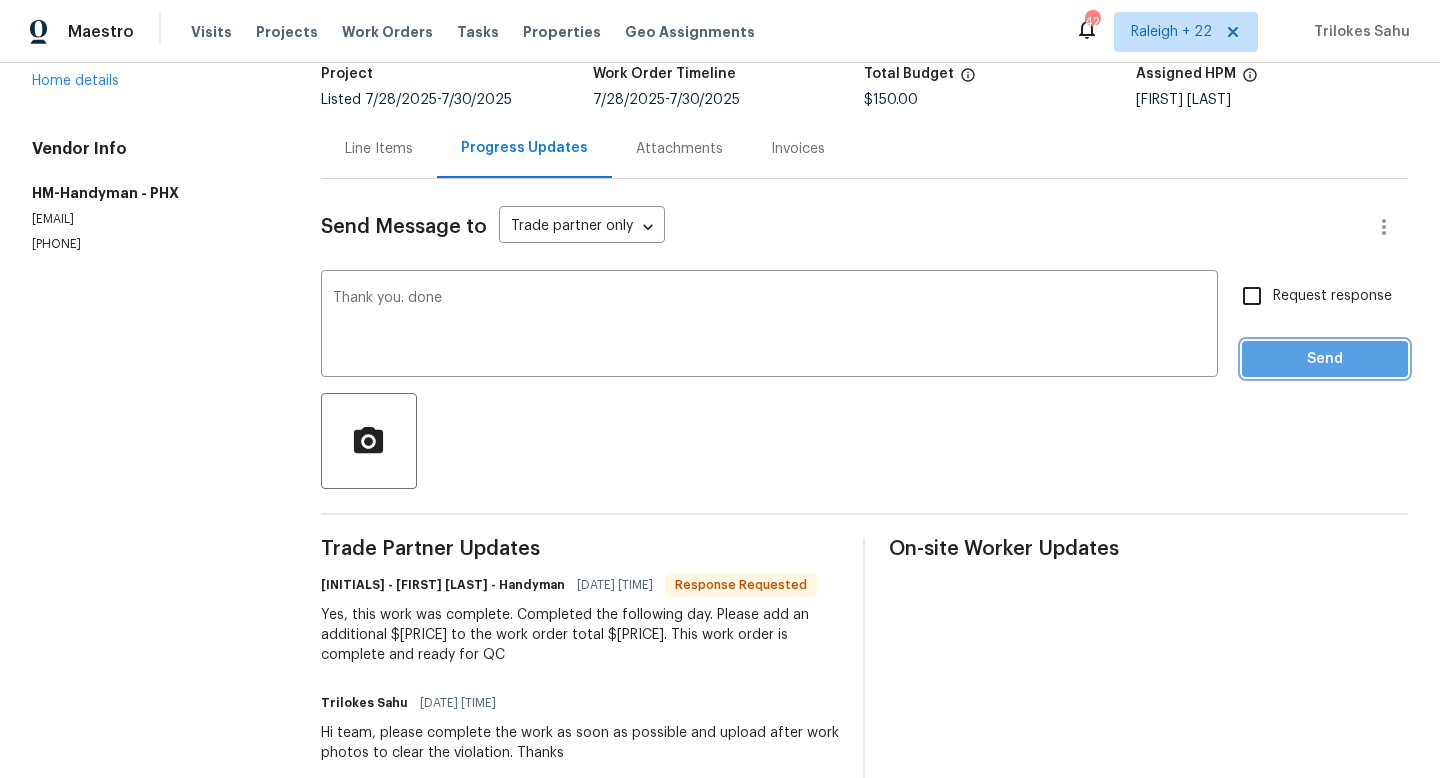 click on "Send" at bounding box center (1325, 359) 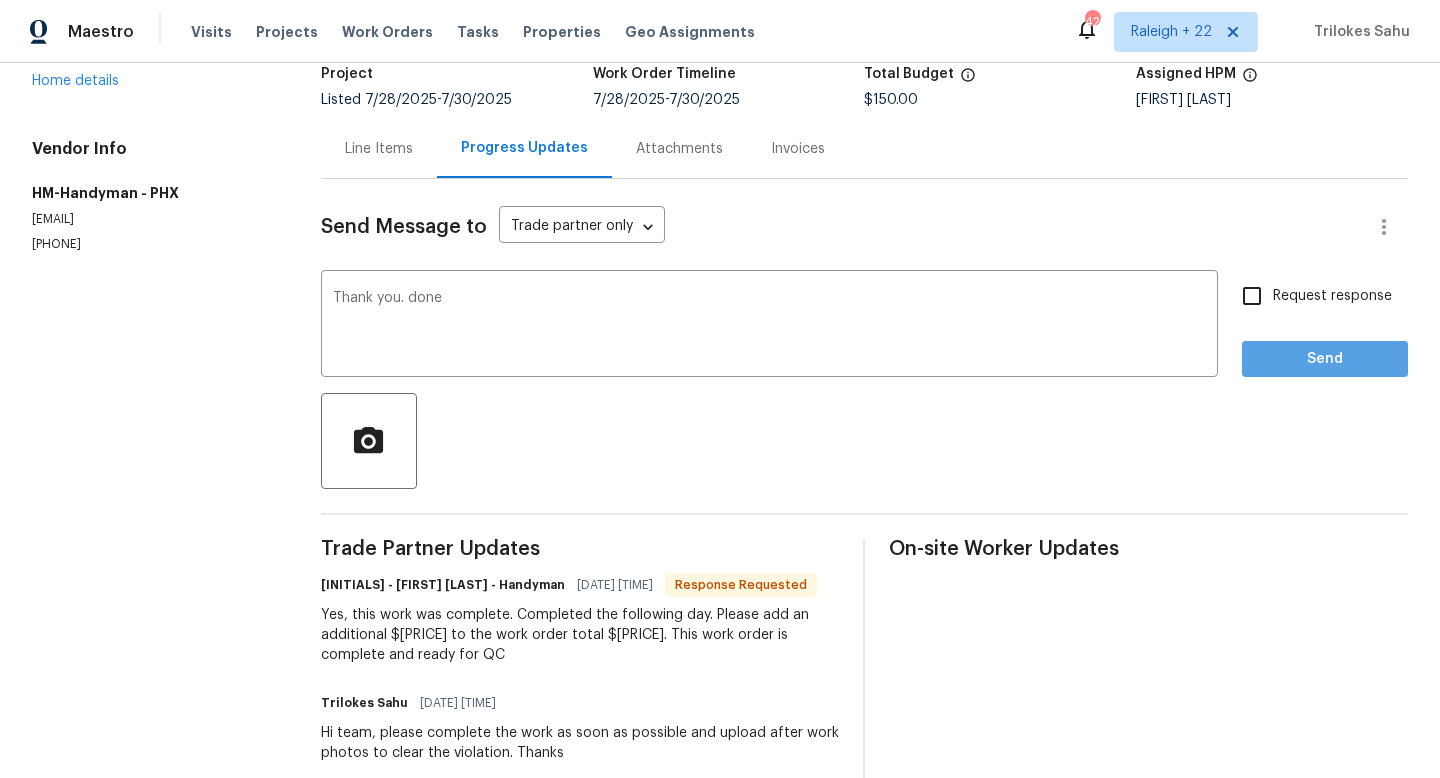scroll, scrollTop: 0, scrollLeft: 0, axis: both 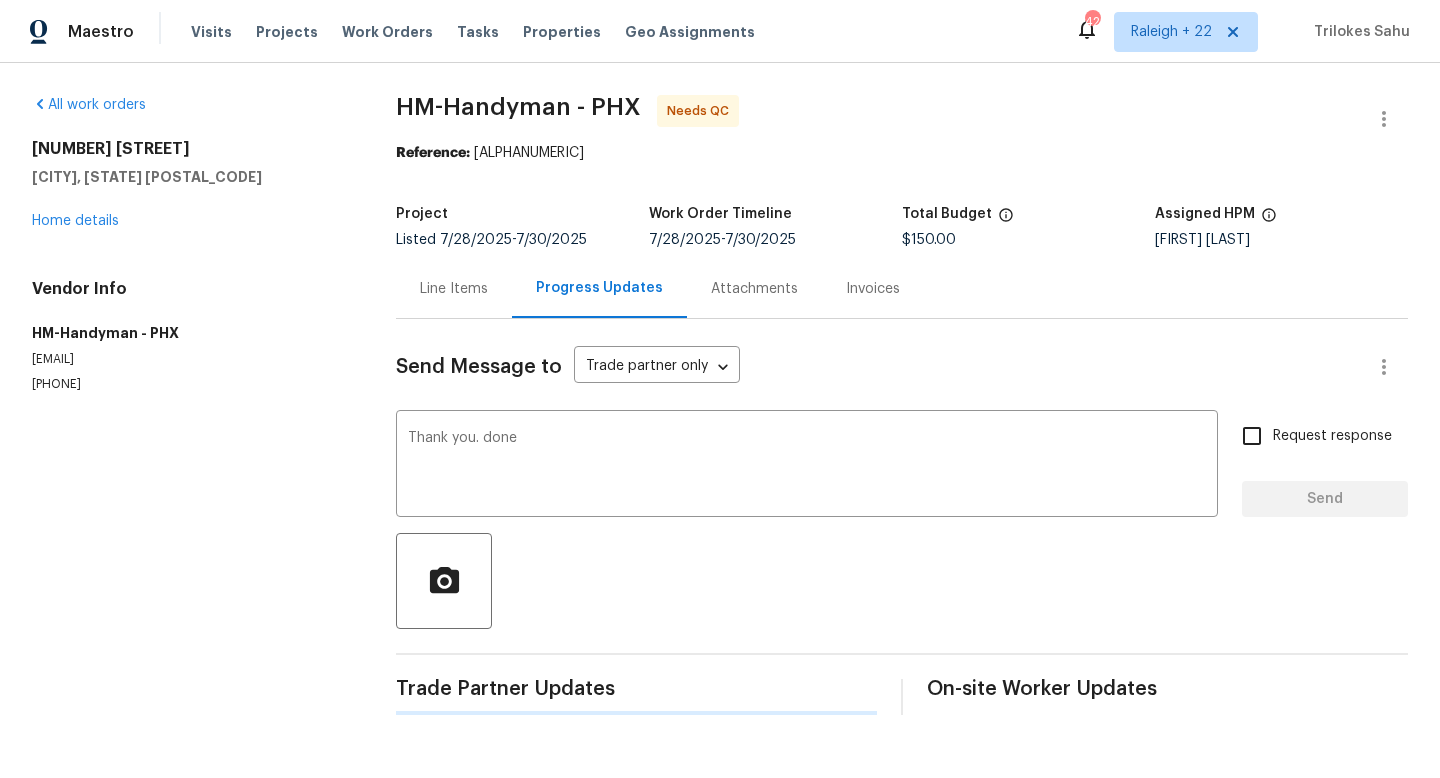 type 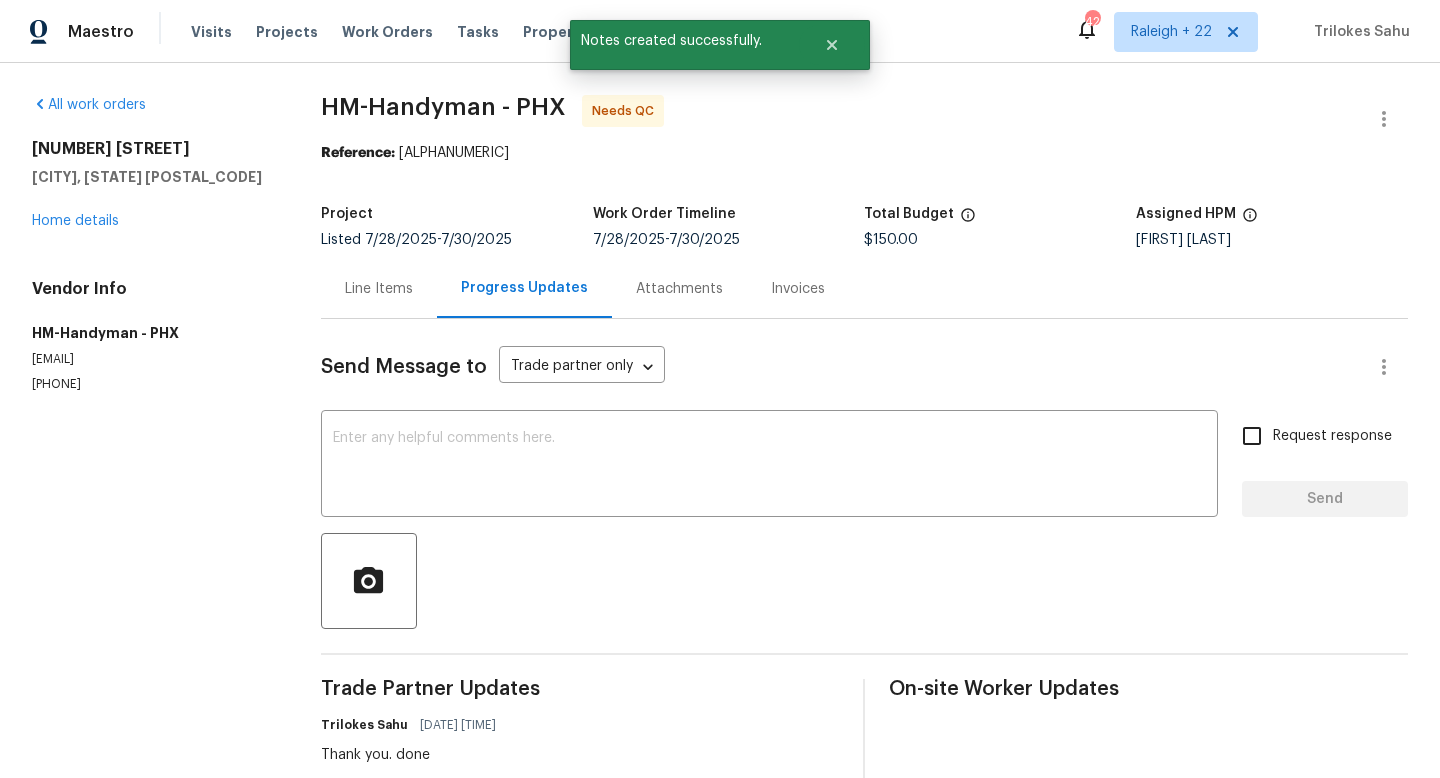 click on "Line Items" at bounding box center [379, 289] 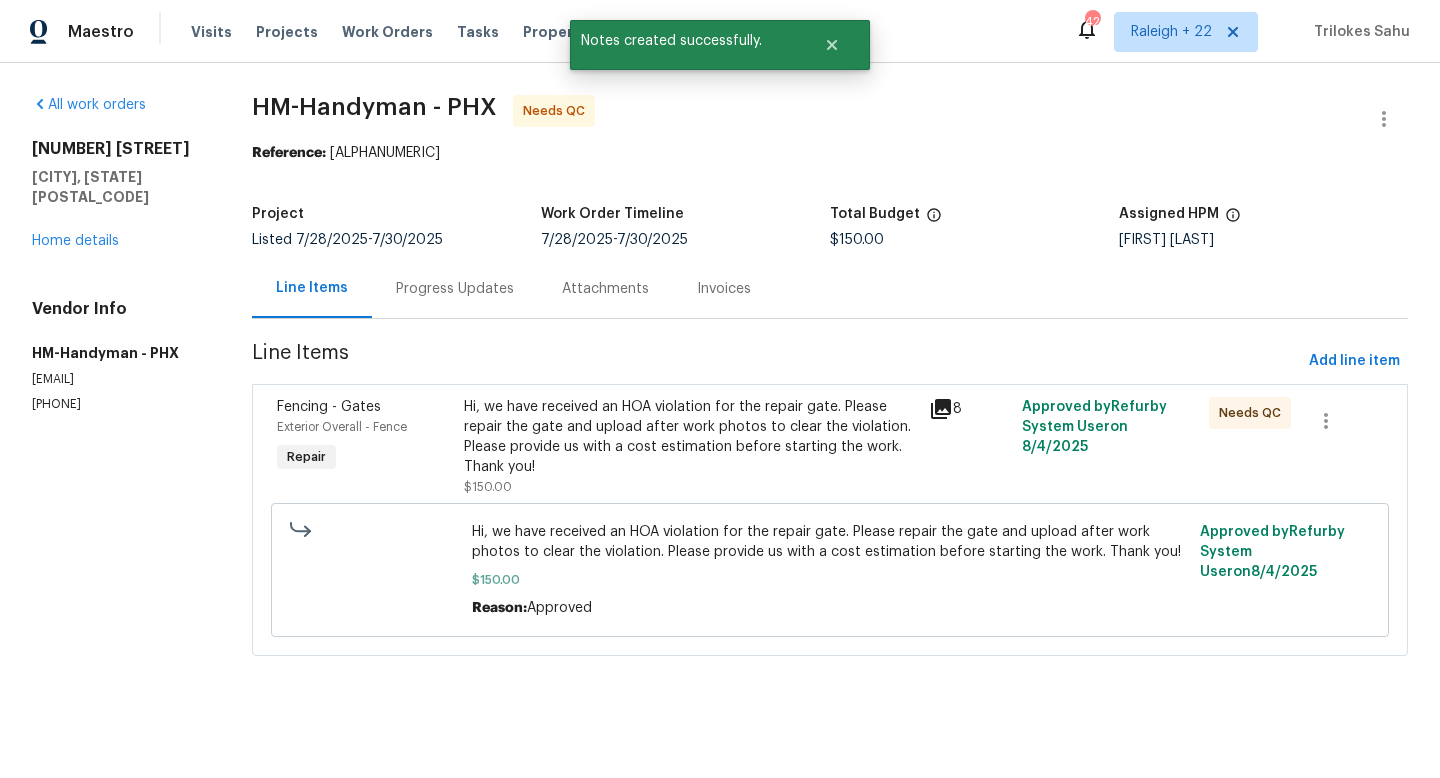 click on "Hi, we have received an HOA violation for the repair gate. Please repair the gate and upload after work photos to clear the violation. Please provide us with a cost estimation before starting the work. Thank you!" at bounding box center (691, 437) 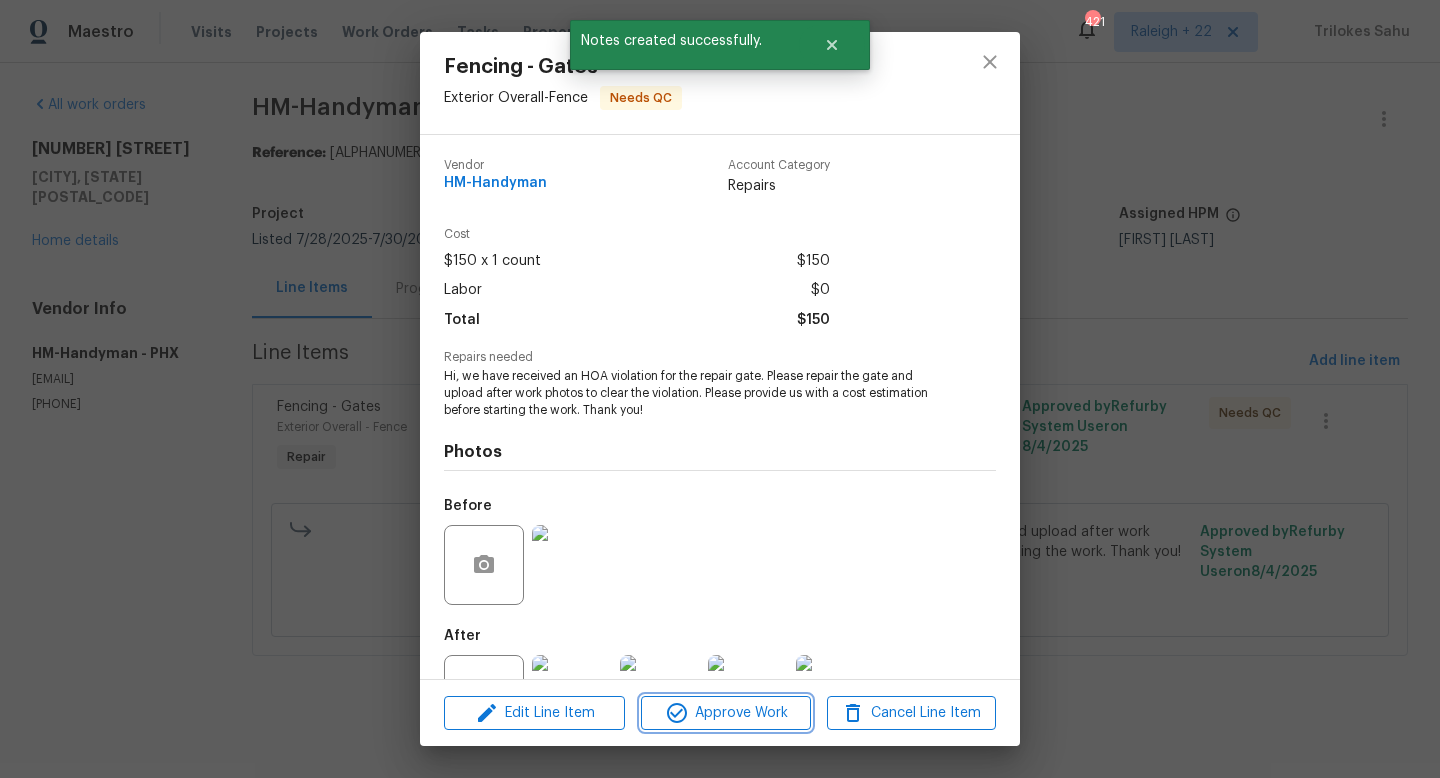 click on "Approve Work" at bounding box center (725, 713) 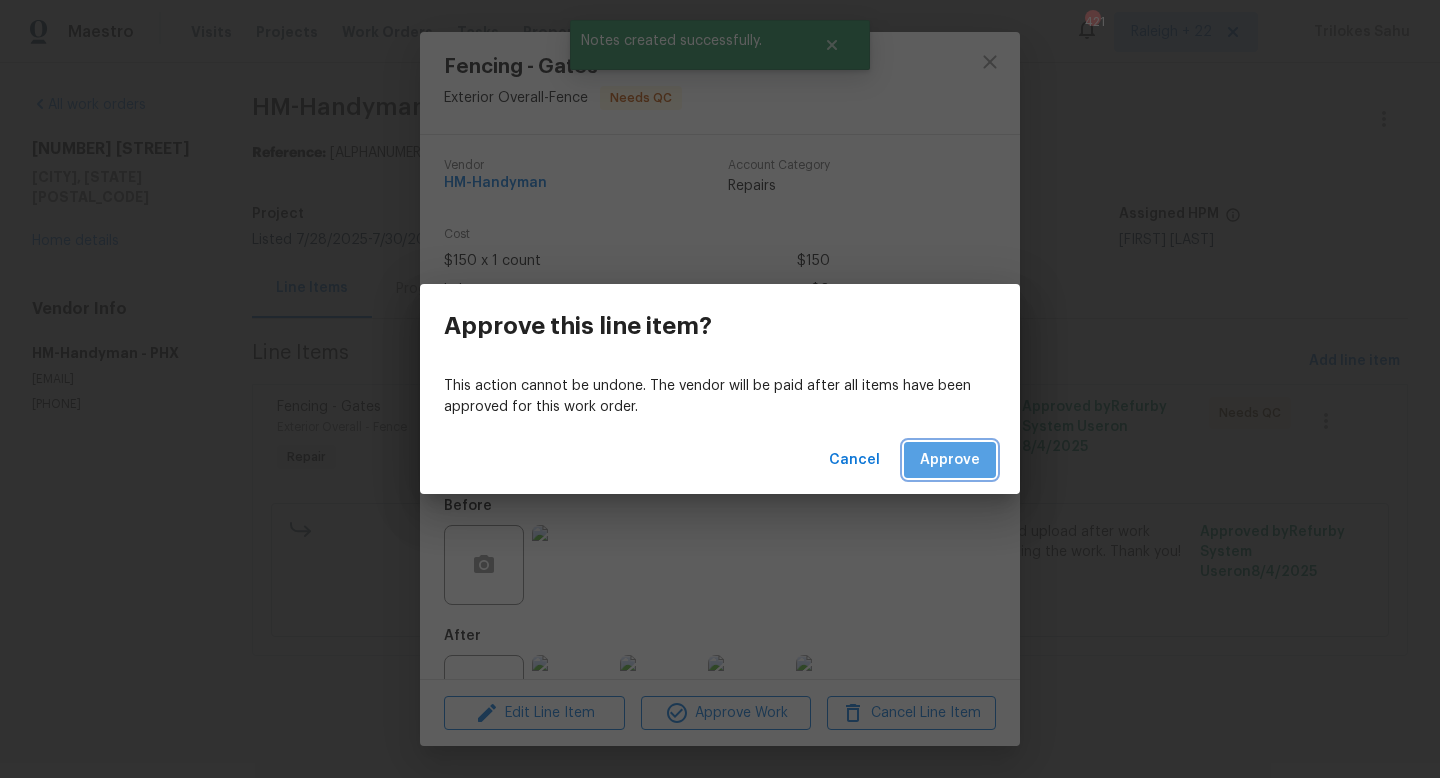 click on "Approve" at bounding box center (950, 460) 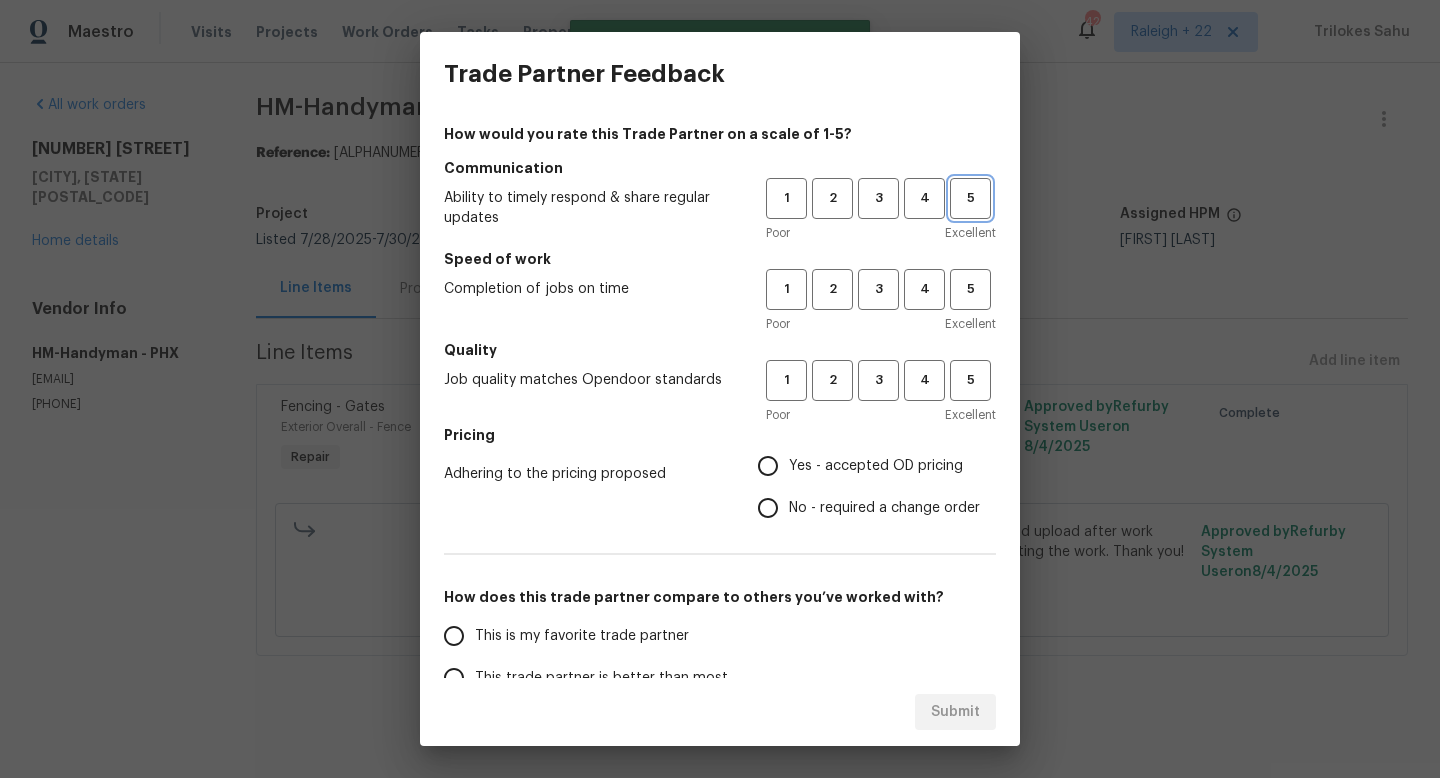 click on "5" at bounding box center [970, 198] 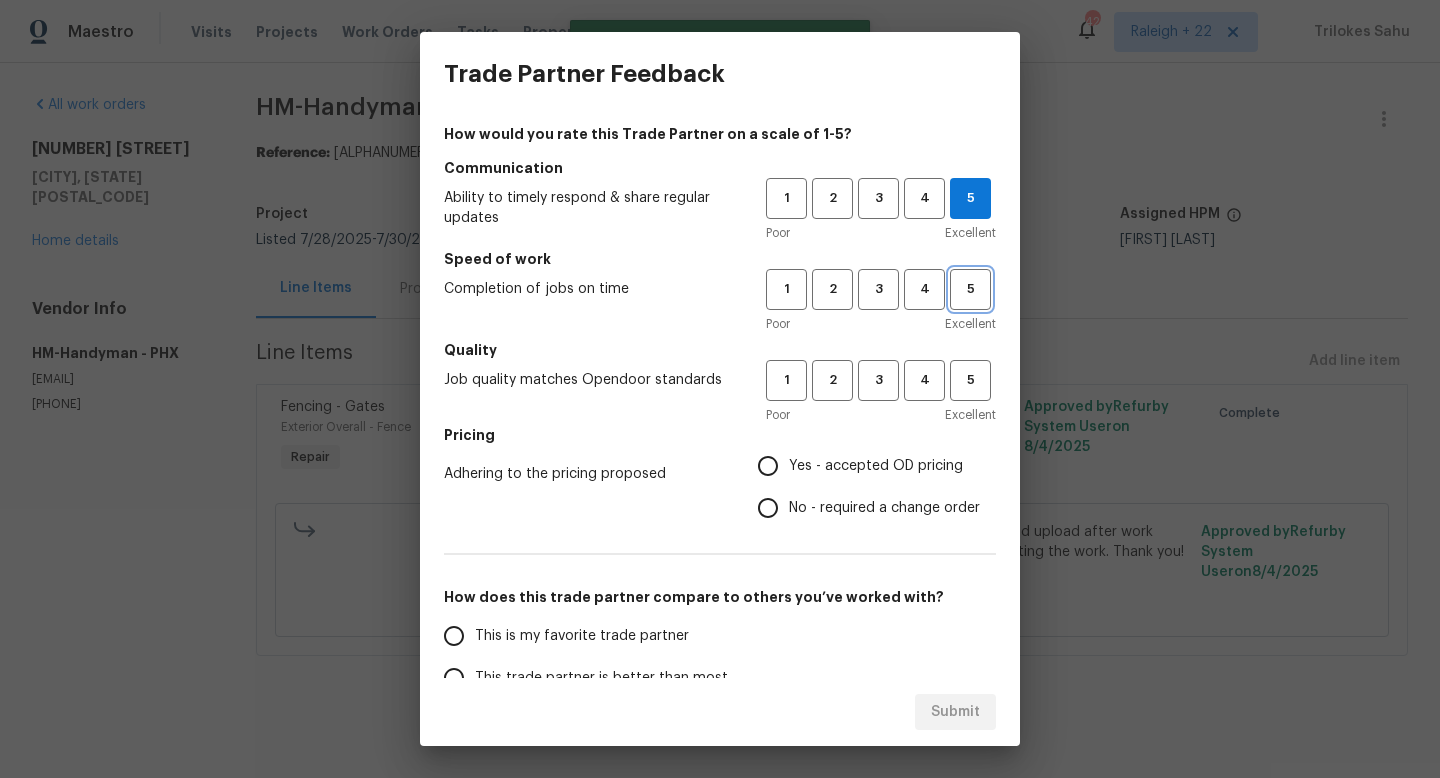 click on "5" at bounding box center (970, 289) 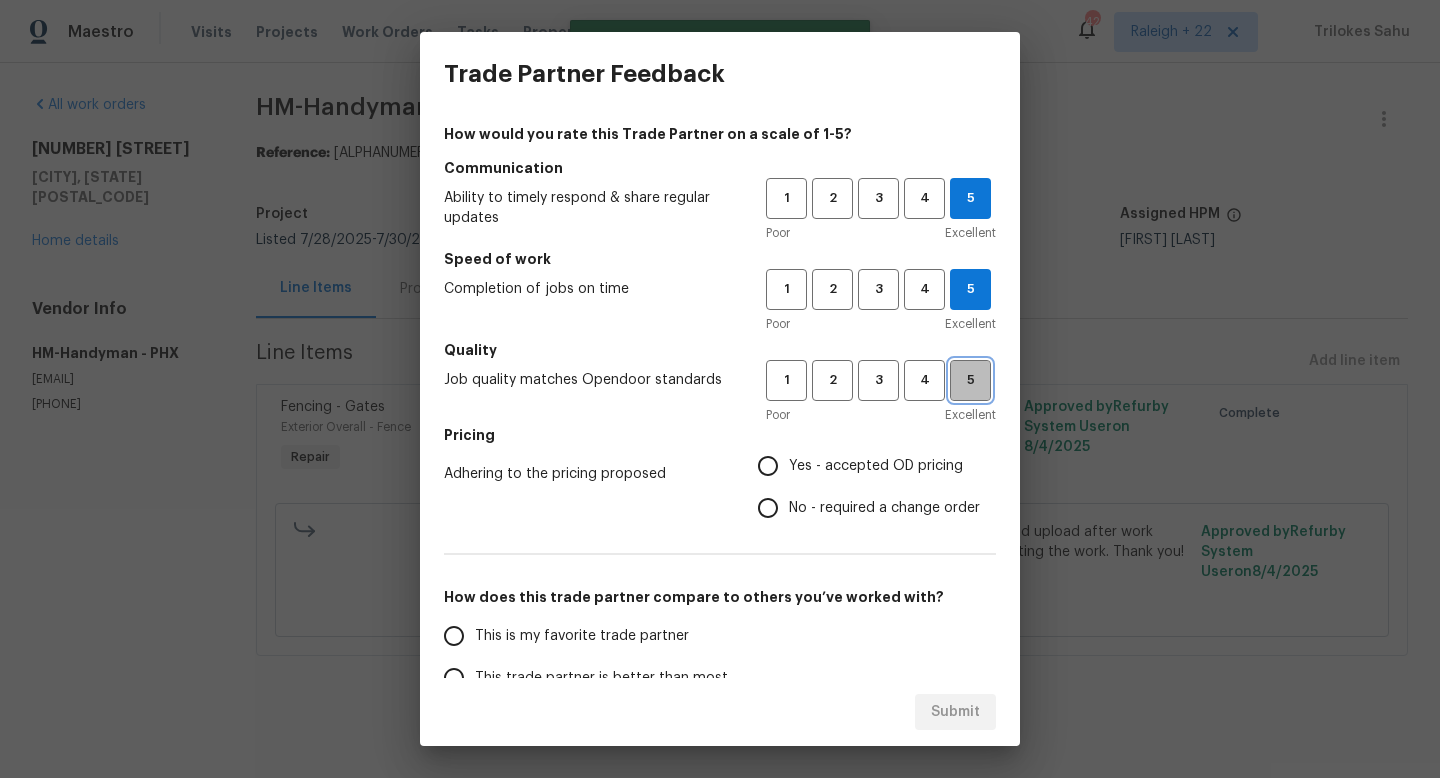 click on "5" at bounding box center (970, 380) 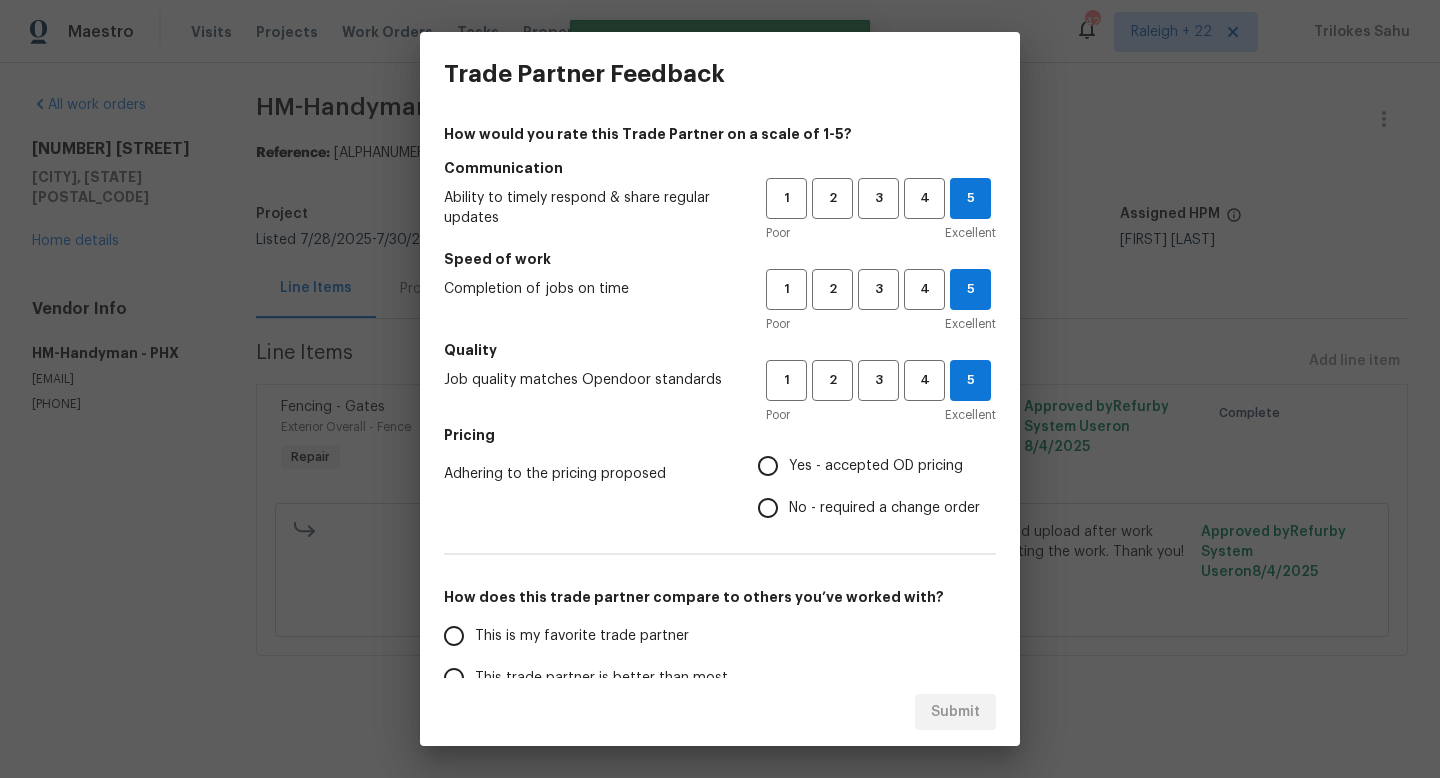 click on "Pricing" at bounding box center [720, 435] 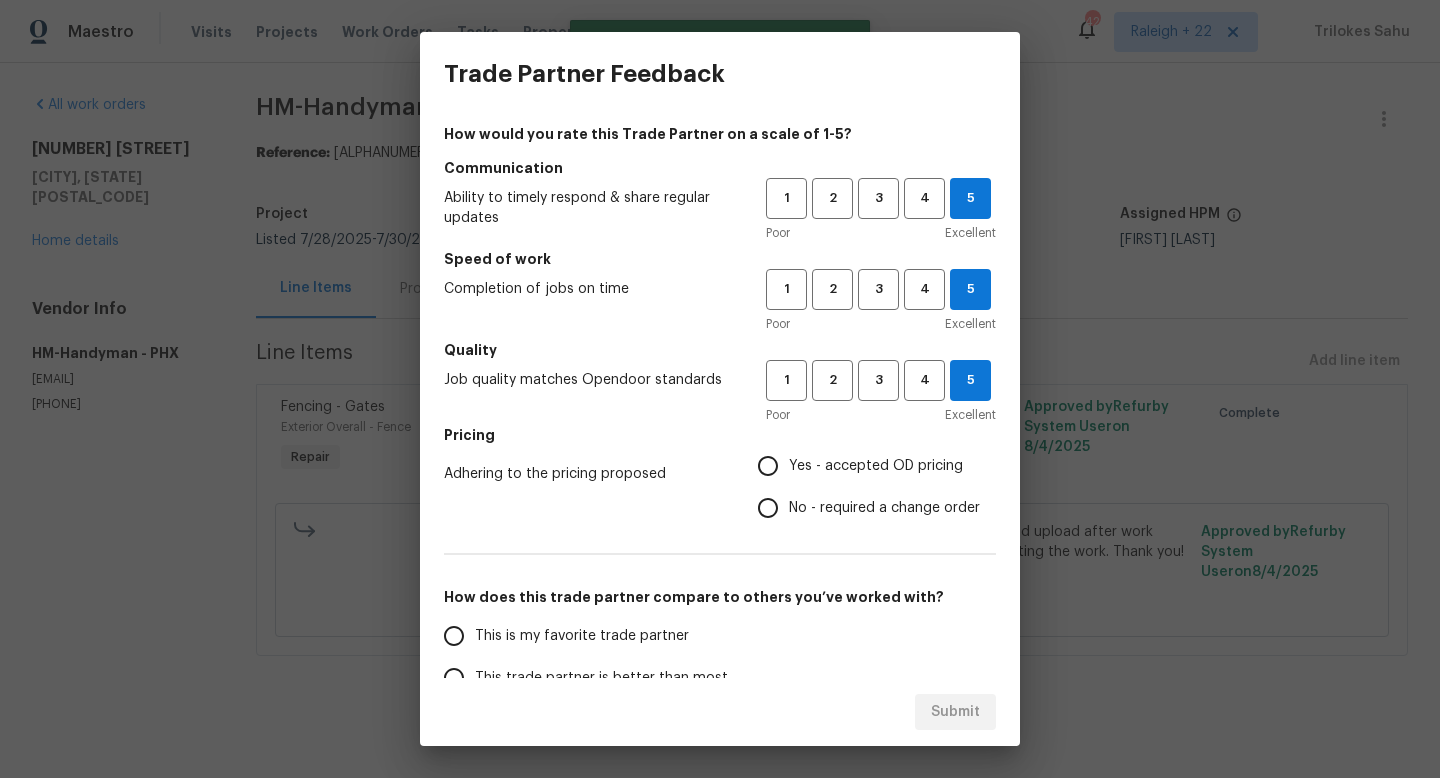 click on "Yes - accepted OD pricing" at bounding box center [876, 466] 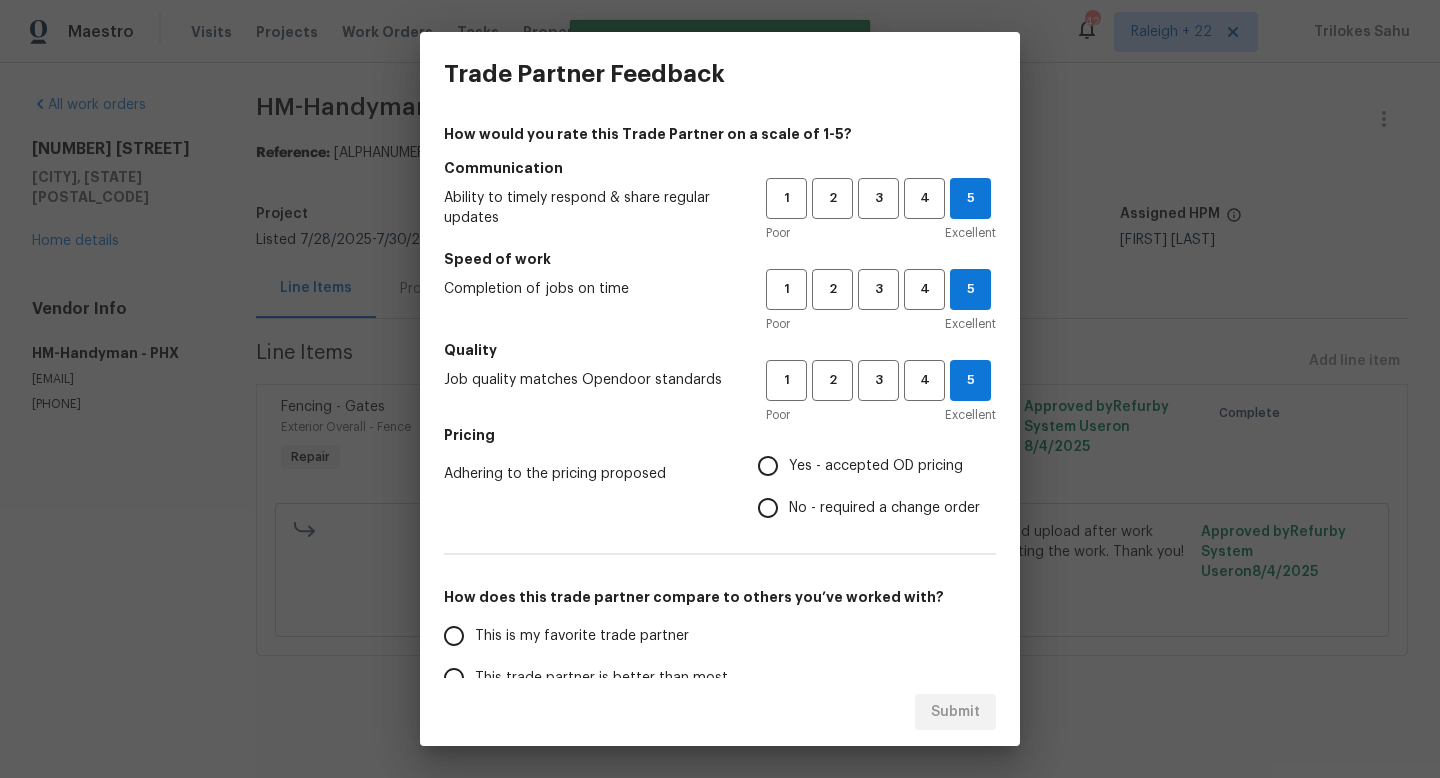 click on "Yes - accepted OD pricing" at bounding box center [768, 466] 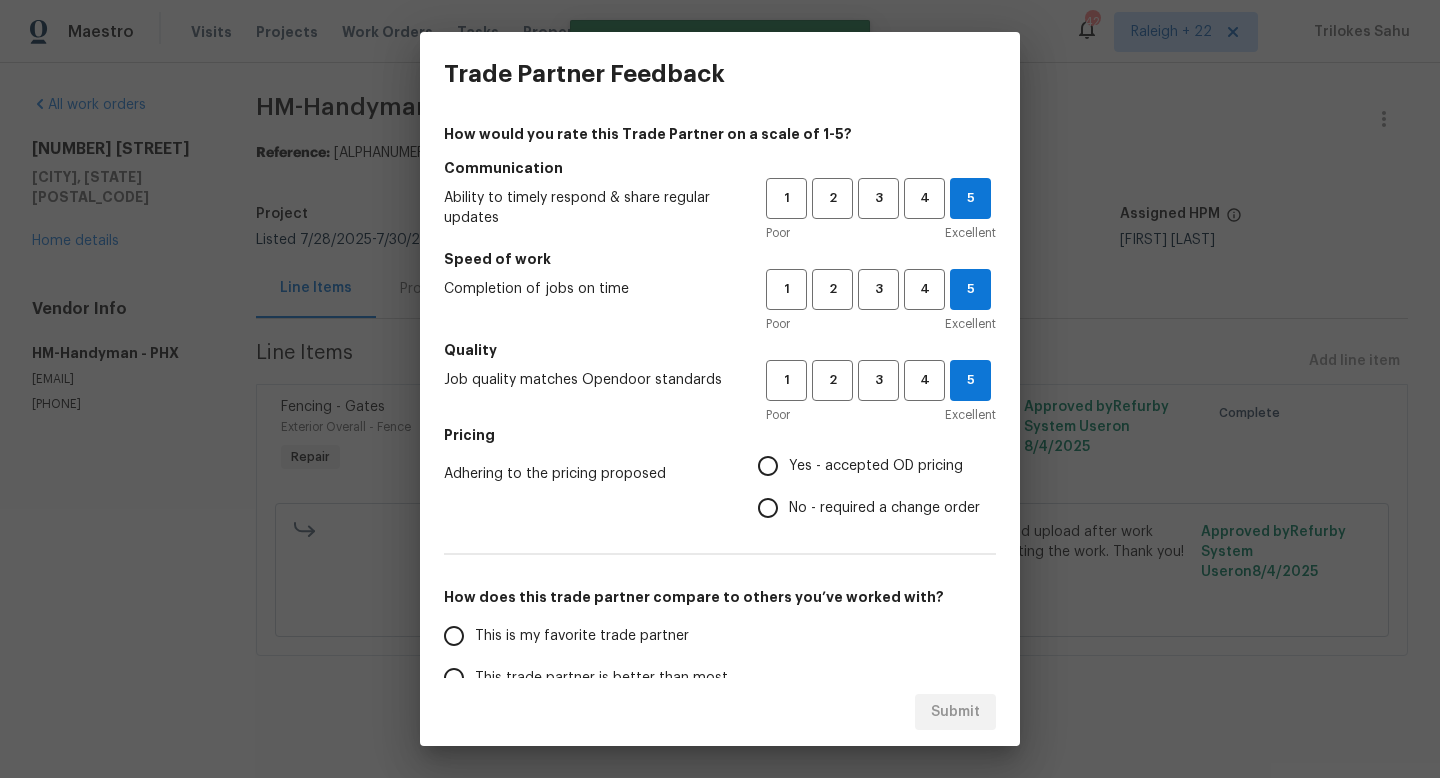 radio on "true" 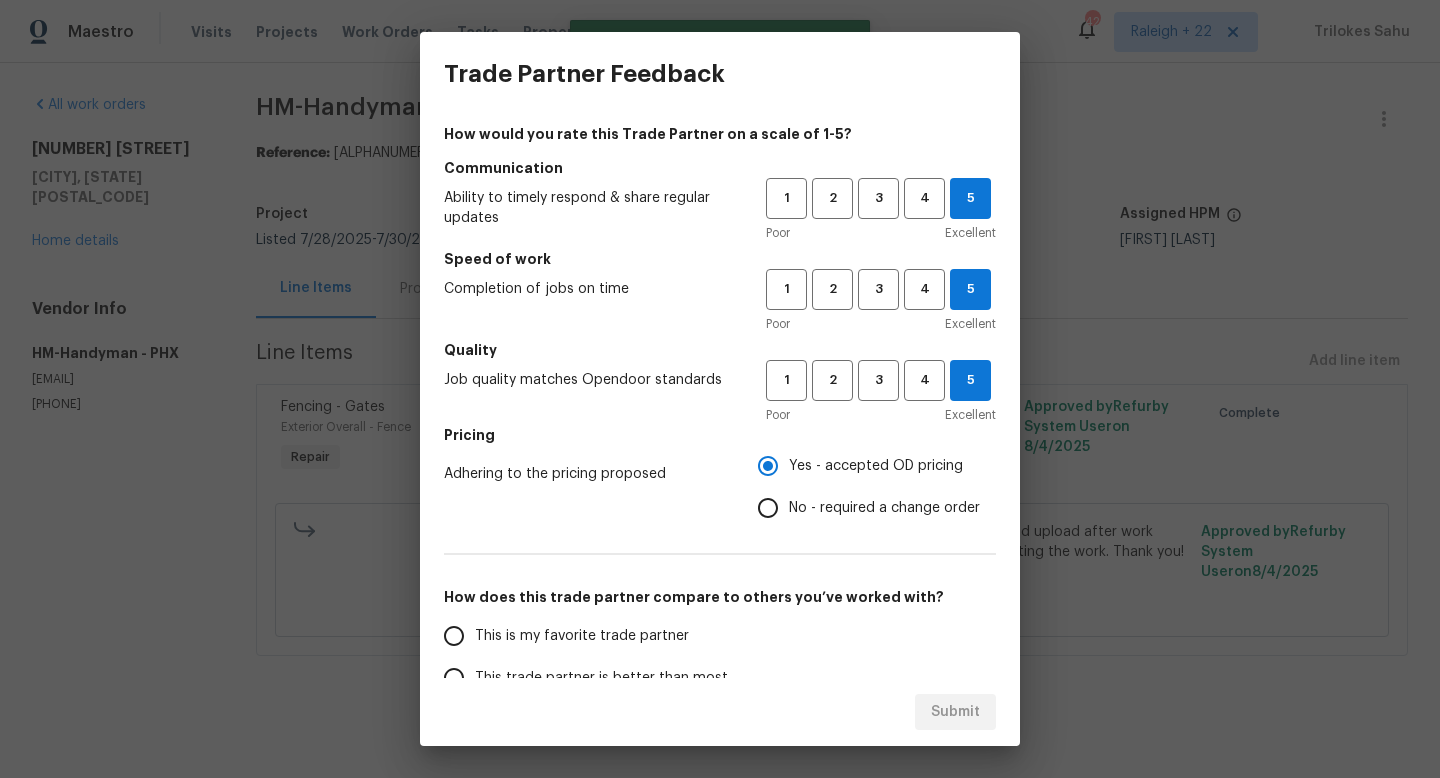 click on "This is my favorite trade partner" at bounding box center (591, 636) 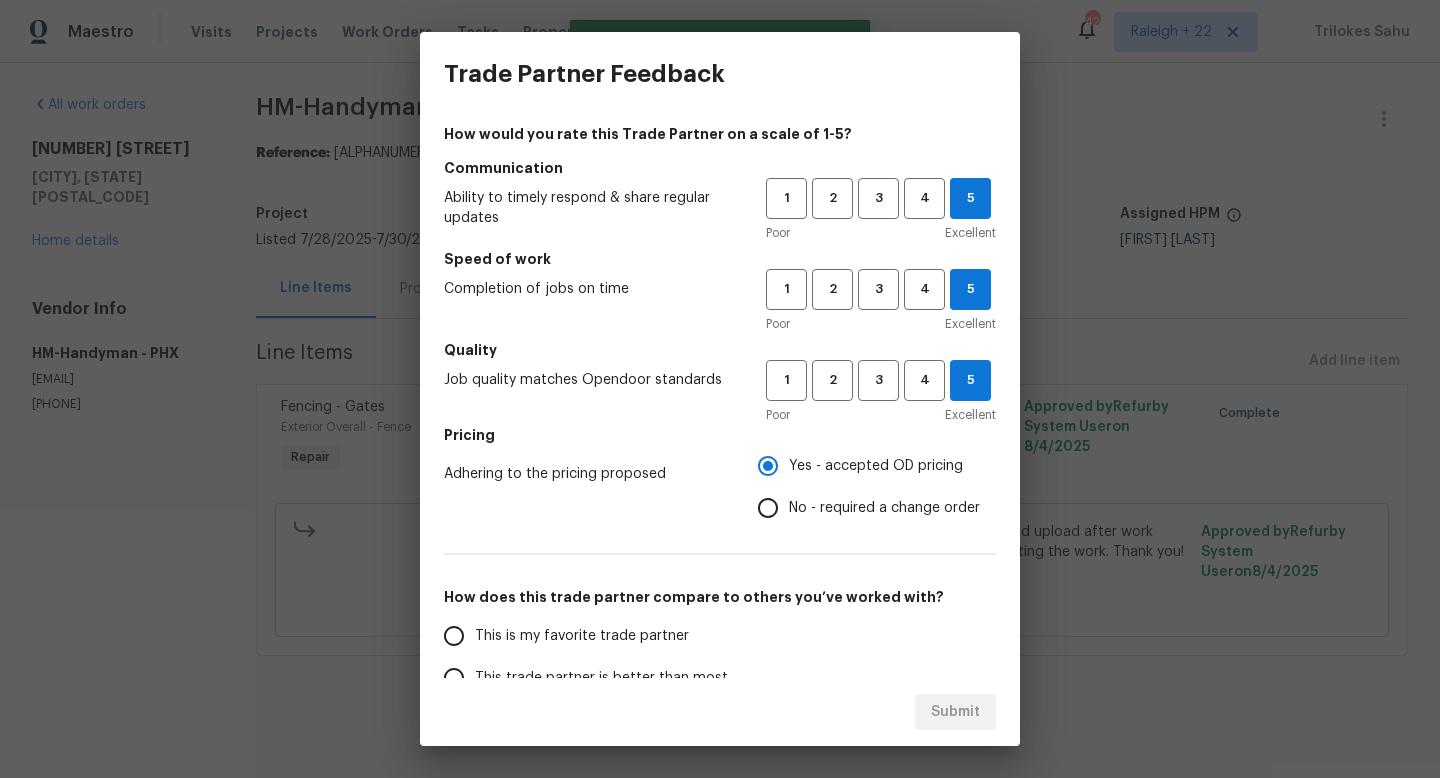 click on "This is my favorite trade partner" at bounding box center [454, 636] 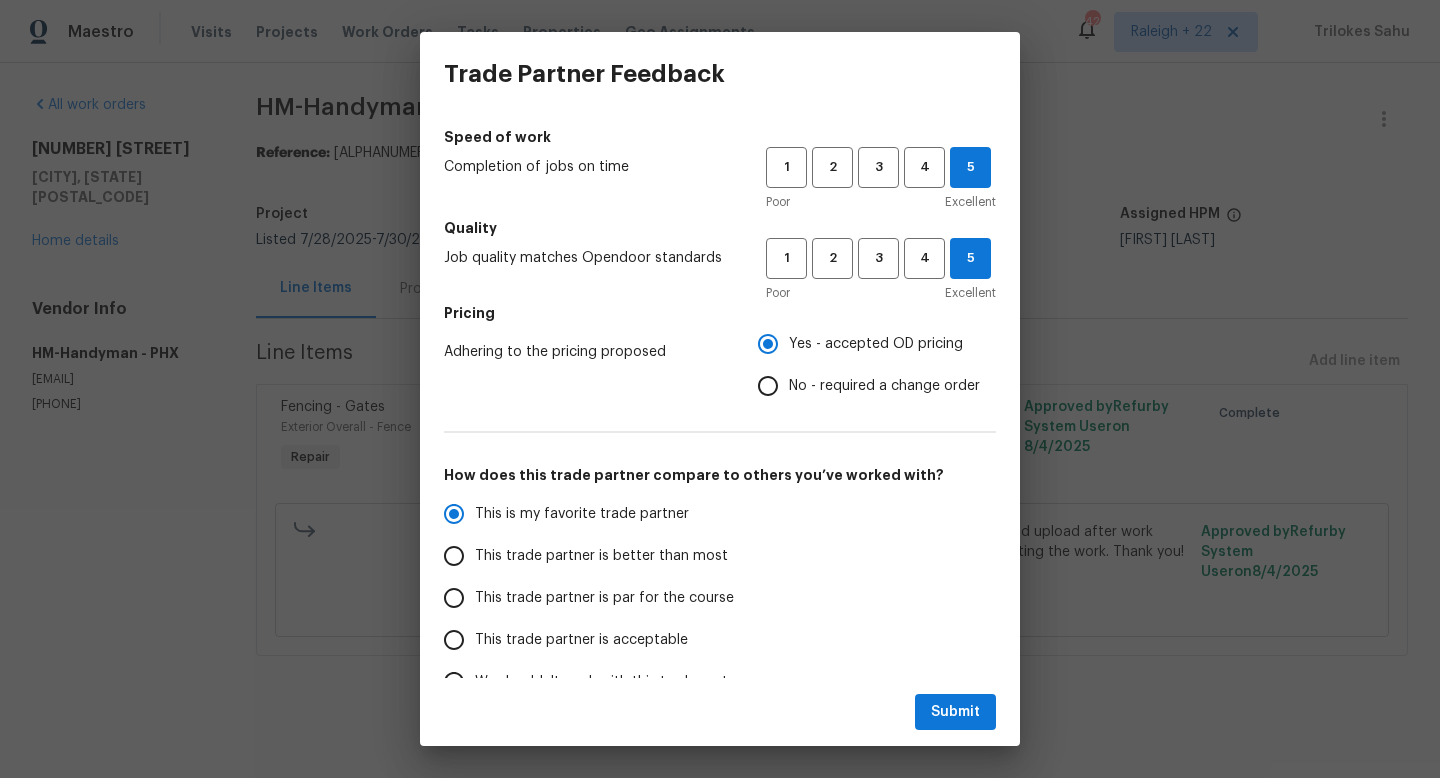 scroll, scrollTop: 160, scrollLeft: 0, axis: vertical 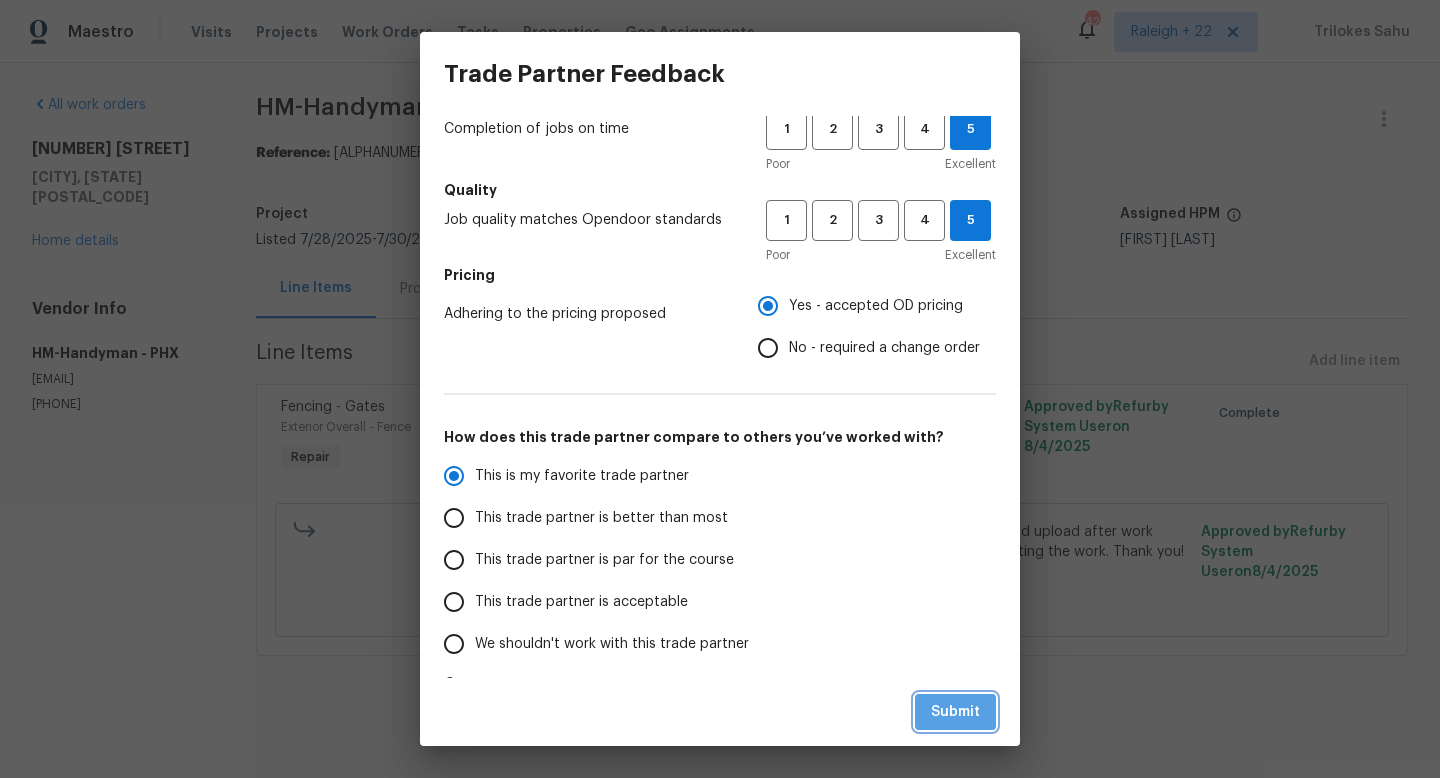 click on "Submit" at bounding box center (955, 712) 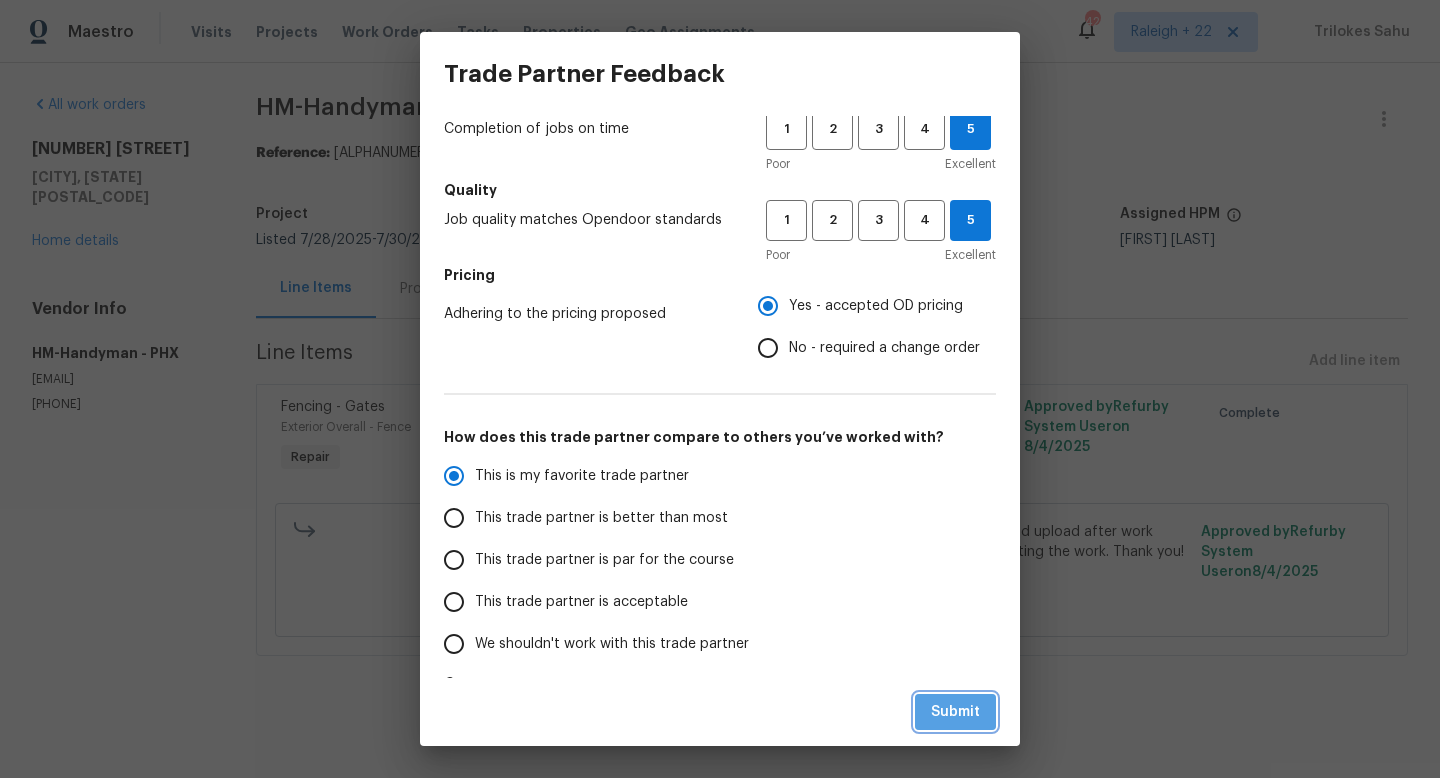 radio on "true" 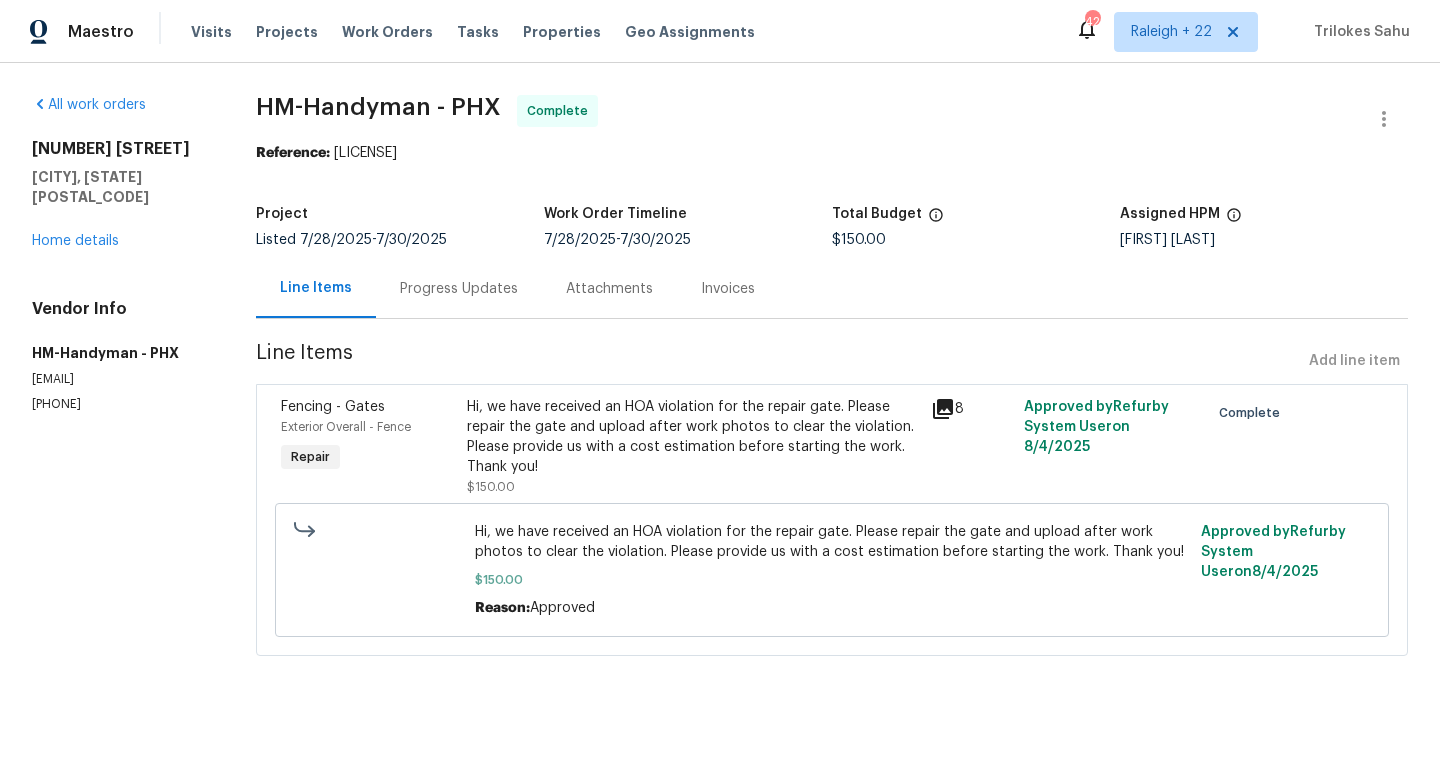 scroll, scrollTop: 0, scrollLeft: 0, axis: both 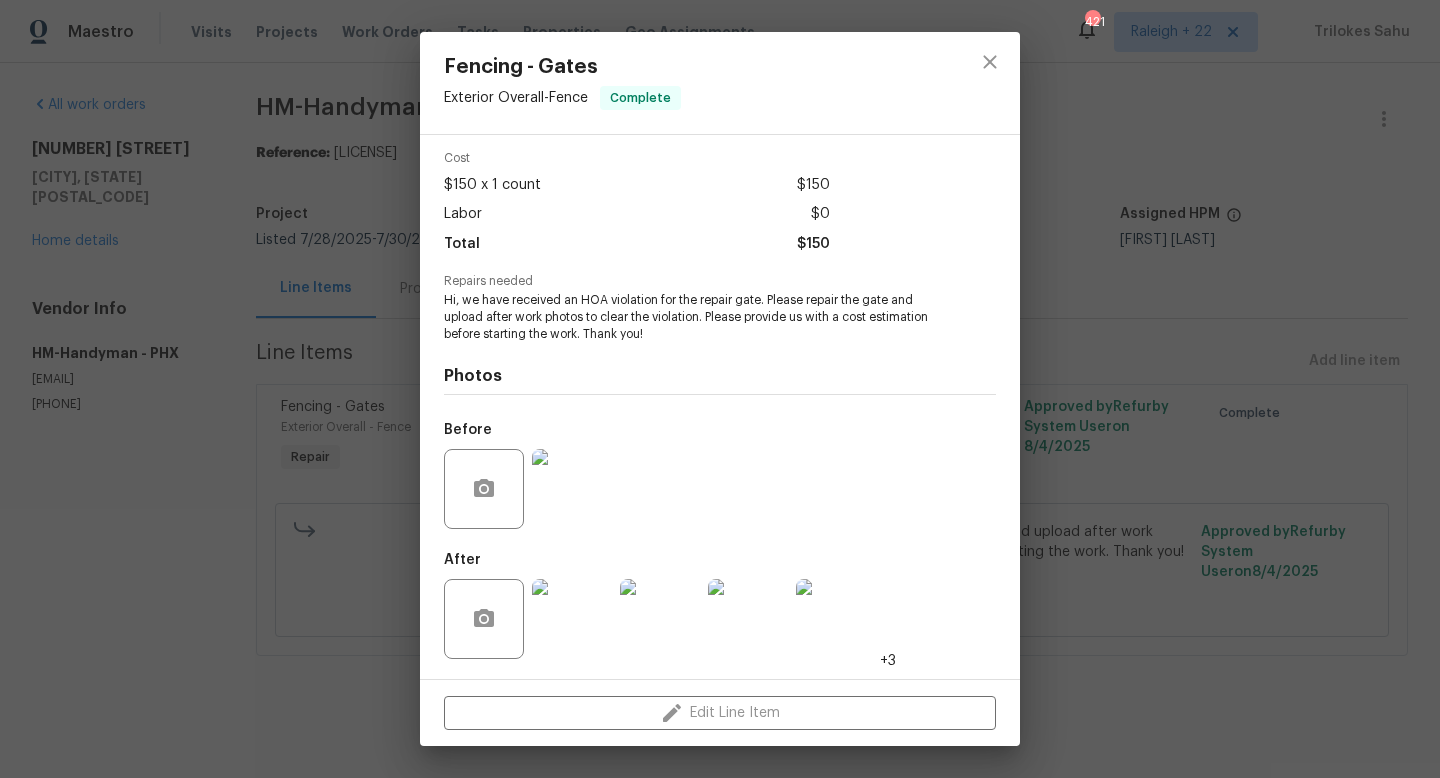 click at bounding box center [572, 619] 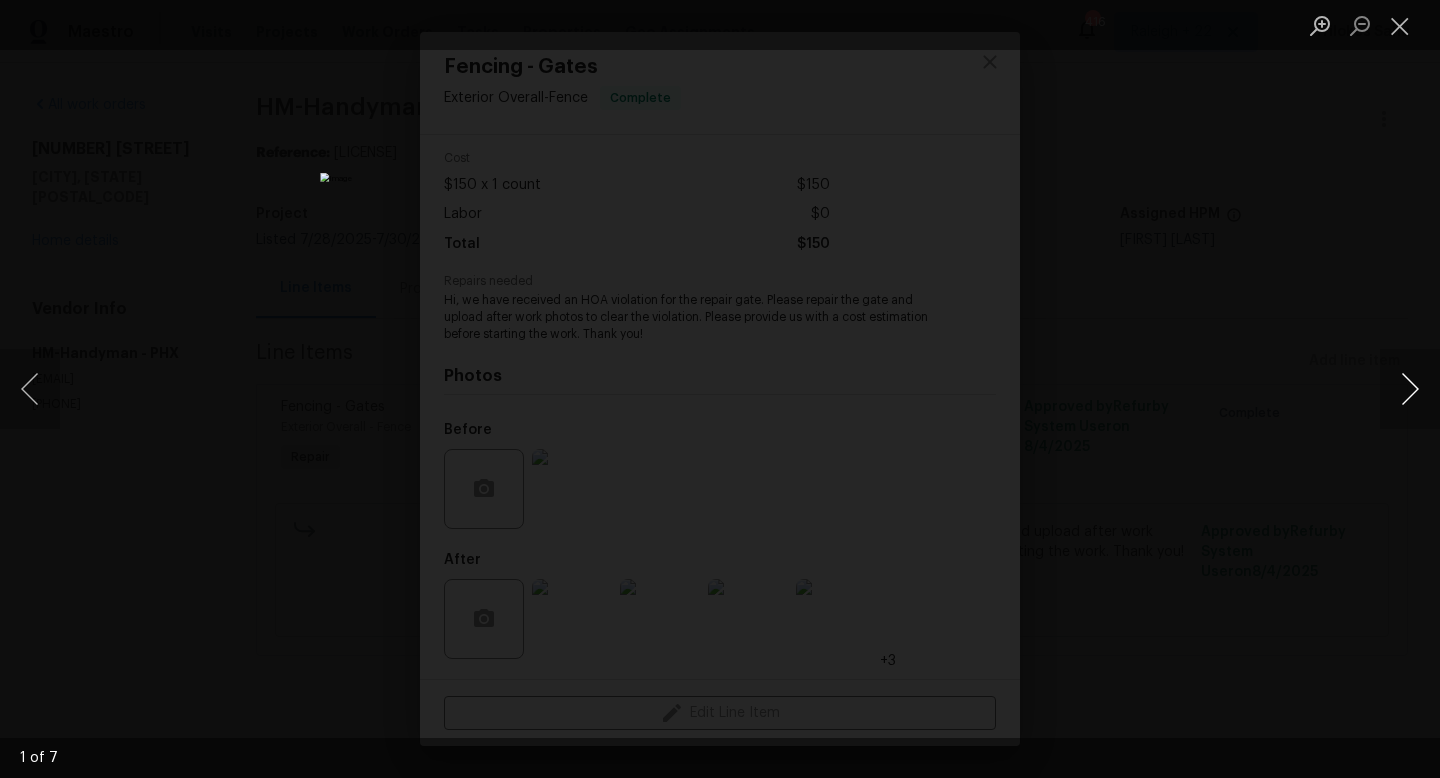 click at bounding box center (1410, 389) 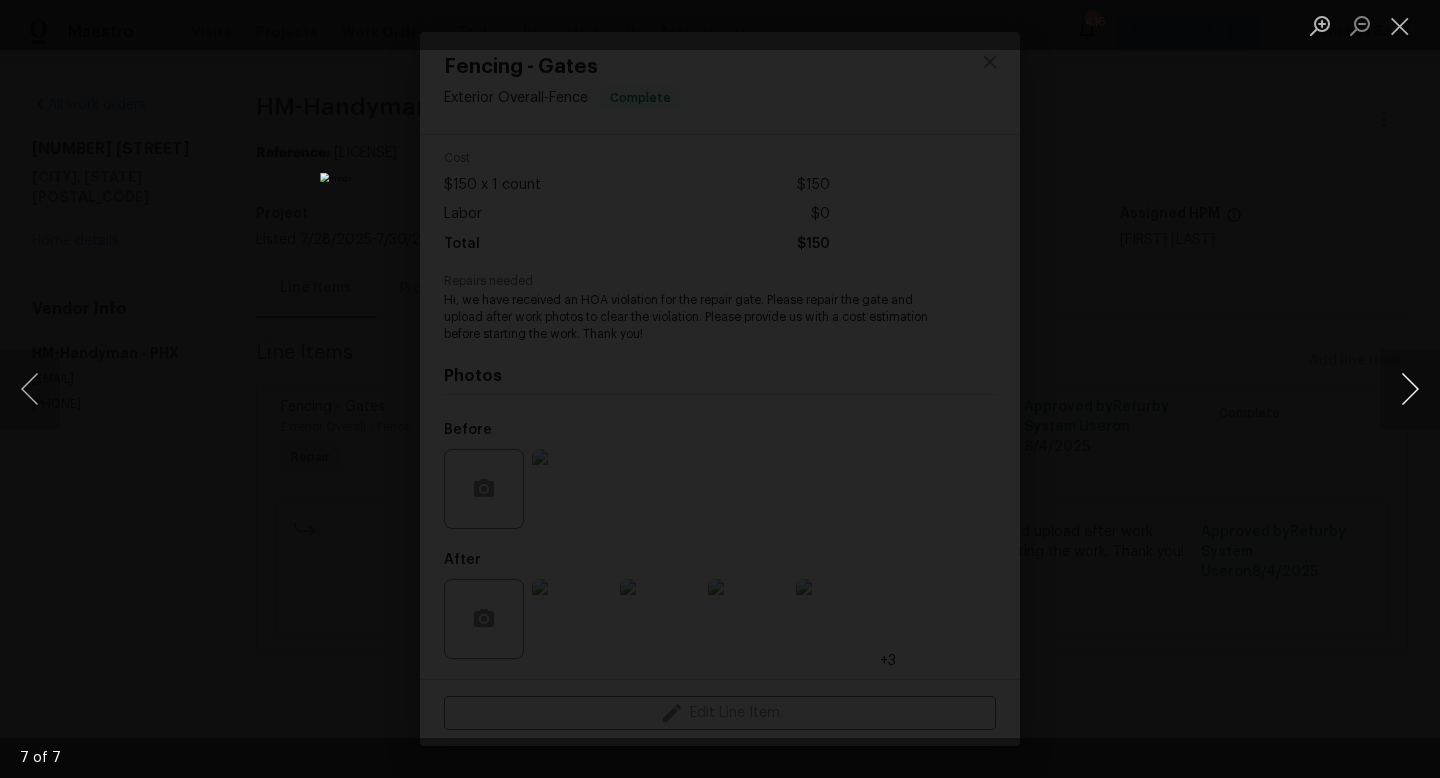 click at bounding box center (1410, 389) 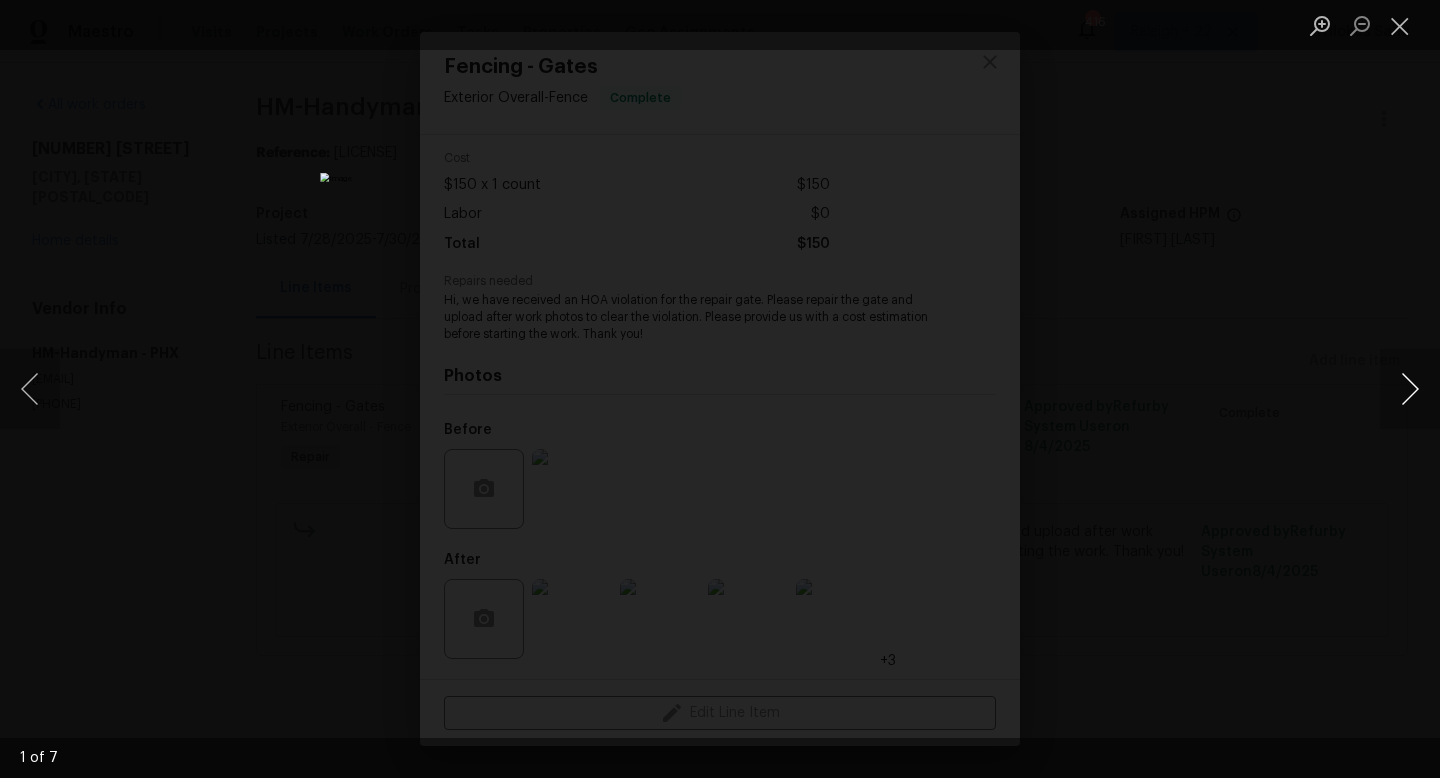 click at bounding box center [1410, 389] 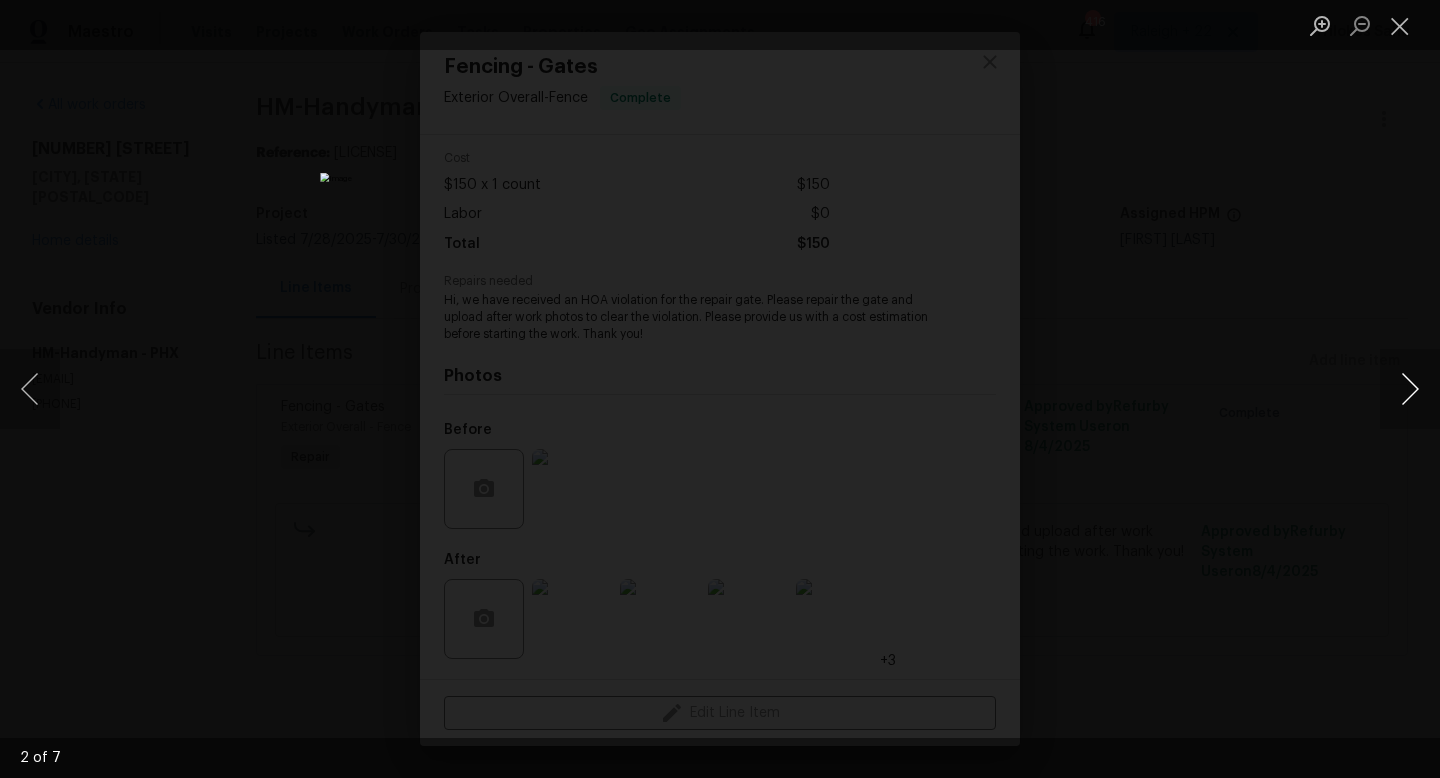 click at bounding box center [1410, 389] 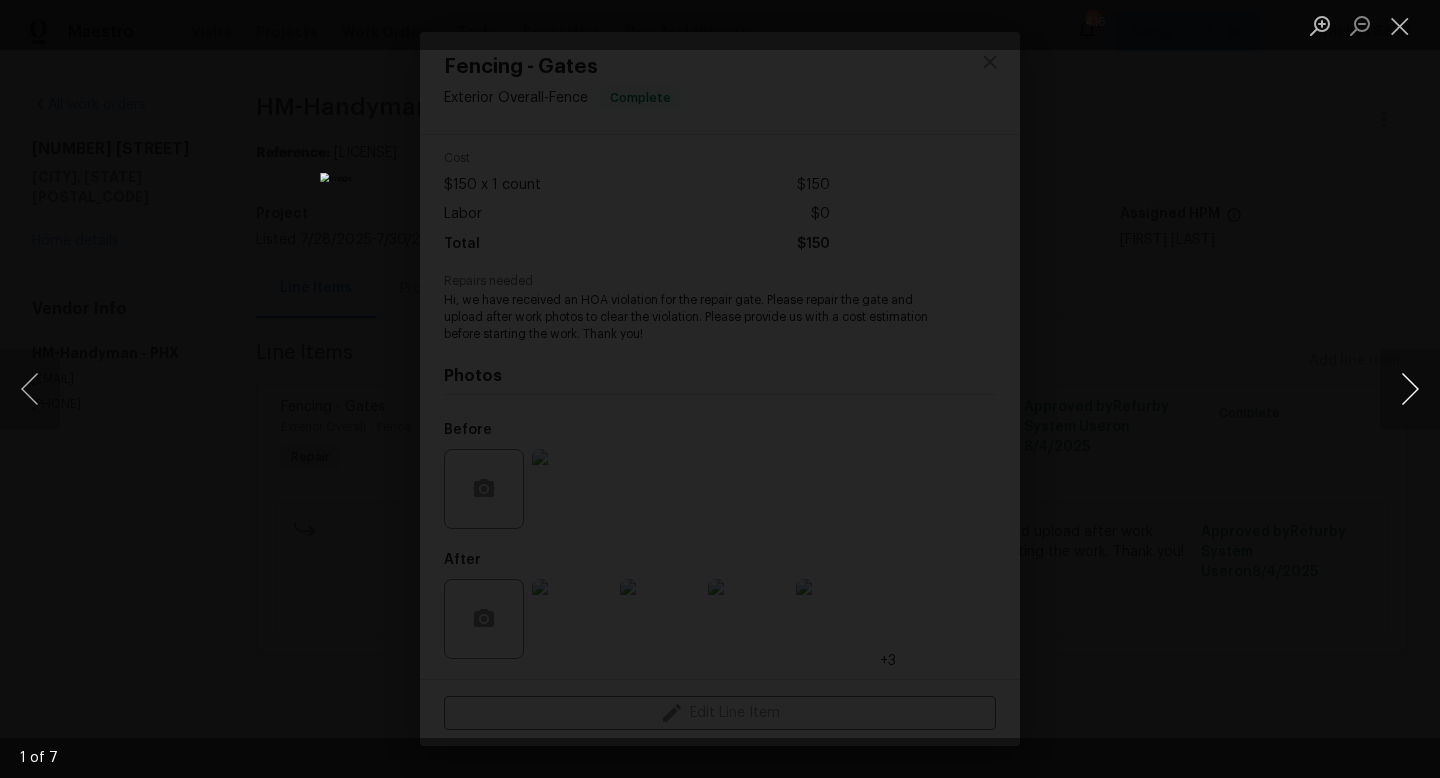 click at bounding box center (1410, 389) 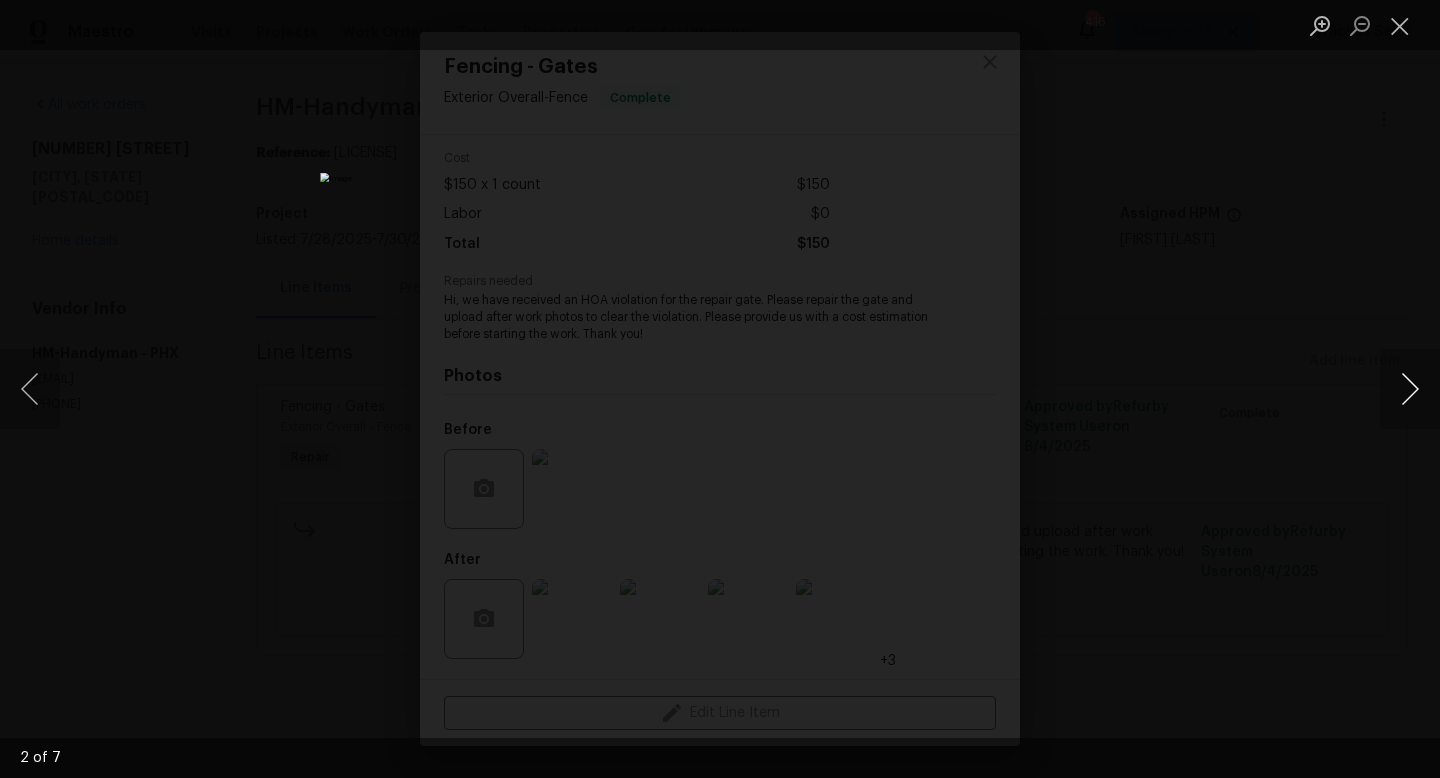click at bounding box center [1410, 389] 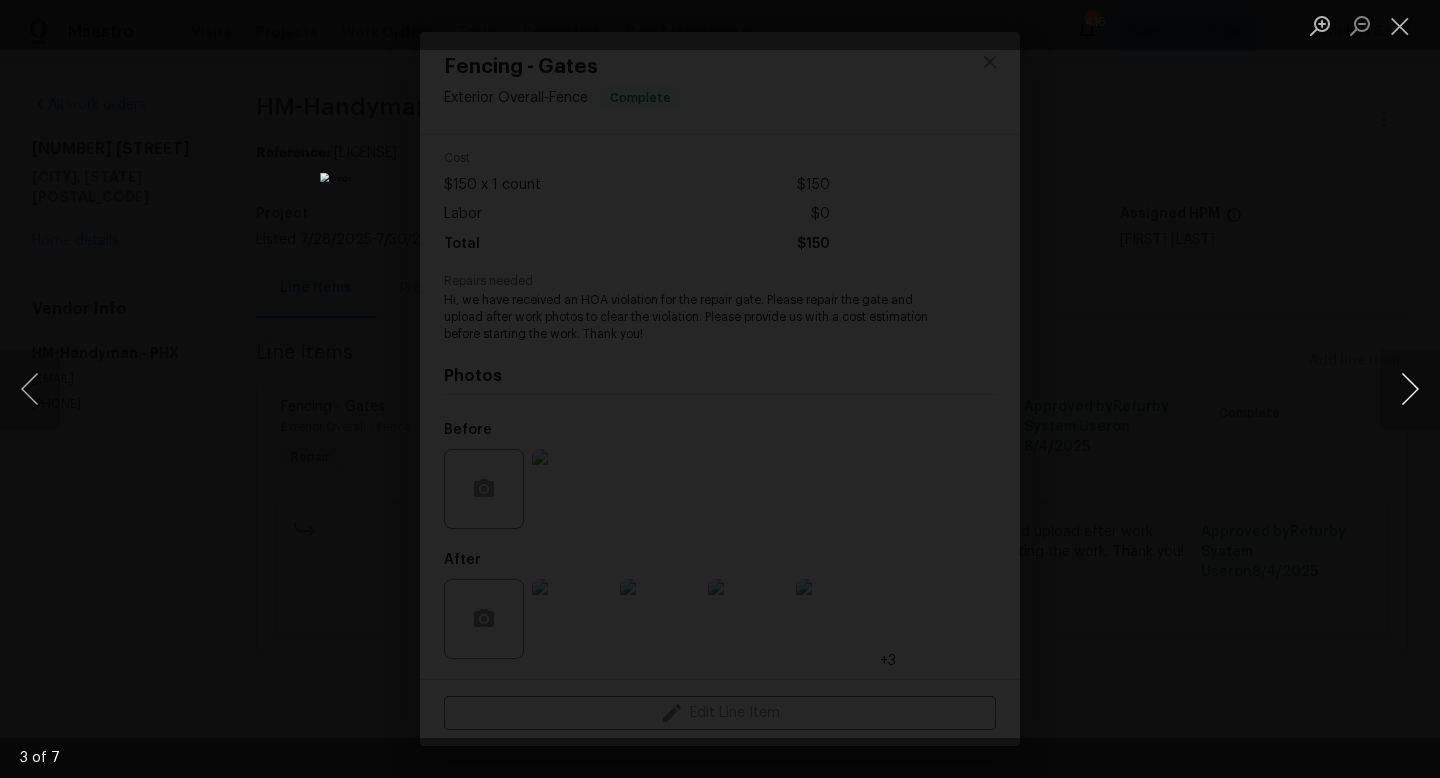 click at bounding box center [1410, 389] 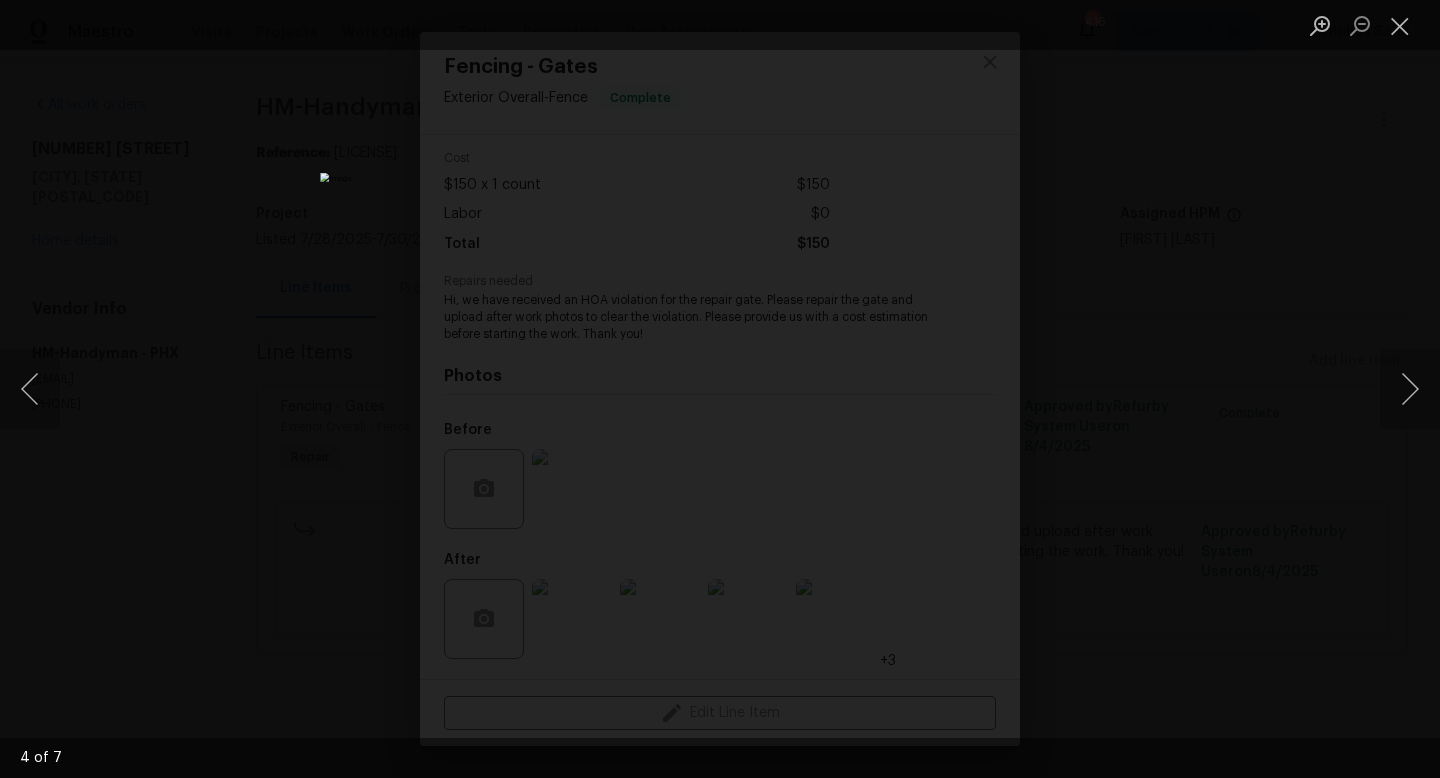 click at bounding box center [720, 389] 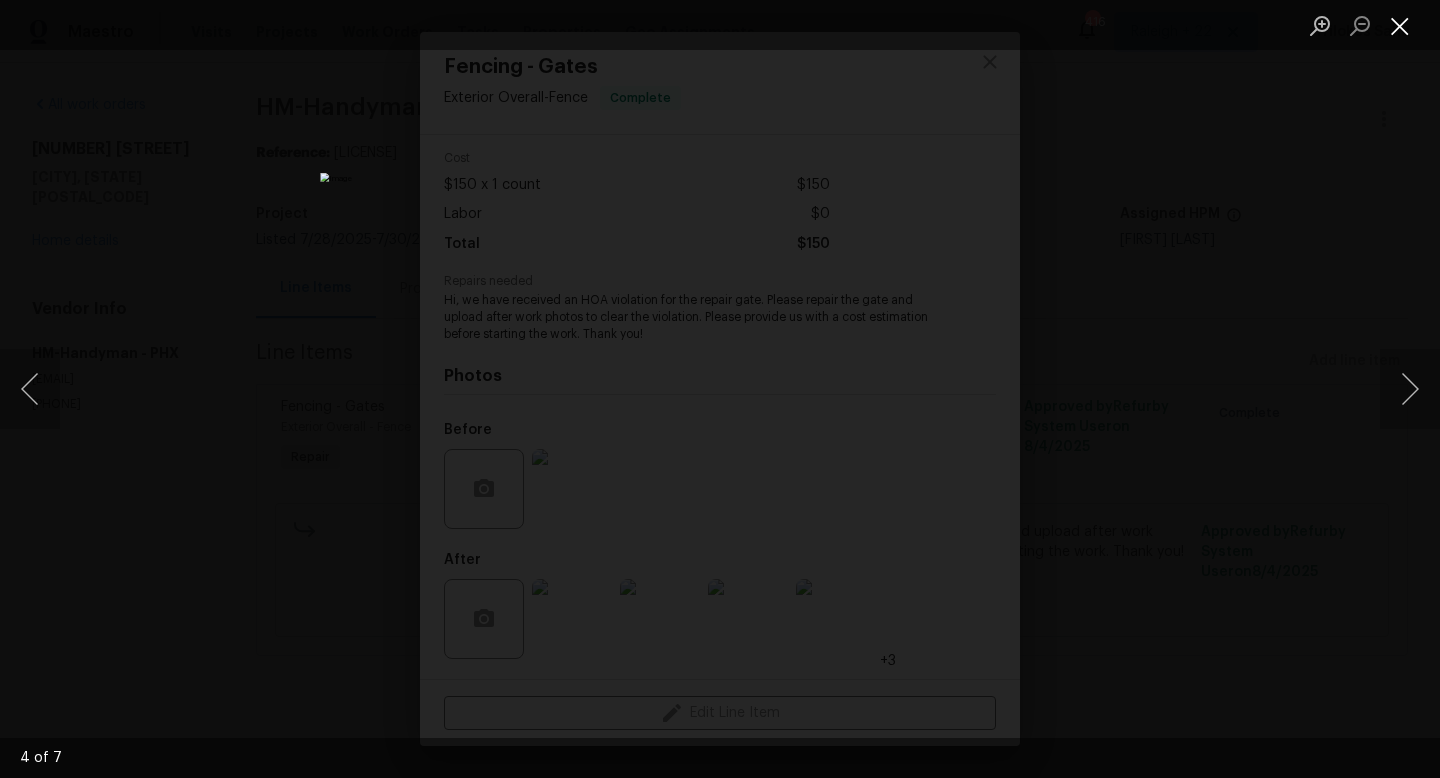 click at bounding box center (1400, 25) 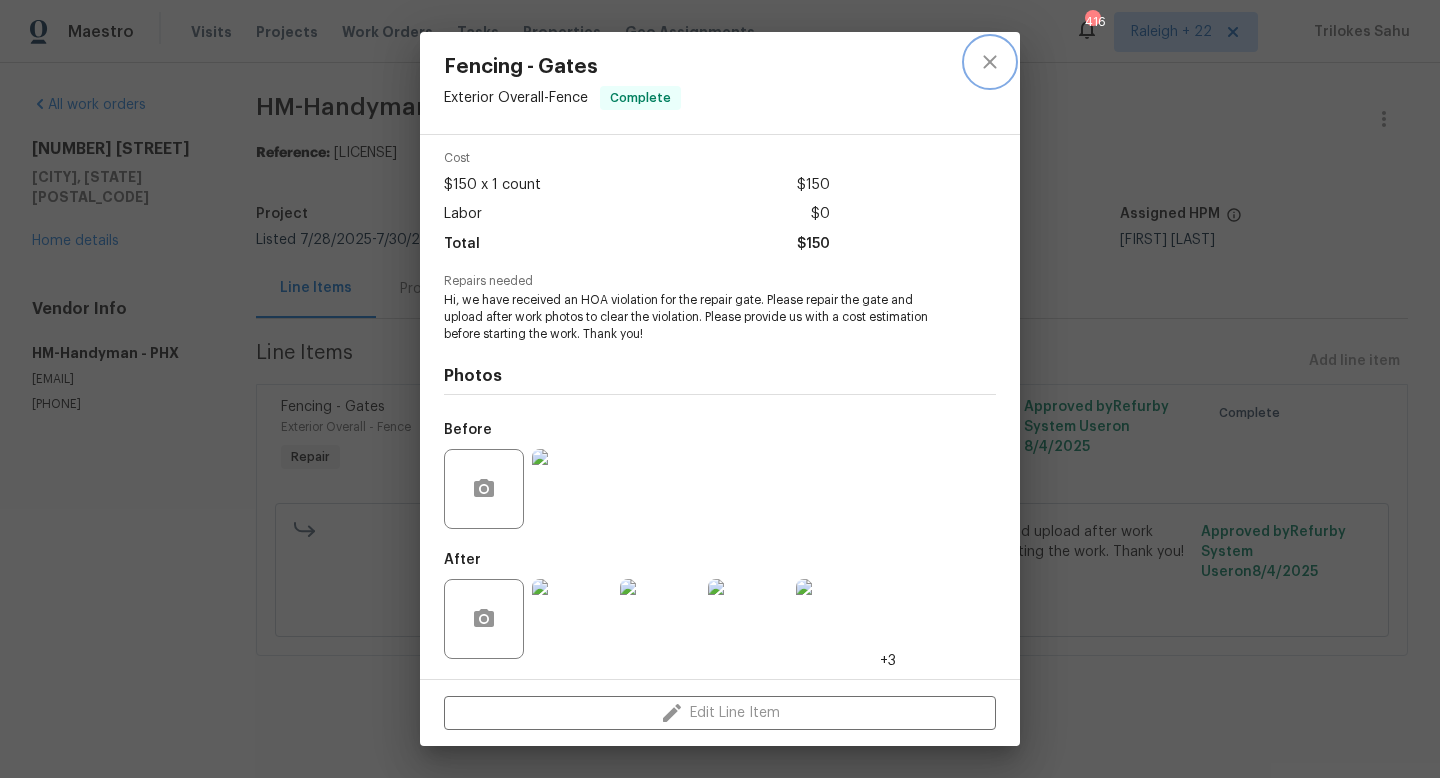 click 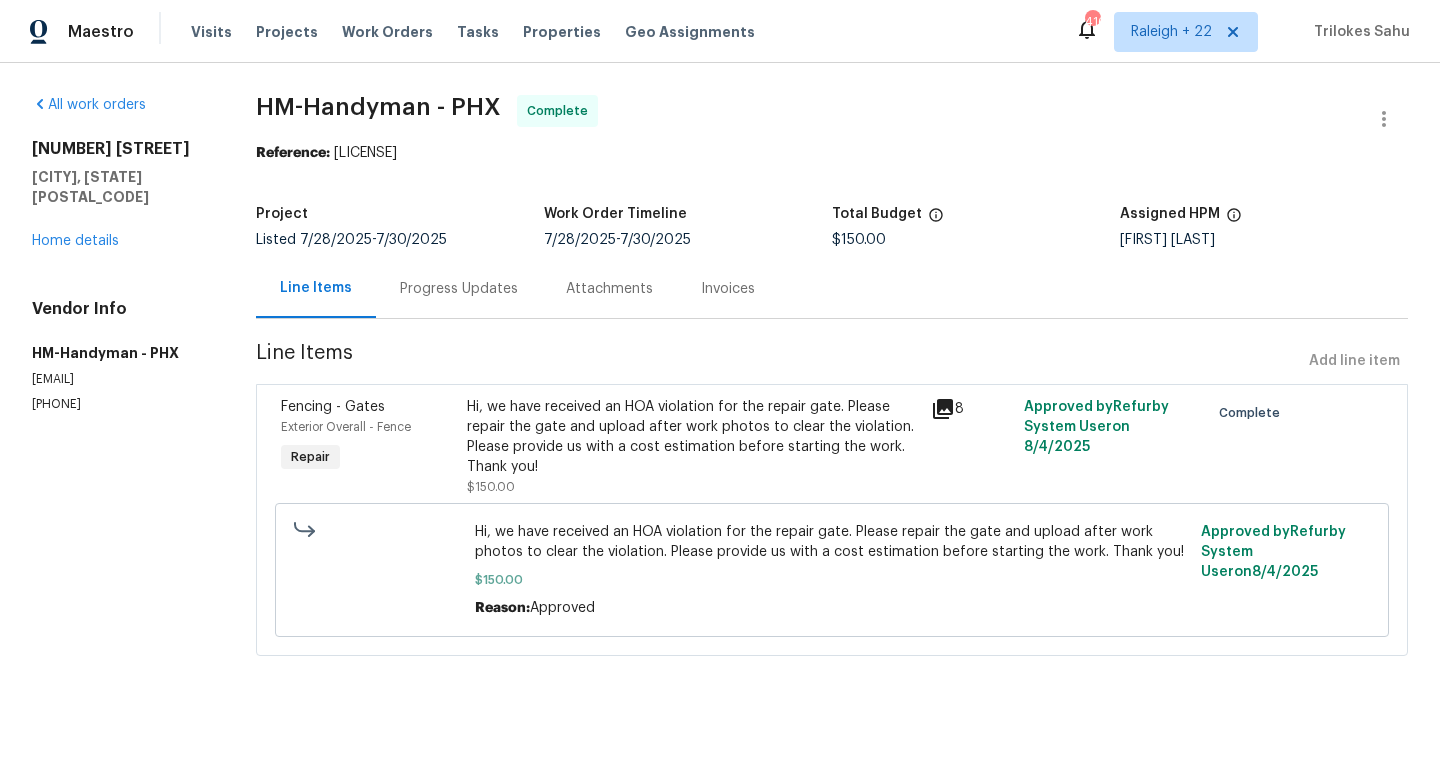 click on "Progress Updates" at bounding box center (459, 289) 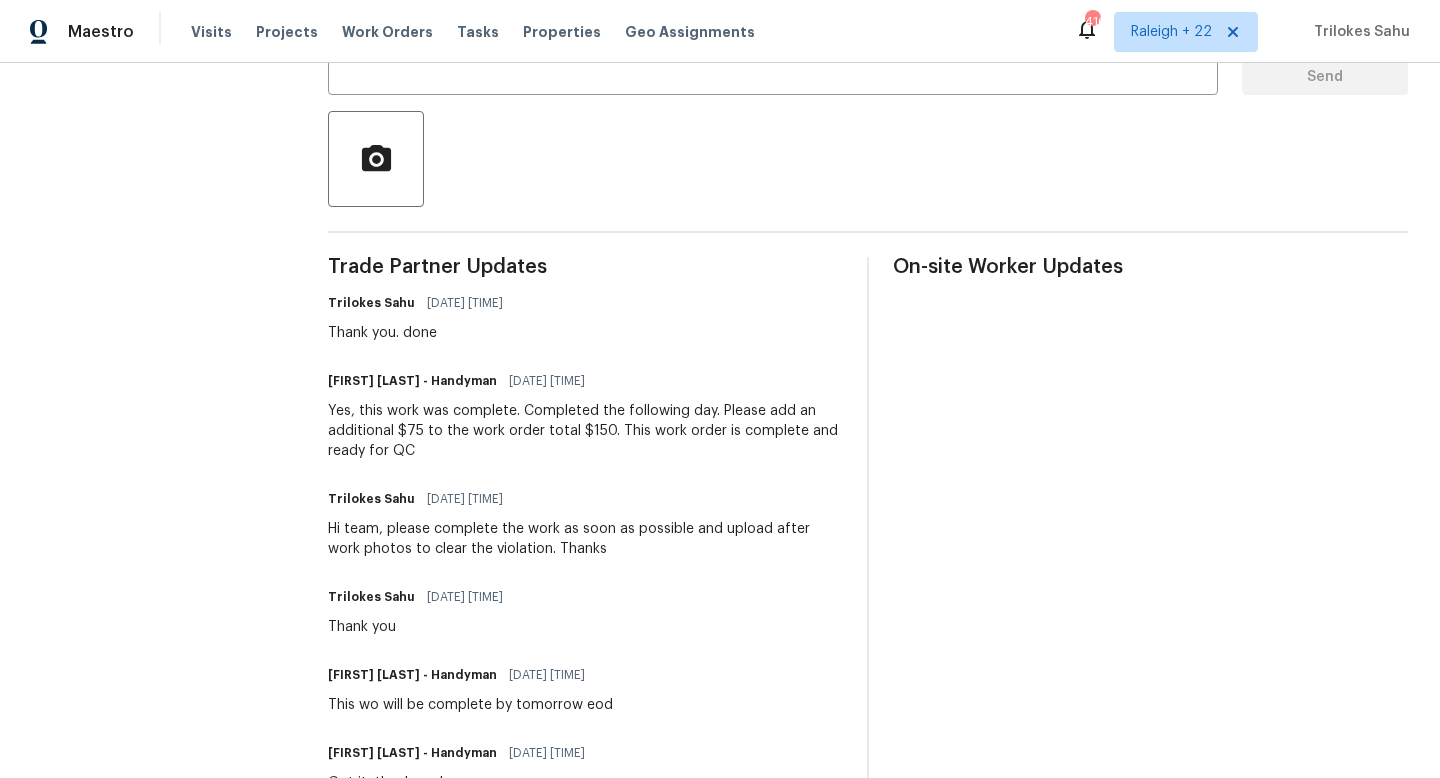 scroll, scrollTop: 493, scrollLeft: 0, axis: vertical 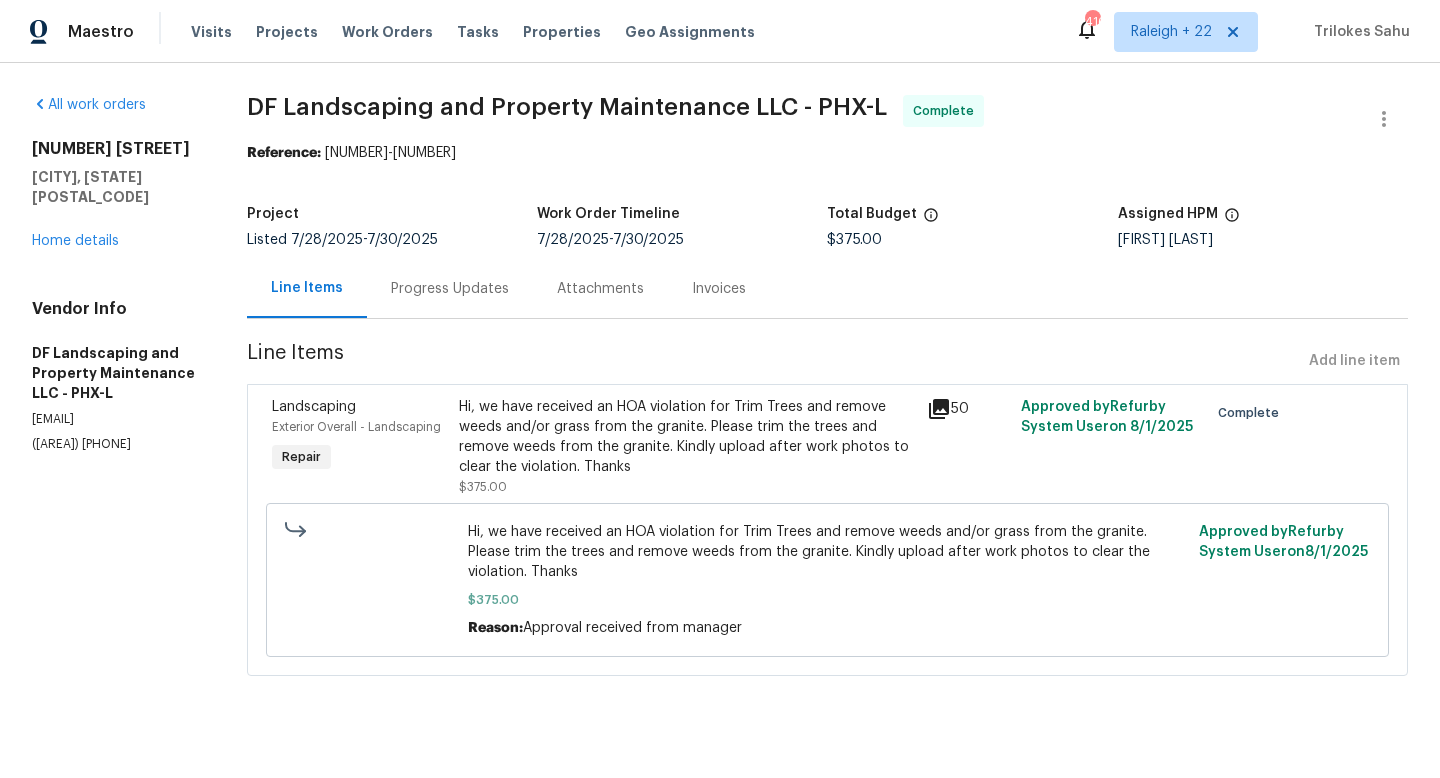 click on "Hi, we have received an HOA violation for Trim Trees and remove weeds and/or grass from the granite. Please trim the trees and remove weeds from the granite. Kindly upload after work photos to clear the violation. Thanks" at bounding box center [687, 437] 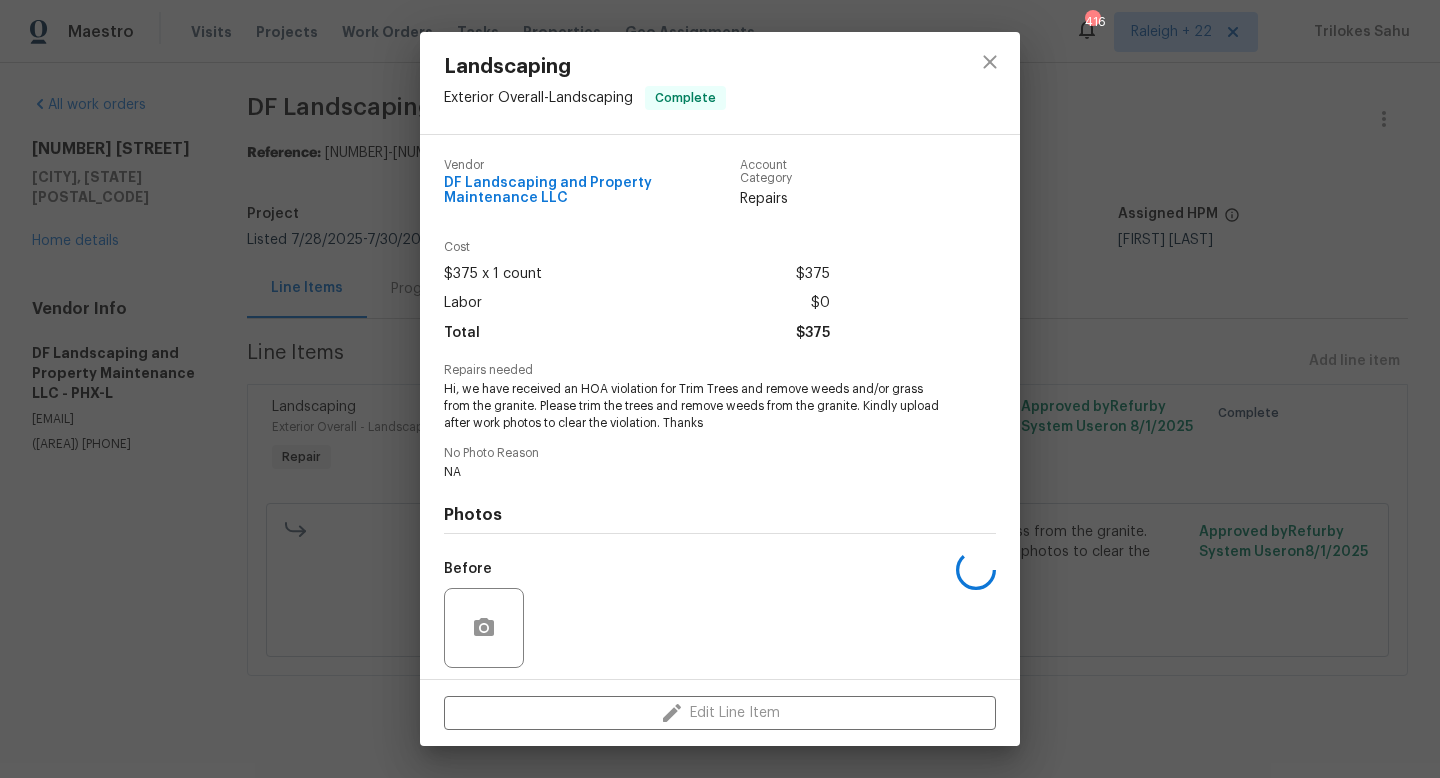 scroll, scrollTop: 139, scrollLeft: 0, axis: vertical 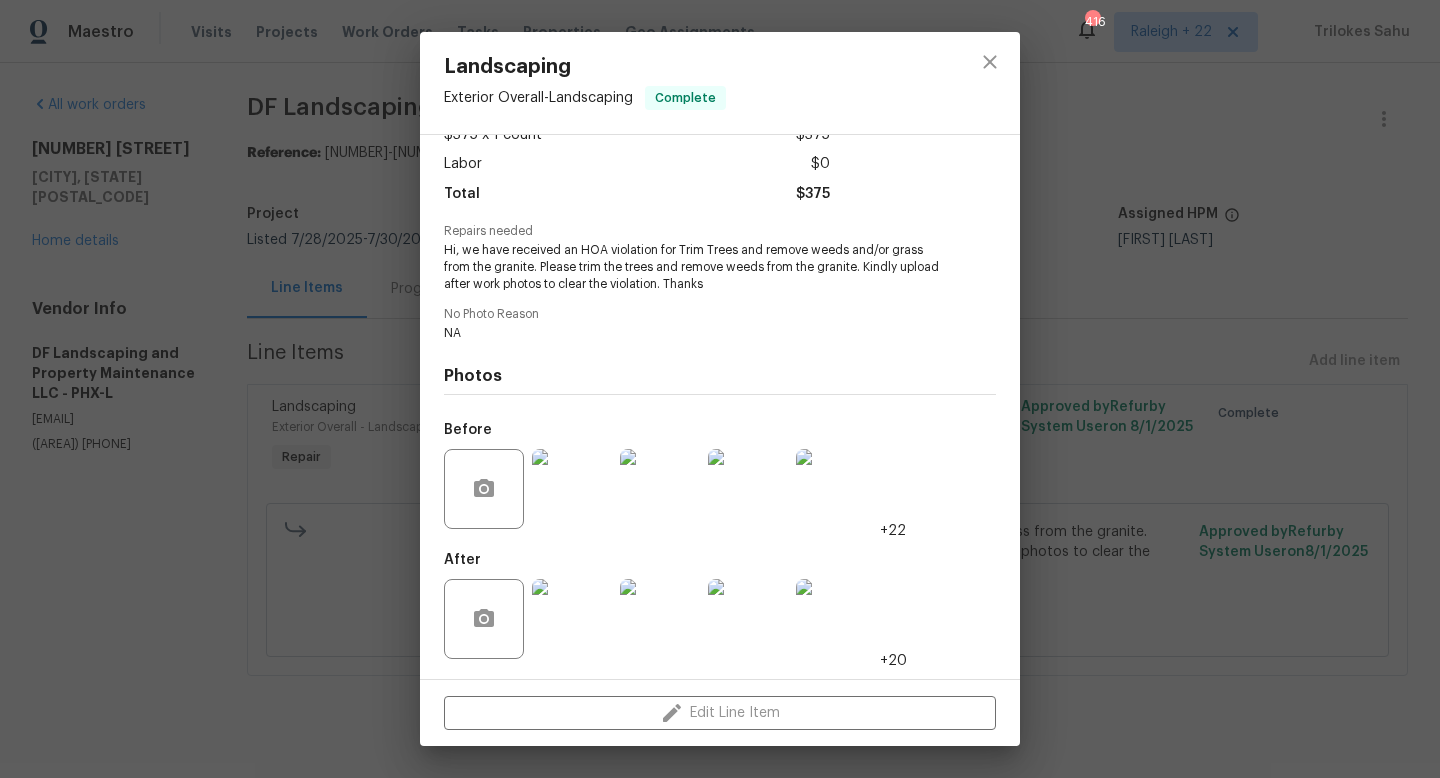 click at bounding box center [572, 619] 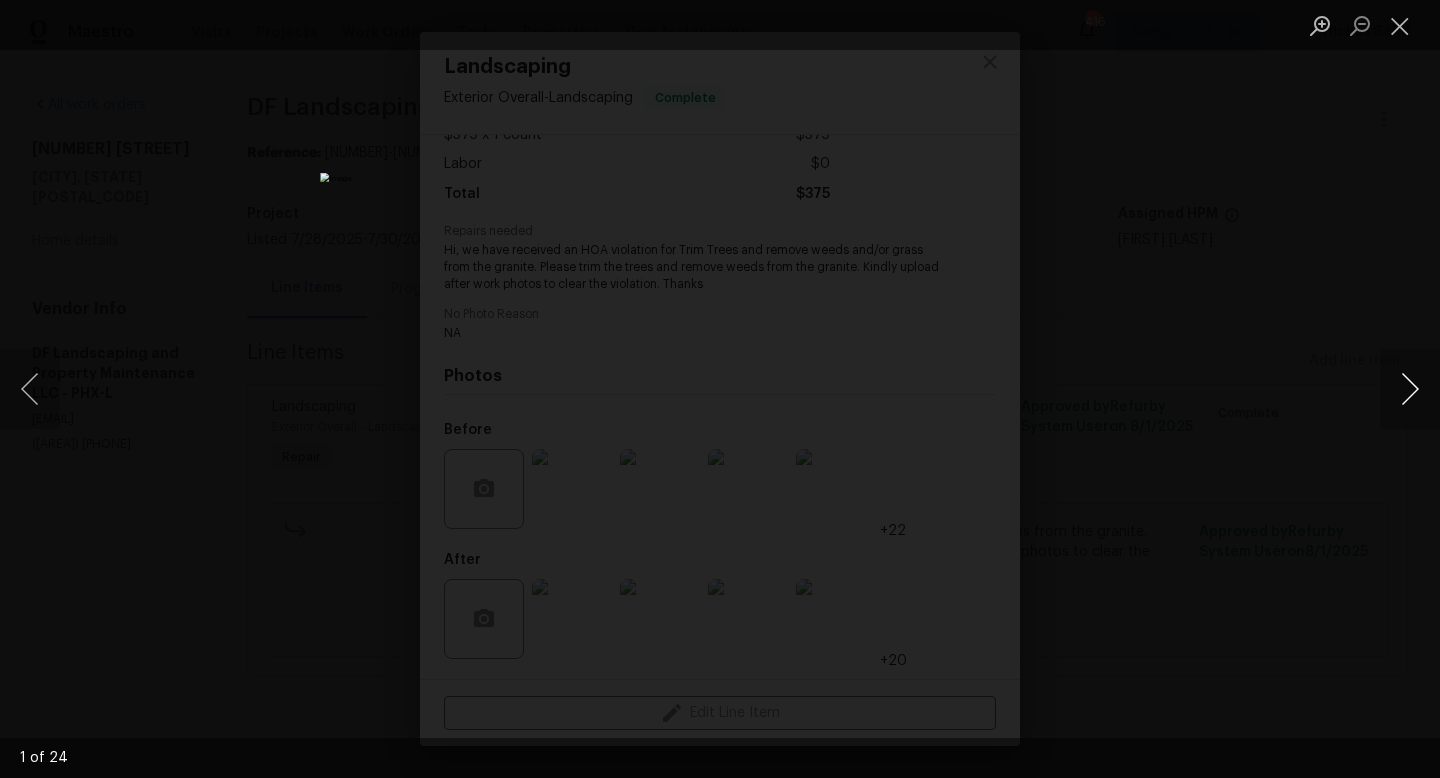 click at bounding box center [1410, 389] 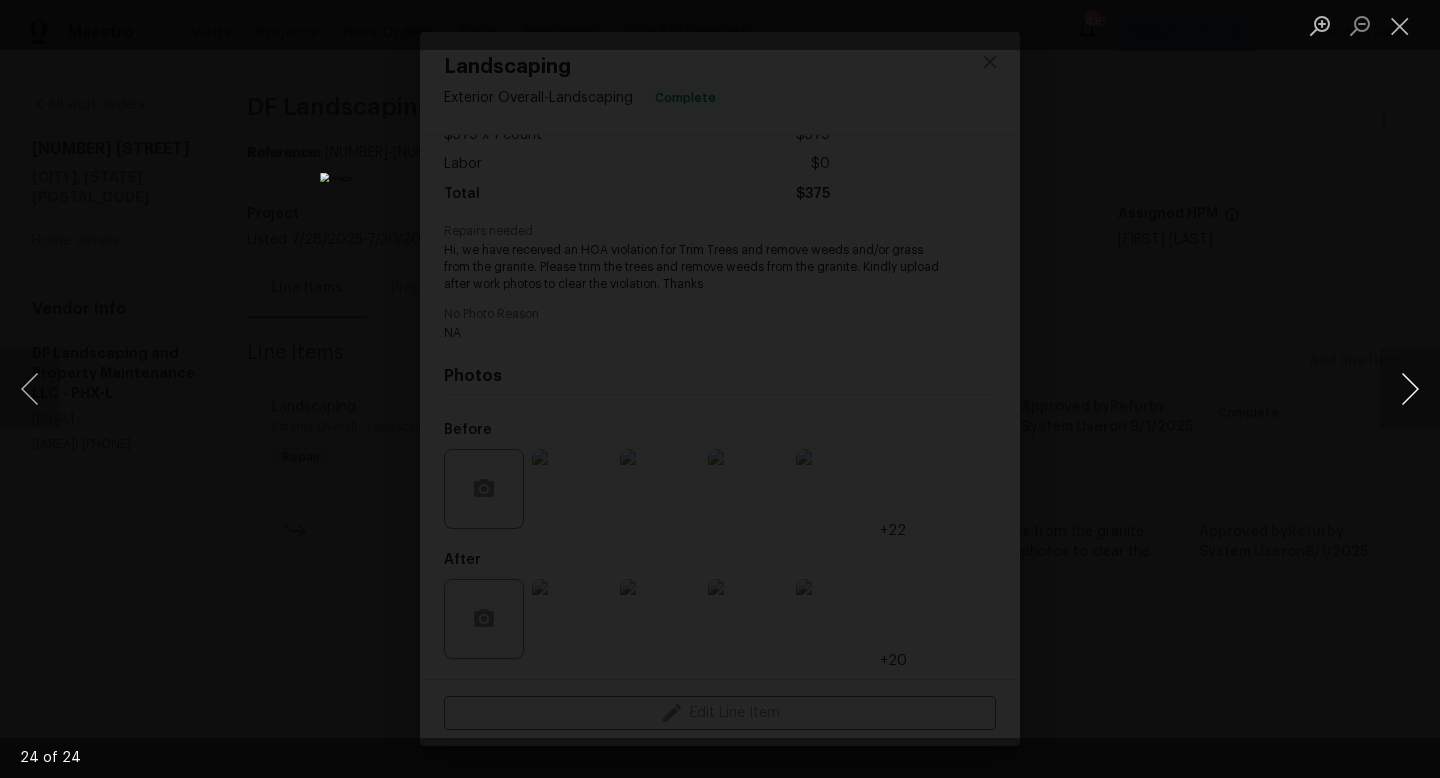 click at bounding box center (1410, 389) 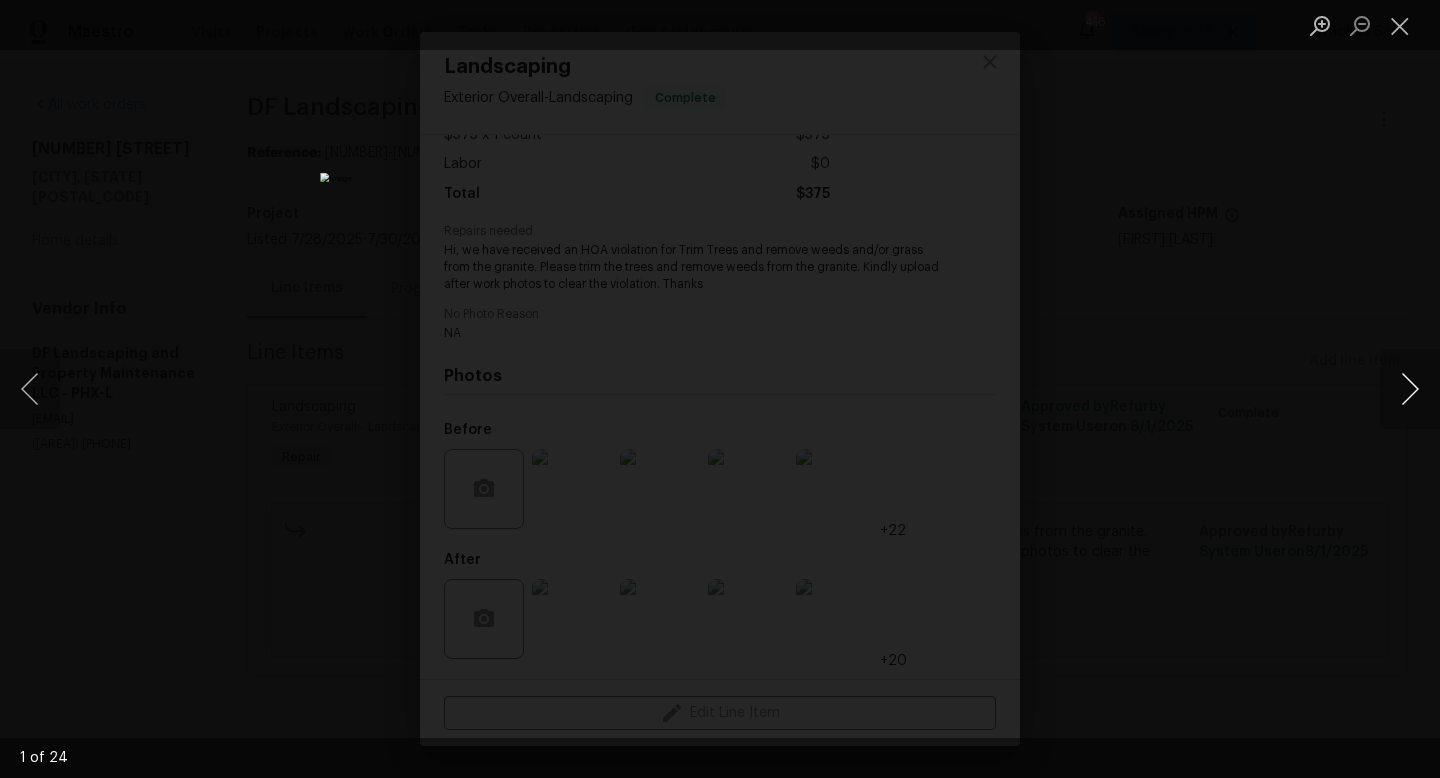 click at bounding box center (1410, 389) 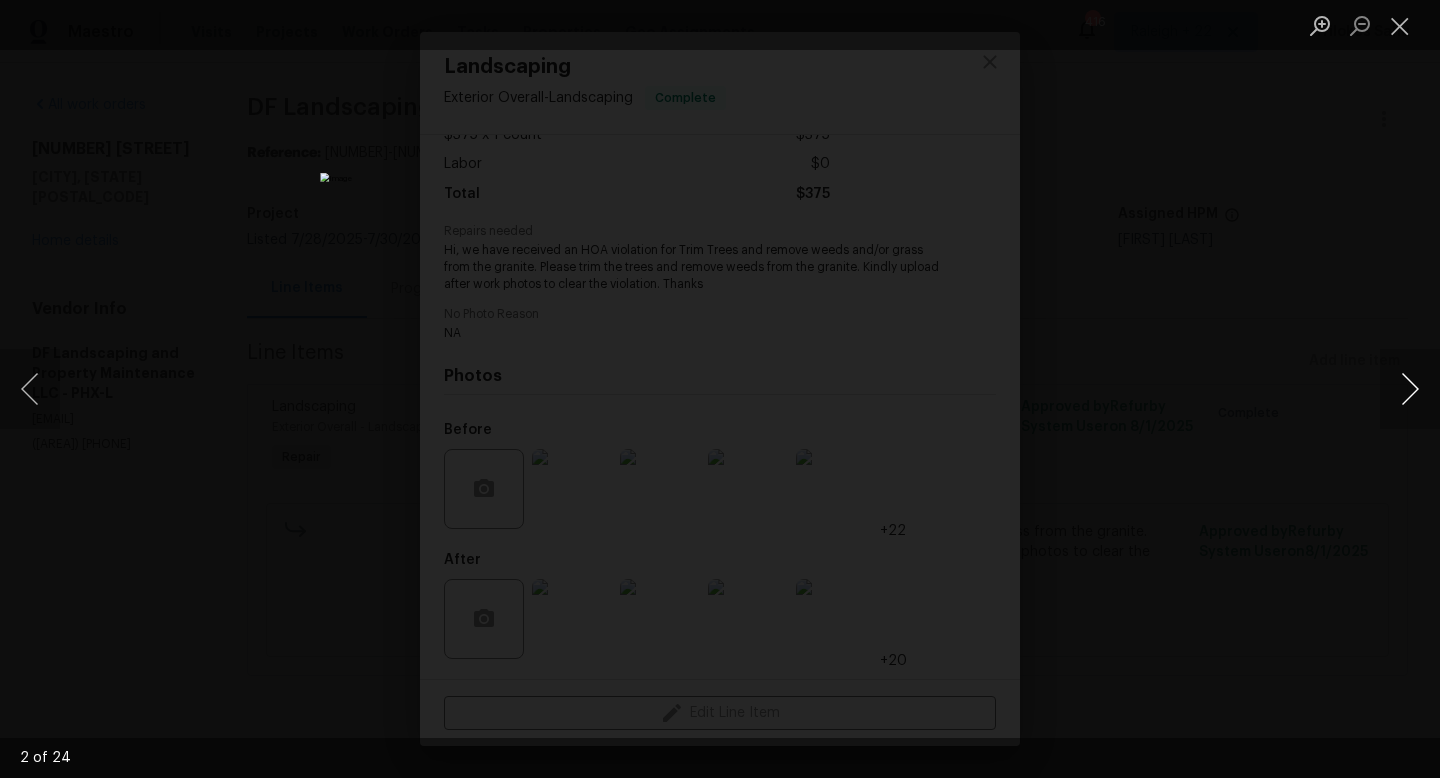 click at bounding box center (1410, 389) 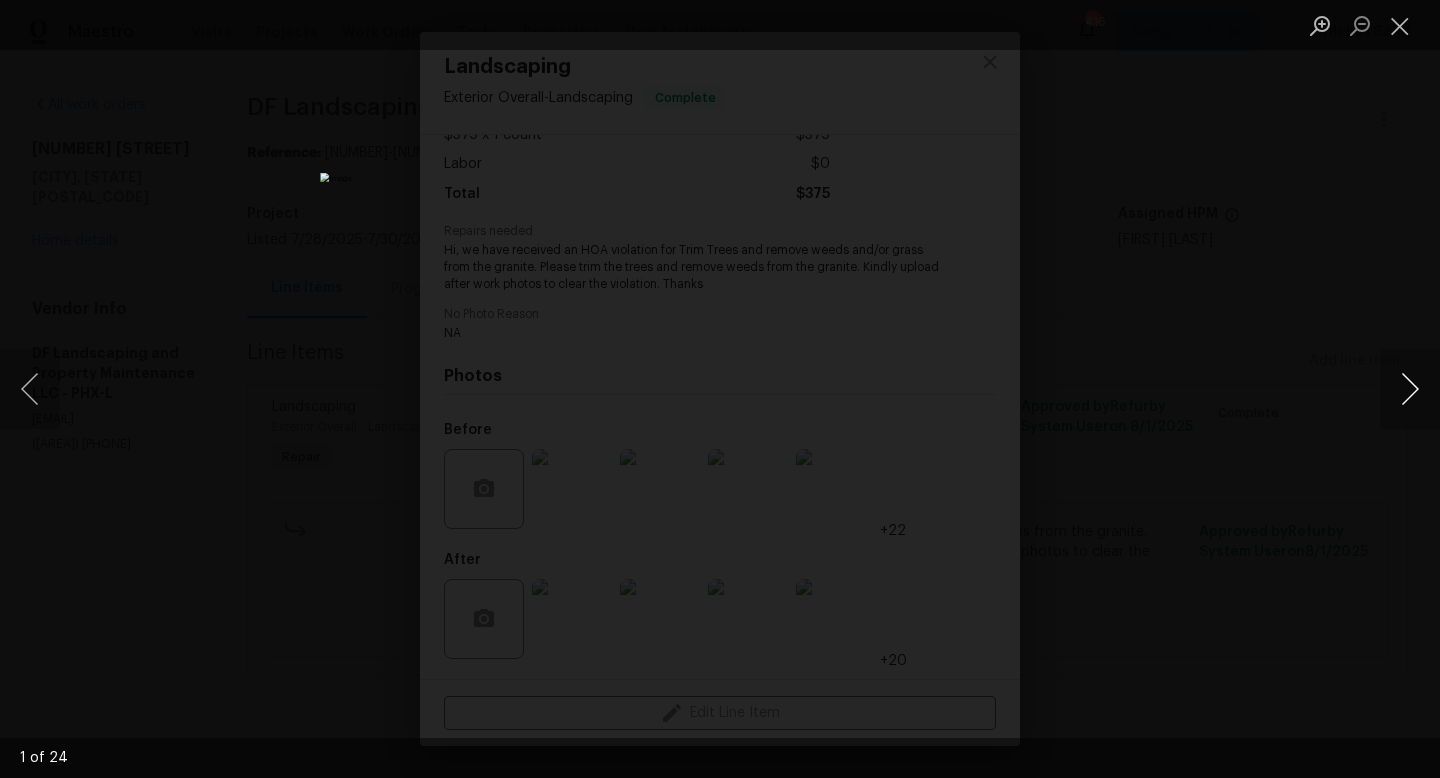 click at bounding box center (1410, 389) 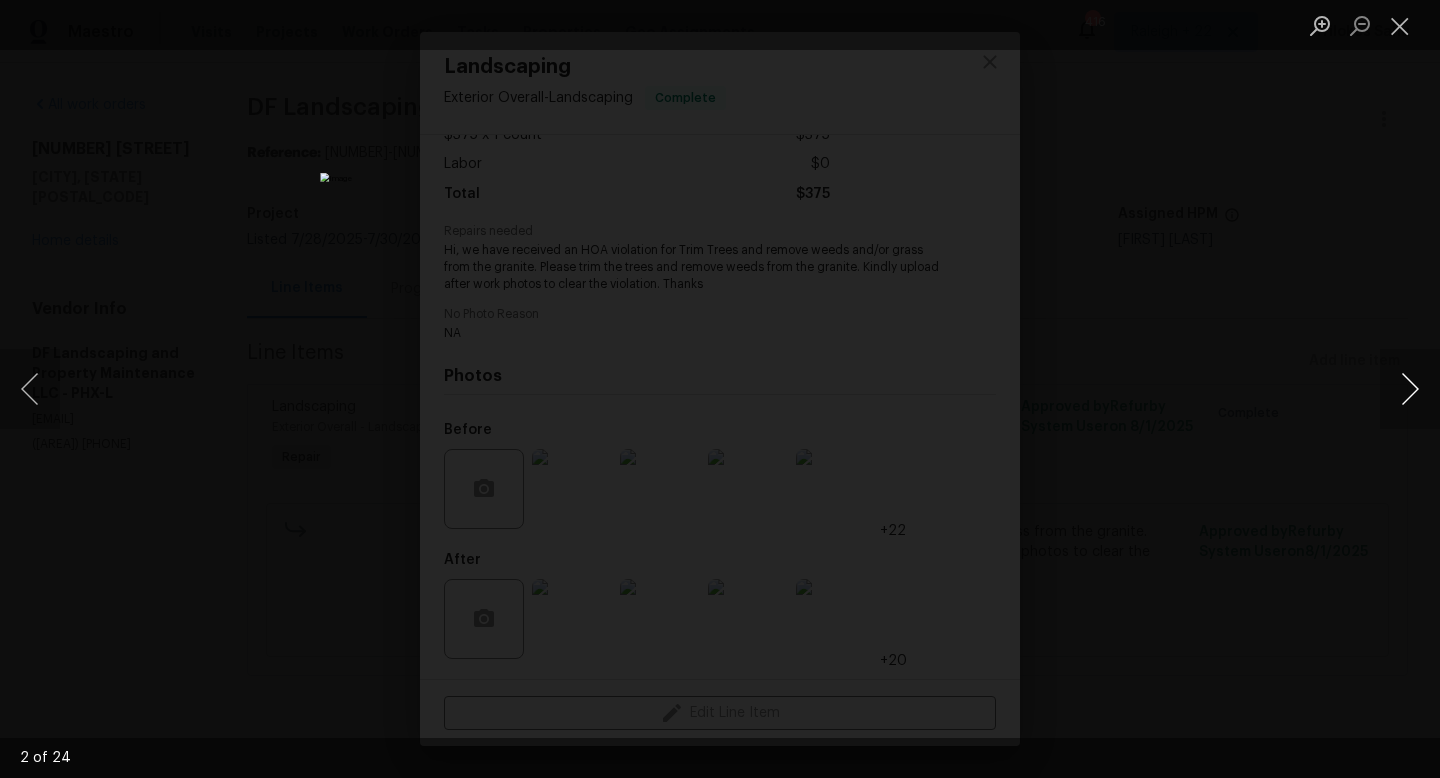 click at bounding box center [1410, 389] 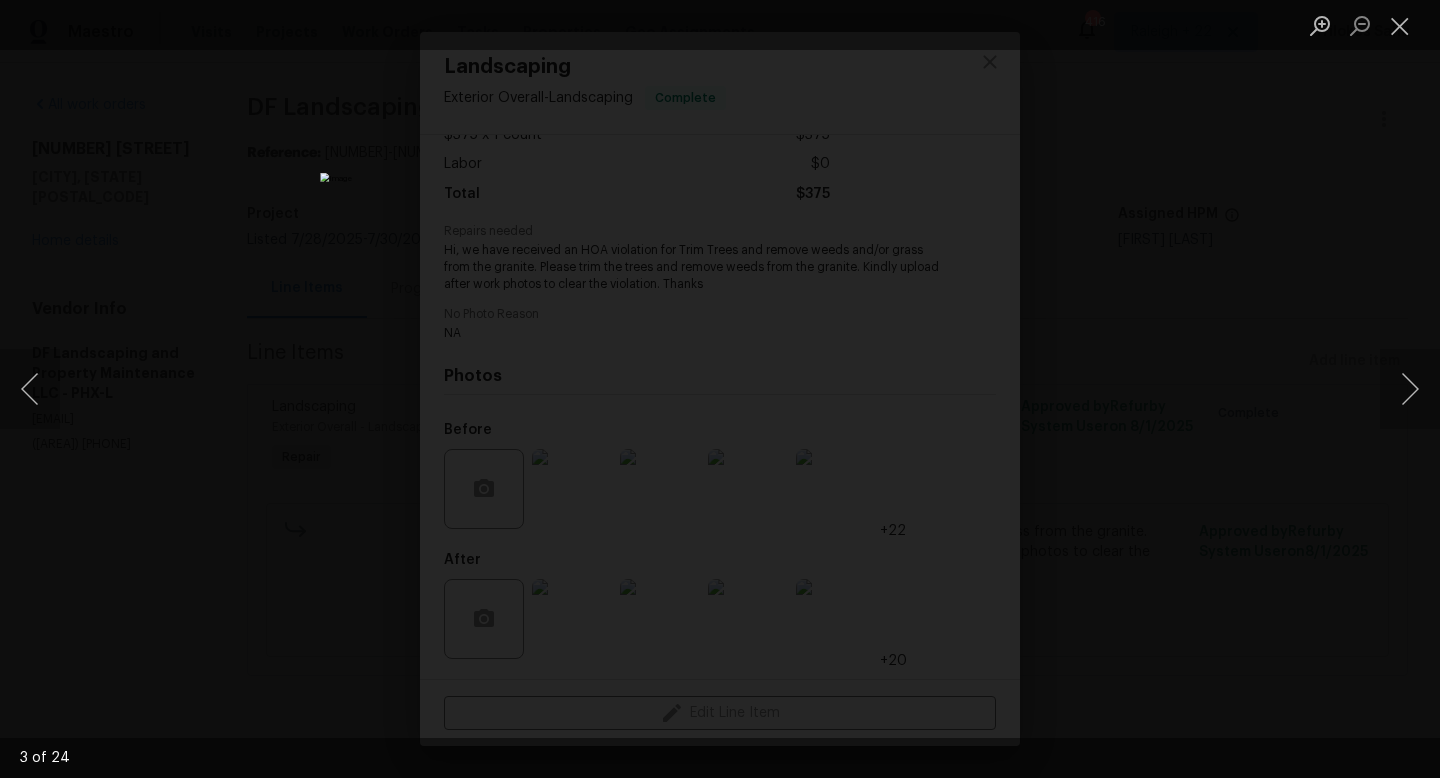 click at bounding box center (720, 389) 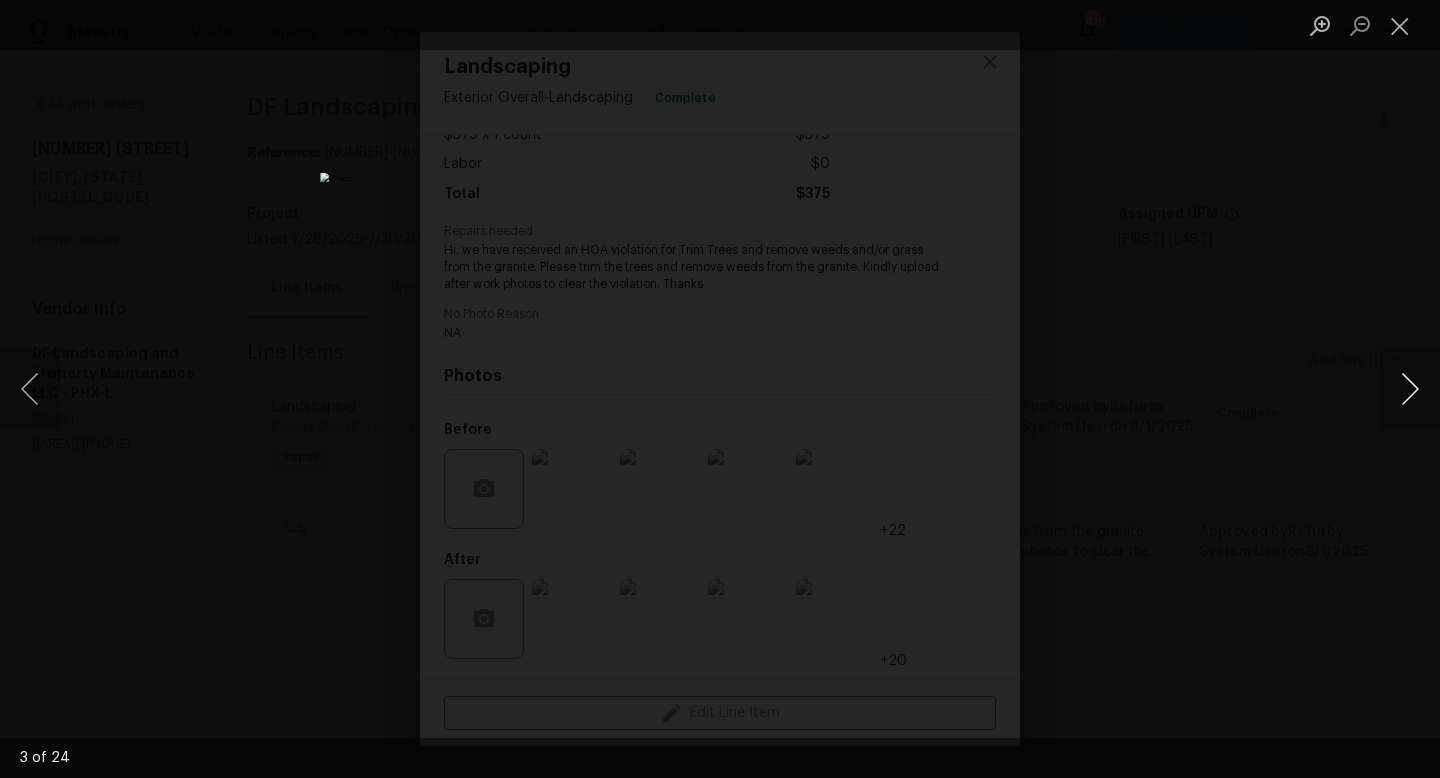 click at bounding box center [1410, 389] 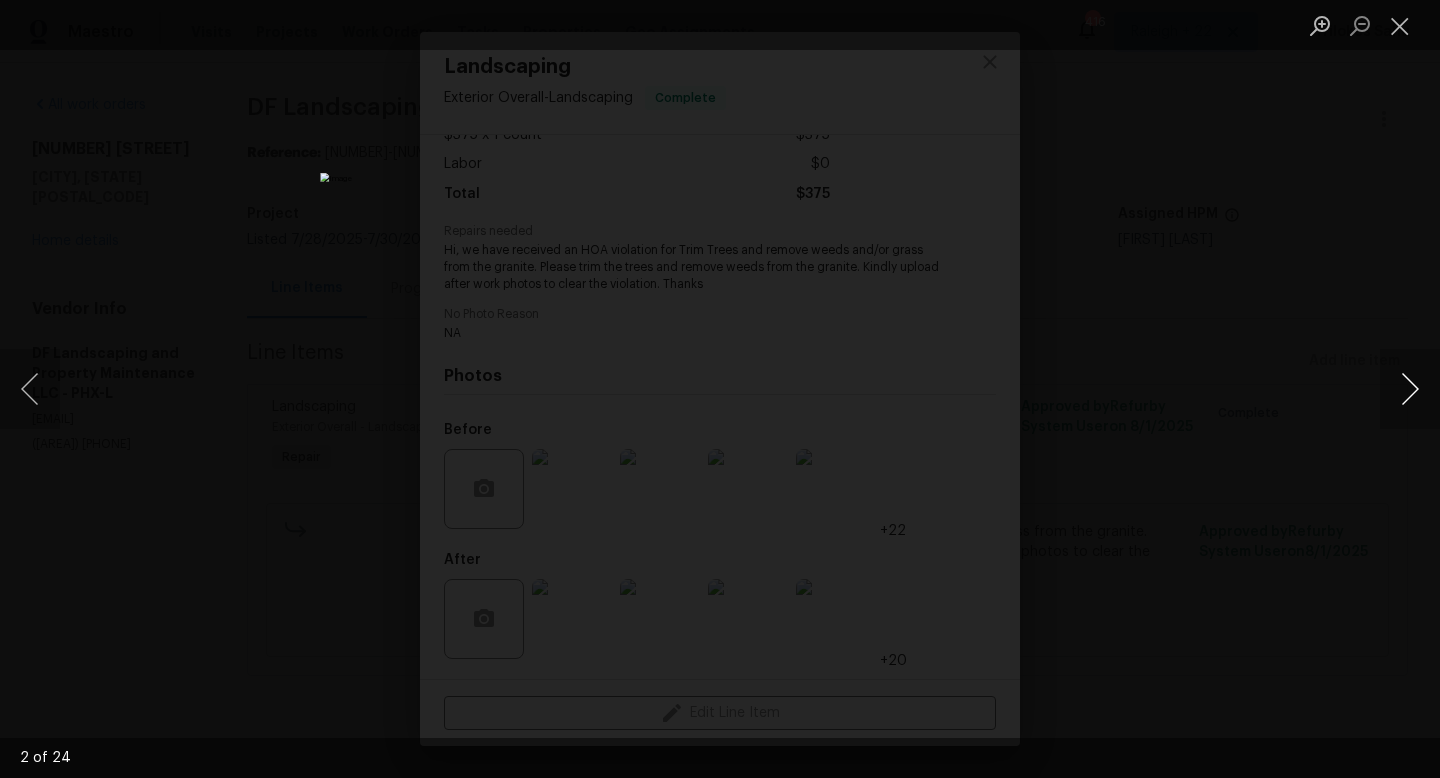 click at bounding box center (1410, 389) 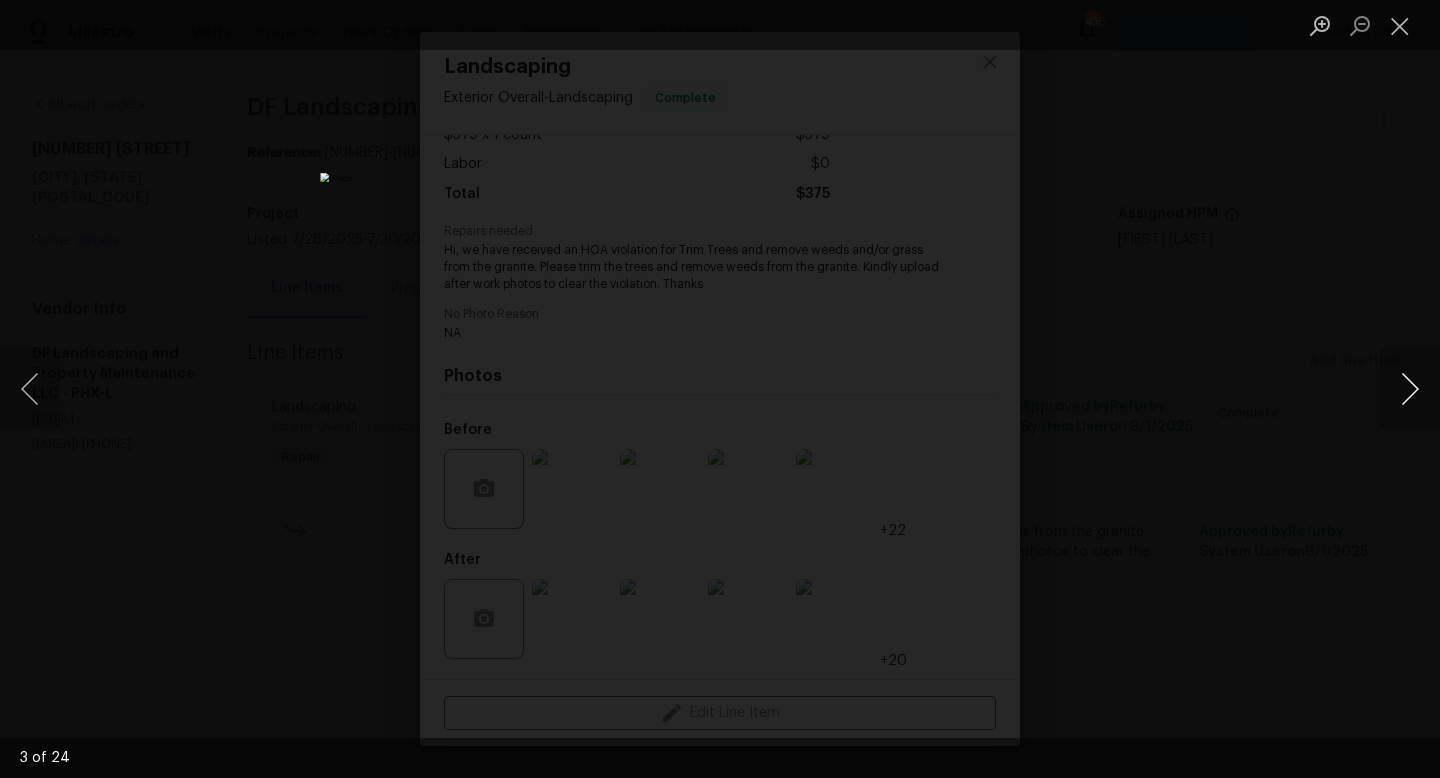 click at bounding box center [1410, 389] 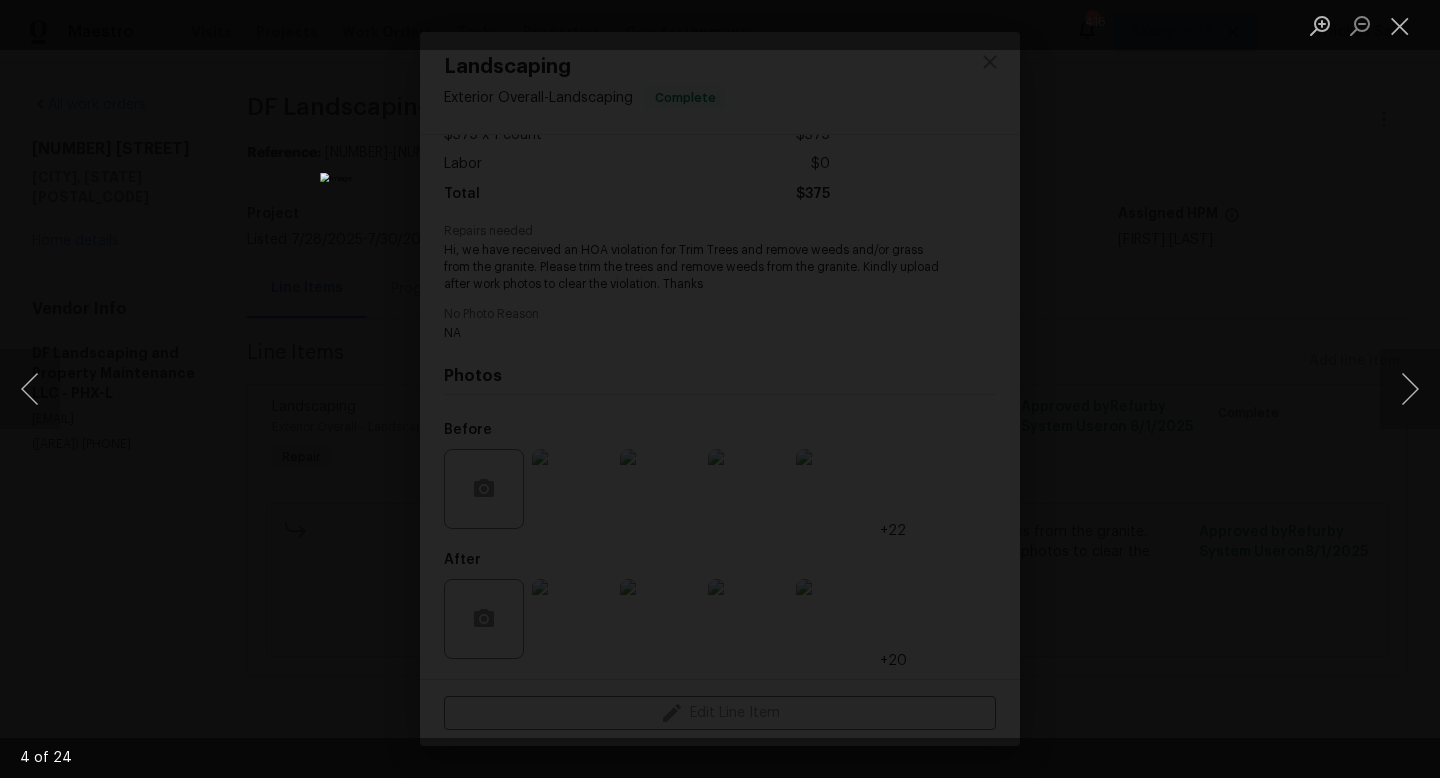 drag, startPoint x: 1013, startPoint y: 396, endPoint x: 892, endPoint y: 405, distance: 121.33425 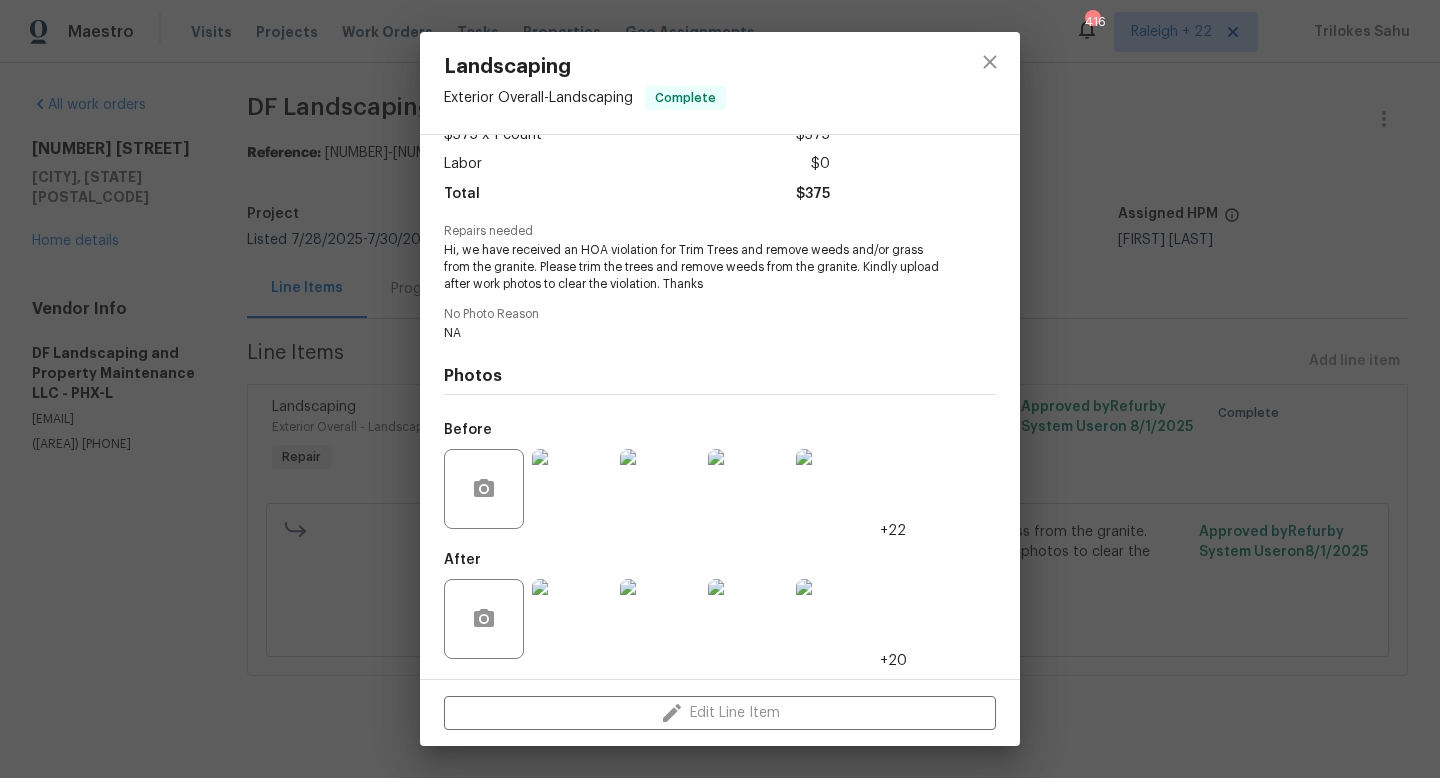 click at bounding box center [572, 619] 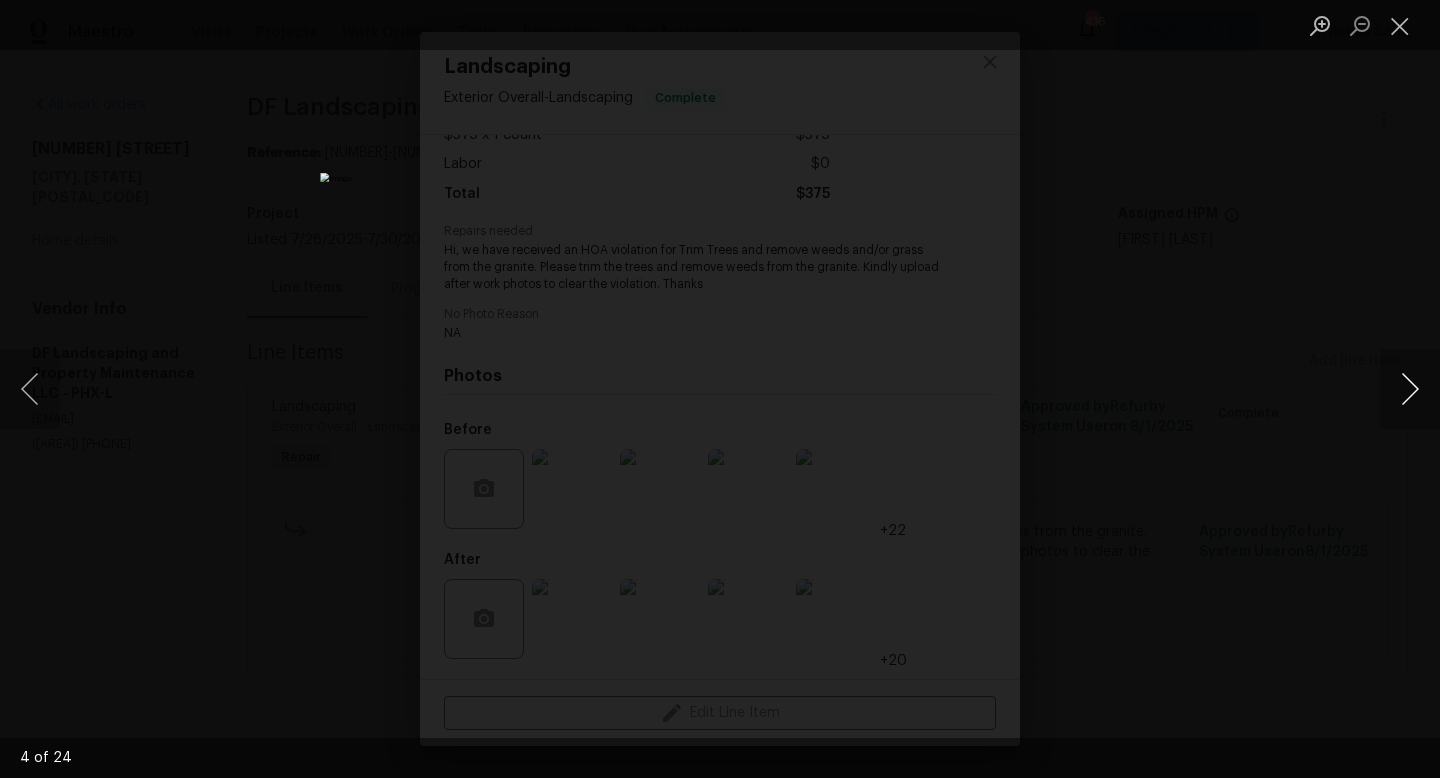 click at bounding box center (1410, 389) 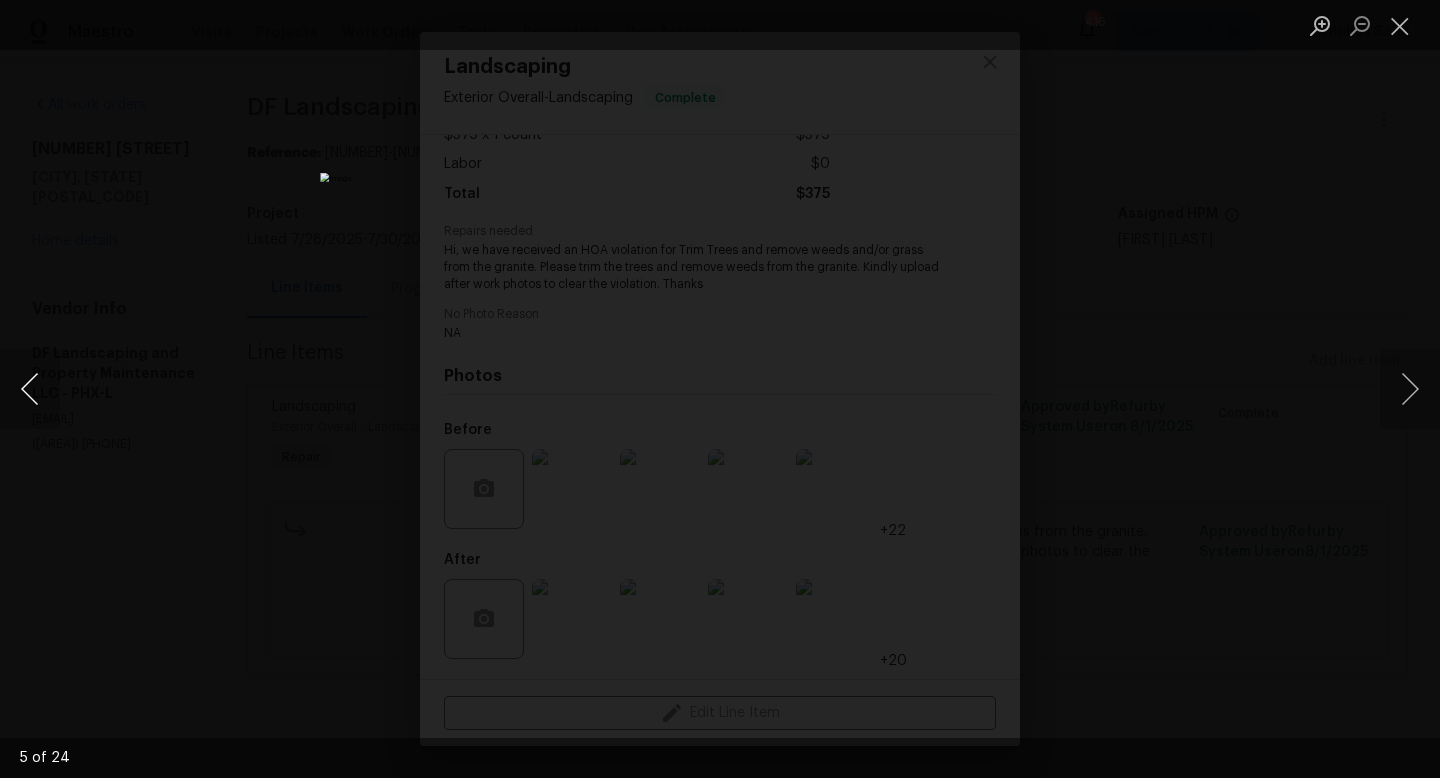 click at bounding box center [30, 389] 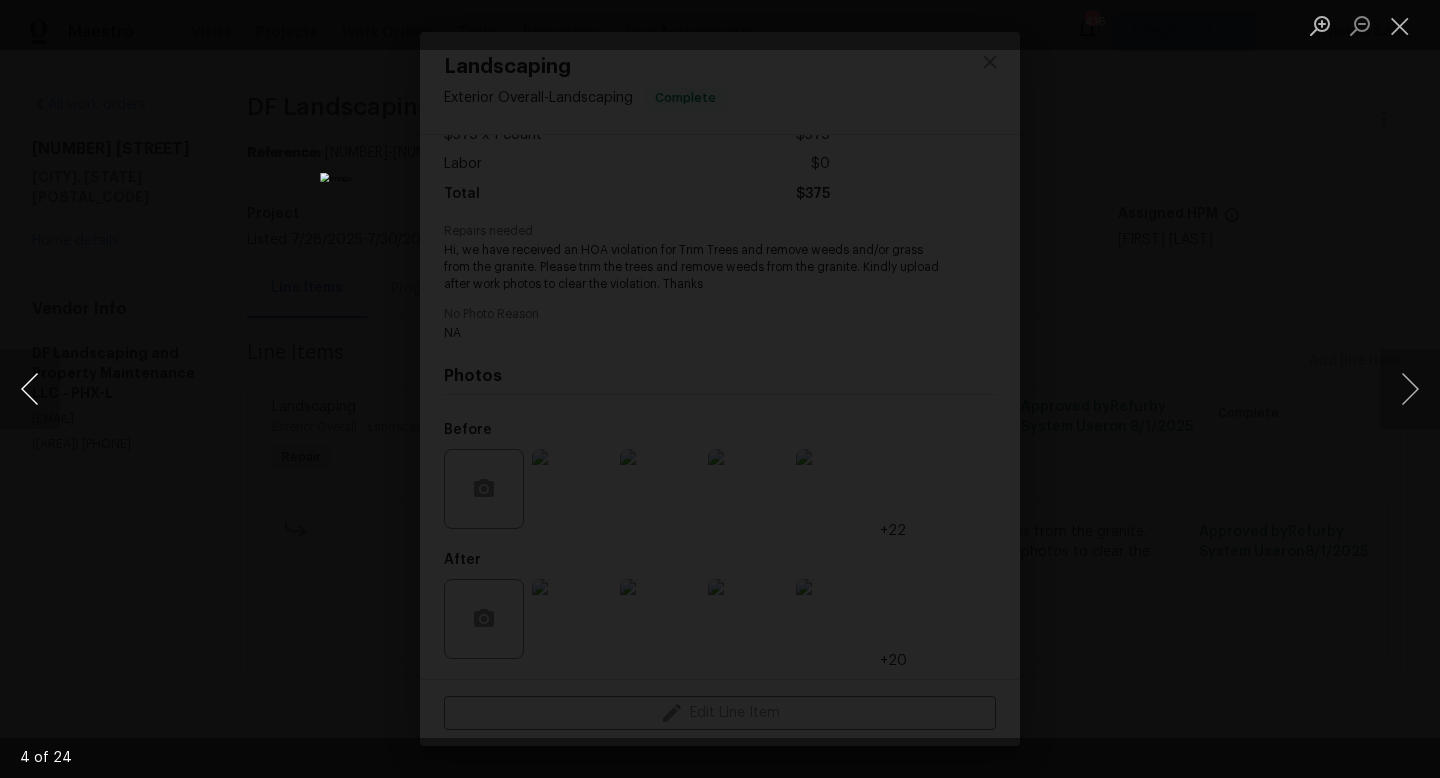 click at bounding box center [30, 389] 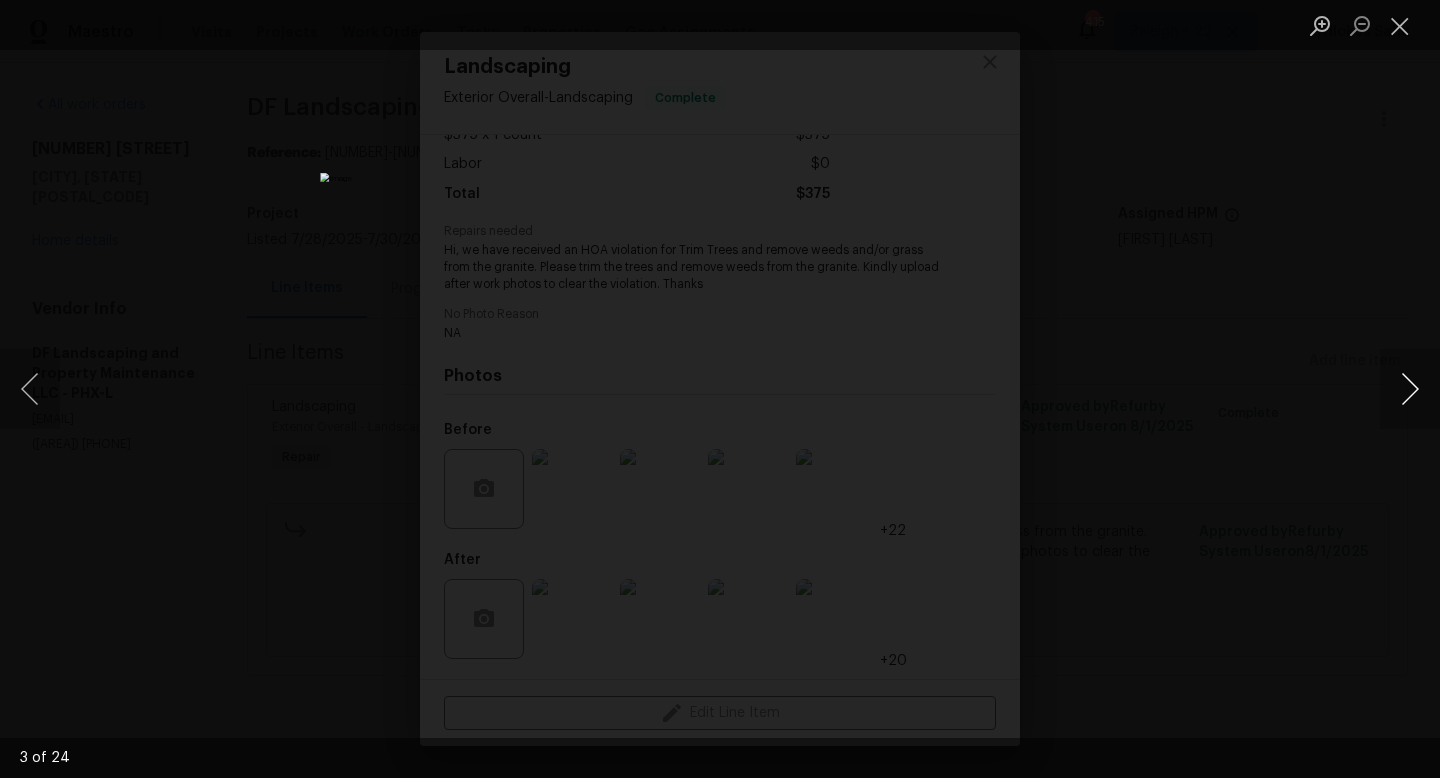 click at bounding box center [1410, 389] 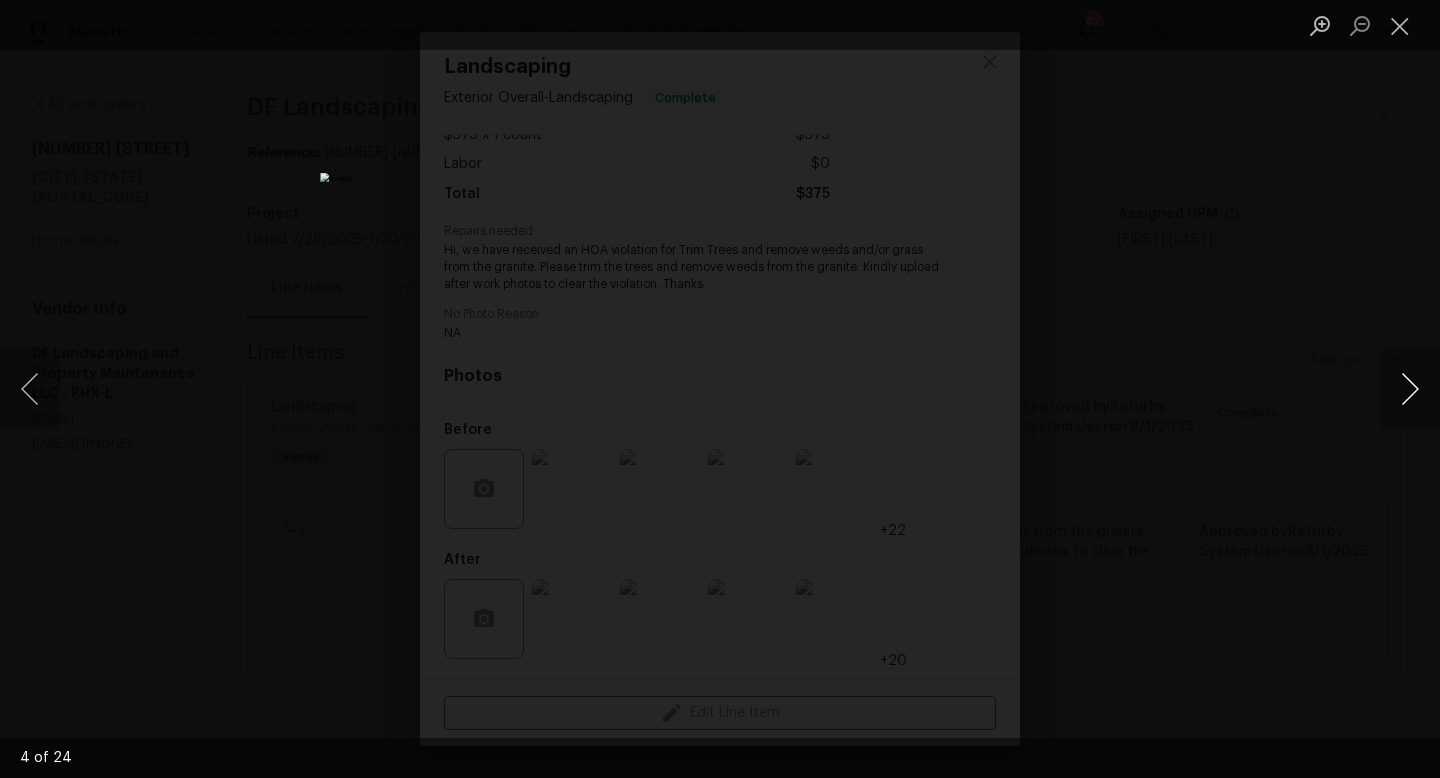 click at bounding box center [1410, 389] 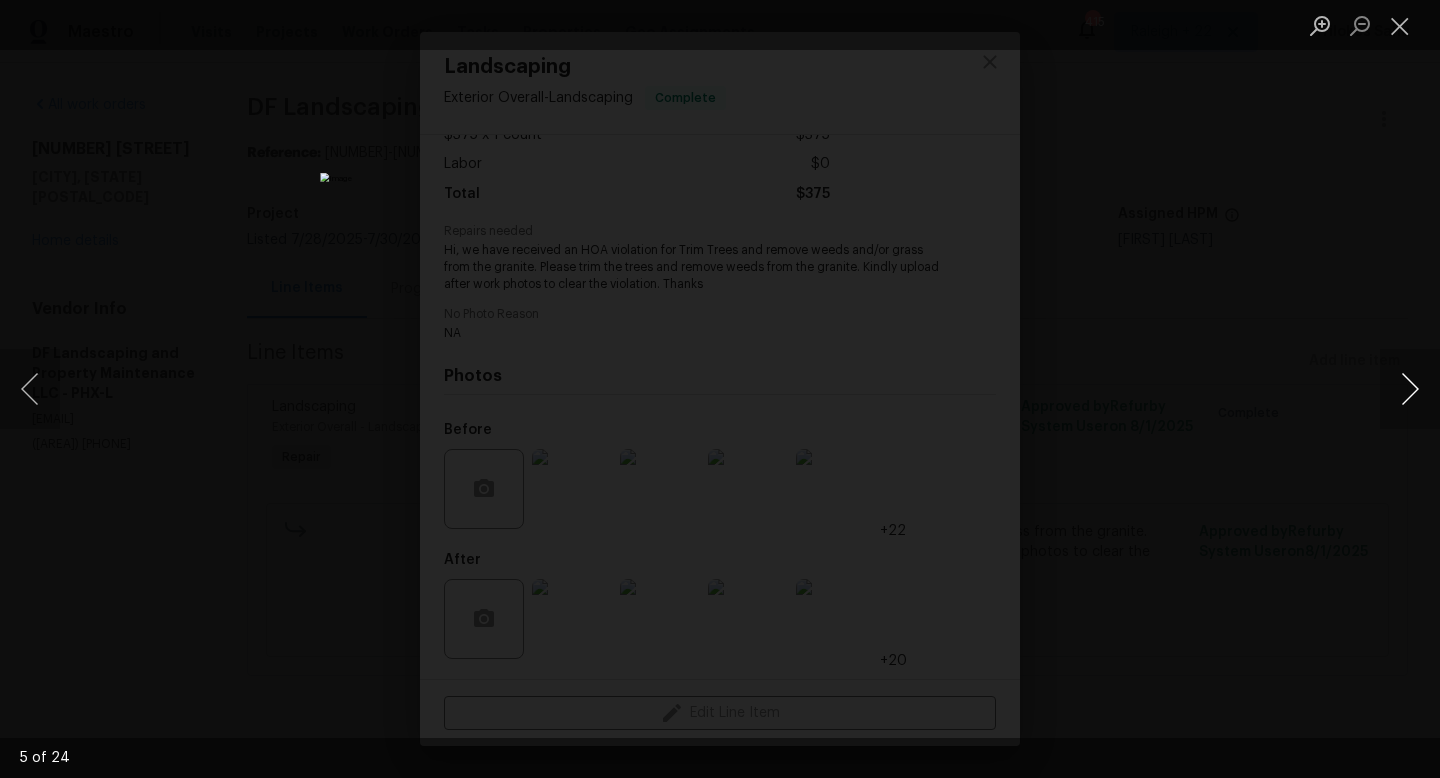 click at bounding box center [1410, 389] 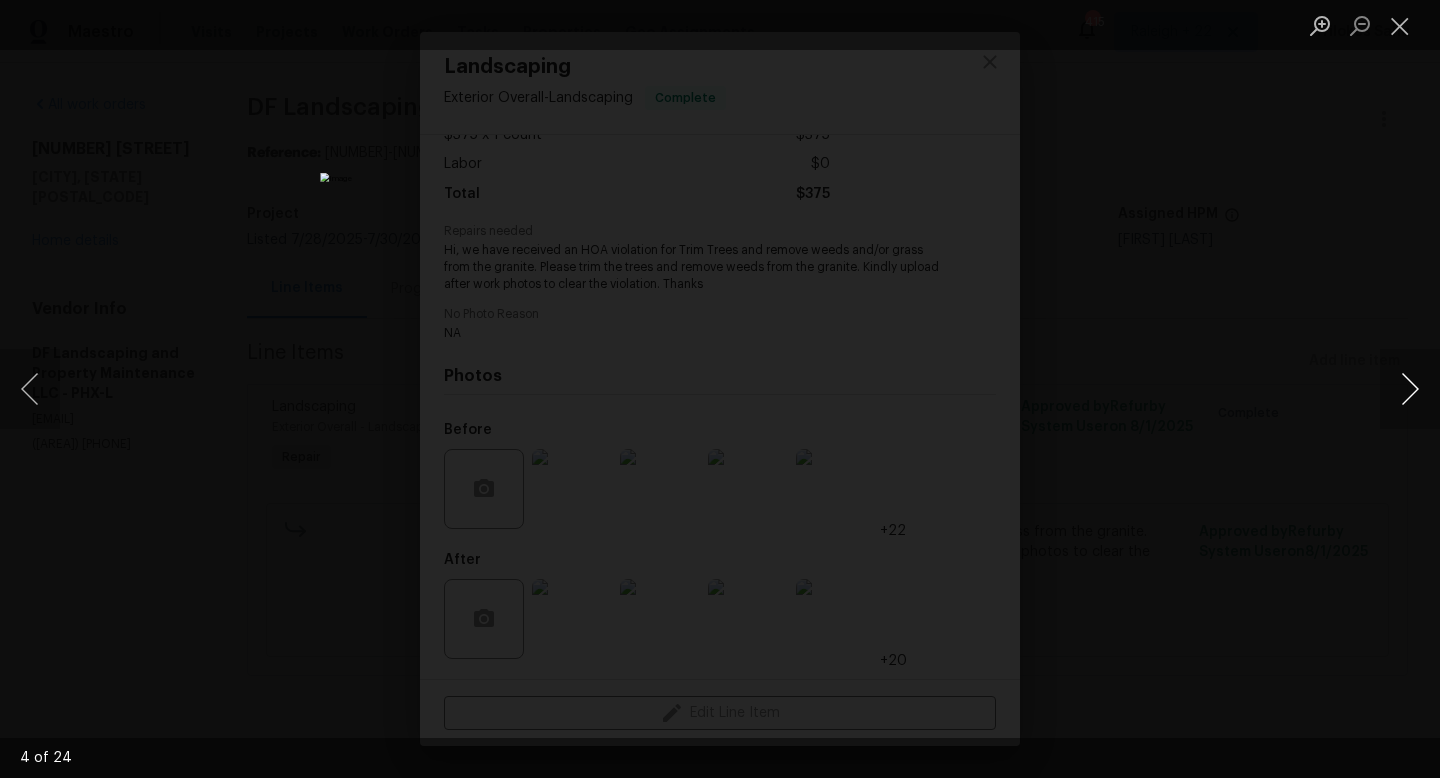 click at bounding box center [1410, 389] 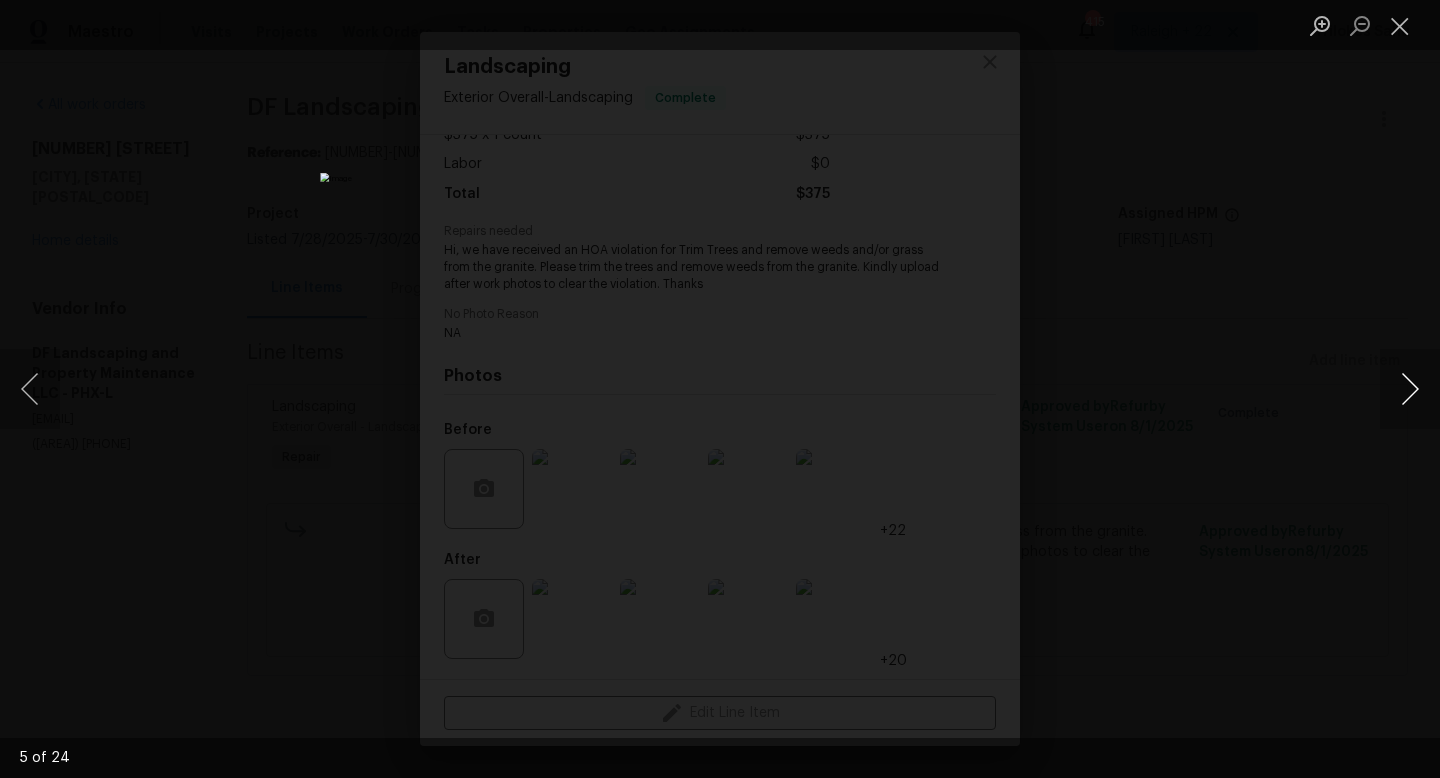 click at bounding box center (1410, 389) 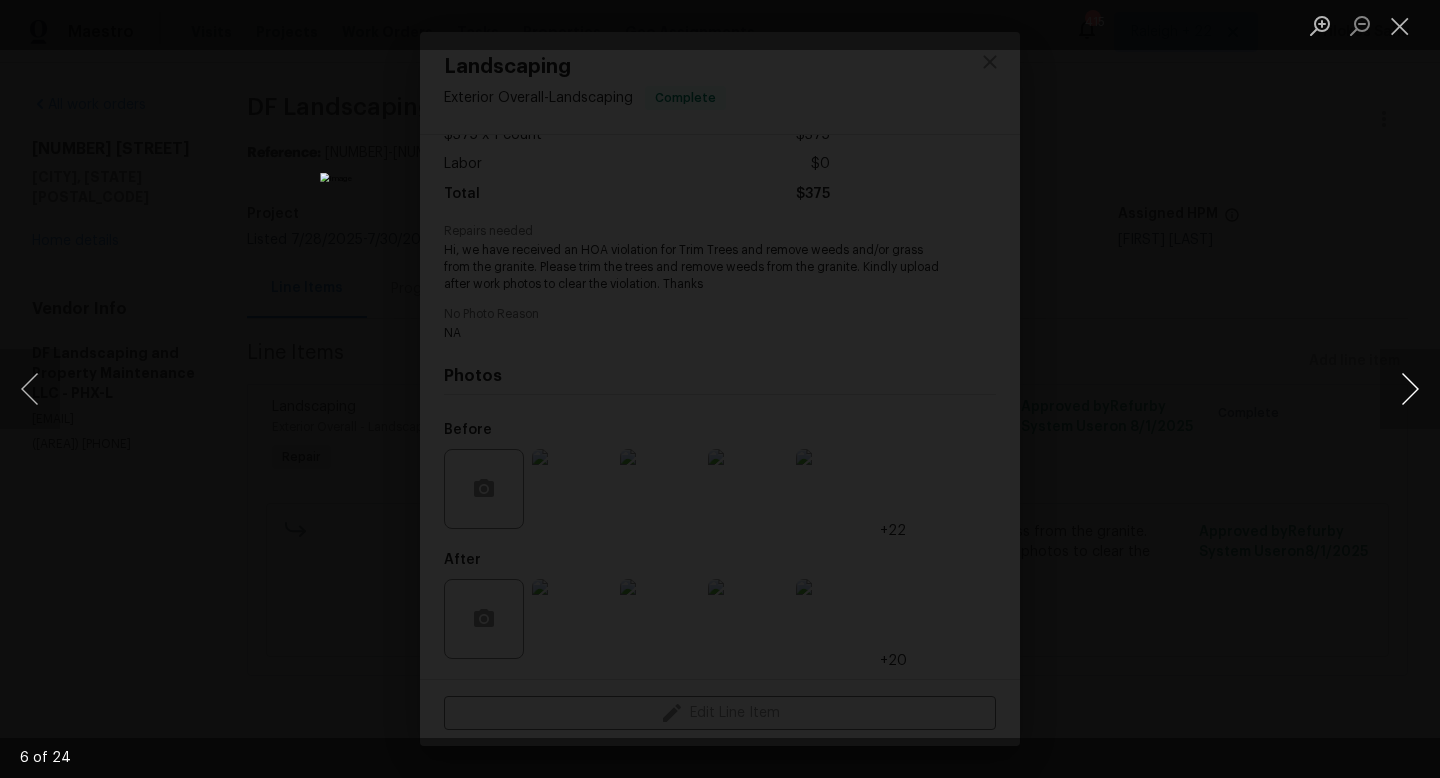 click at bounding box center (1410, 389) 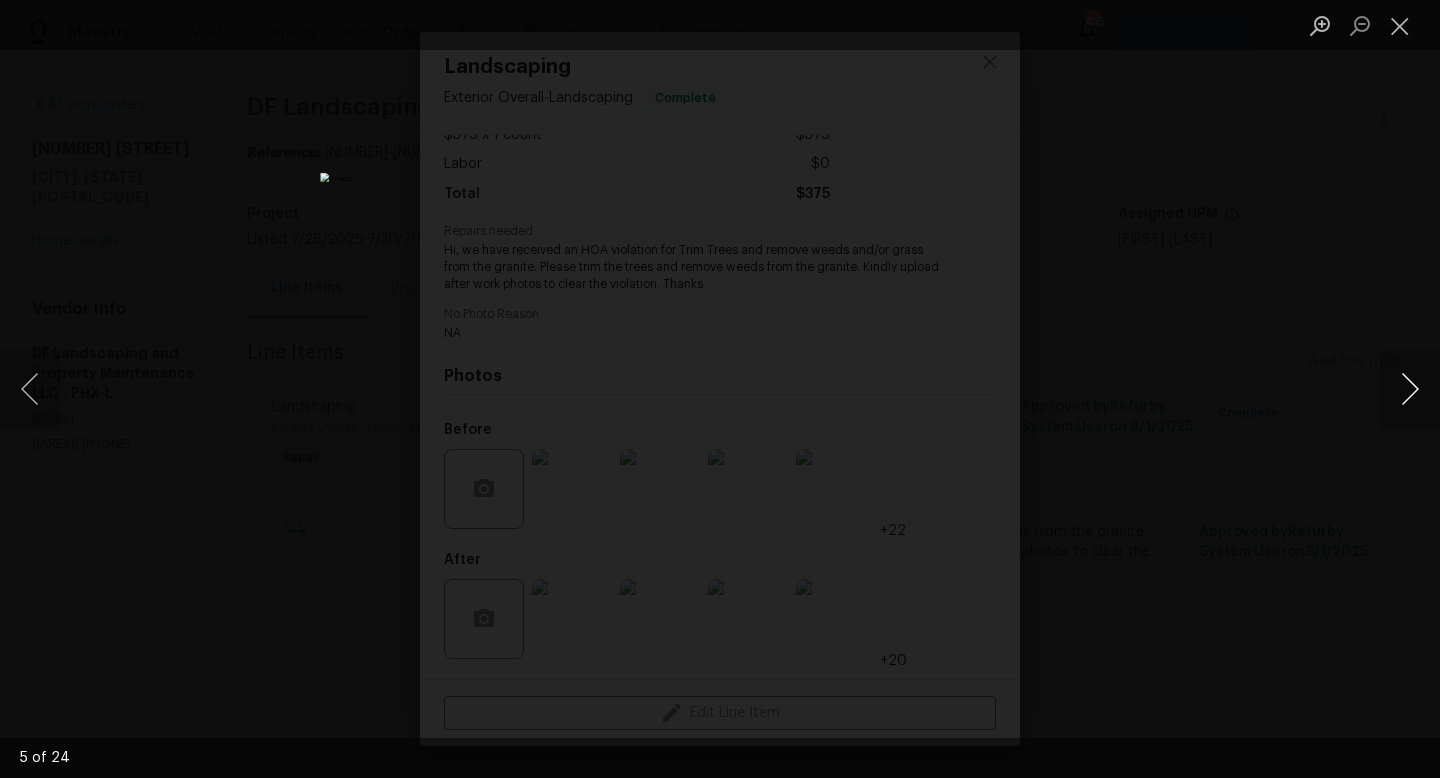 click at bounding box center (1410, 389) 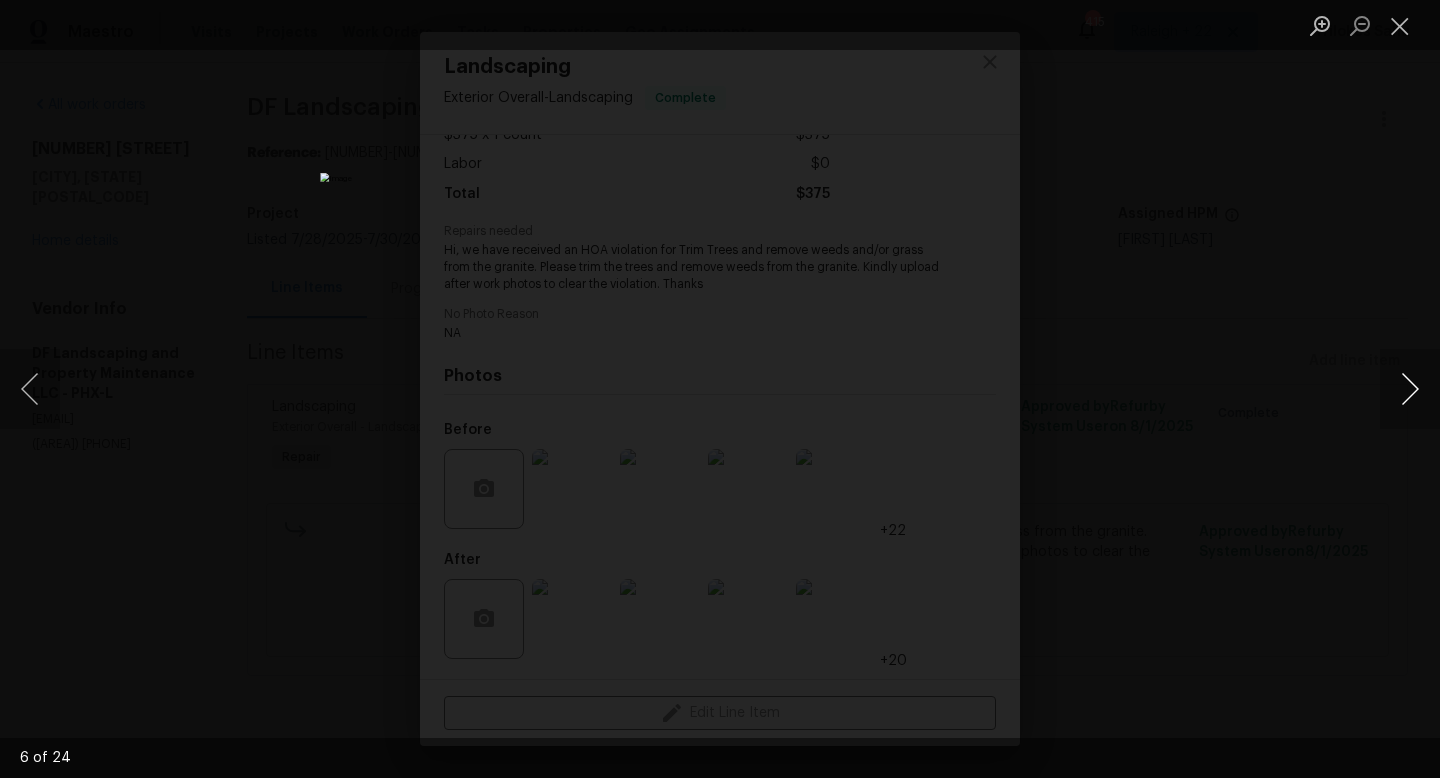click at bounding box center [1410, 389] 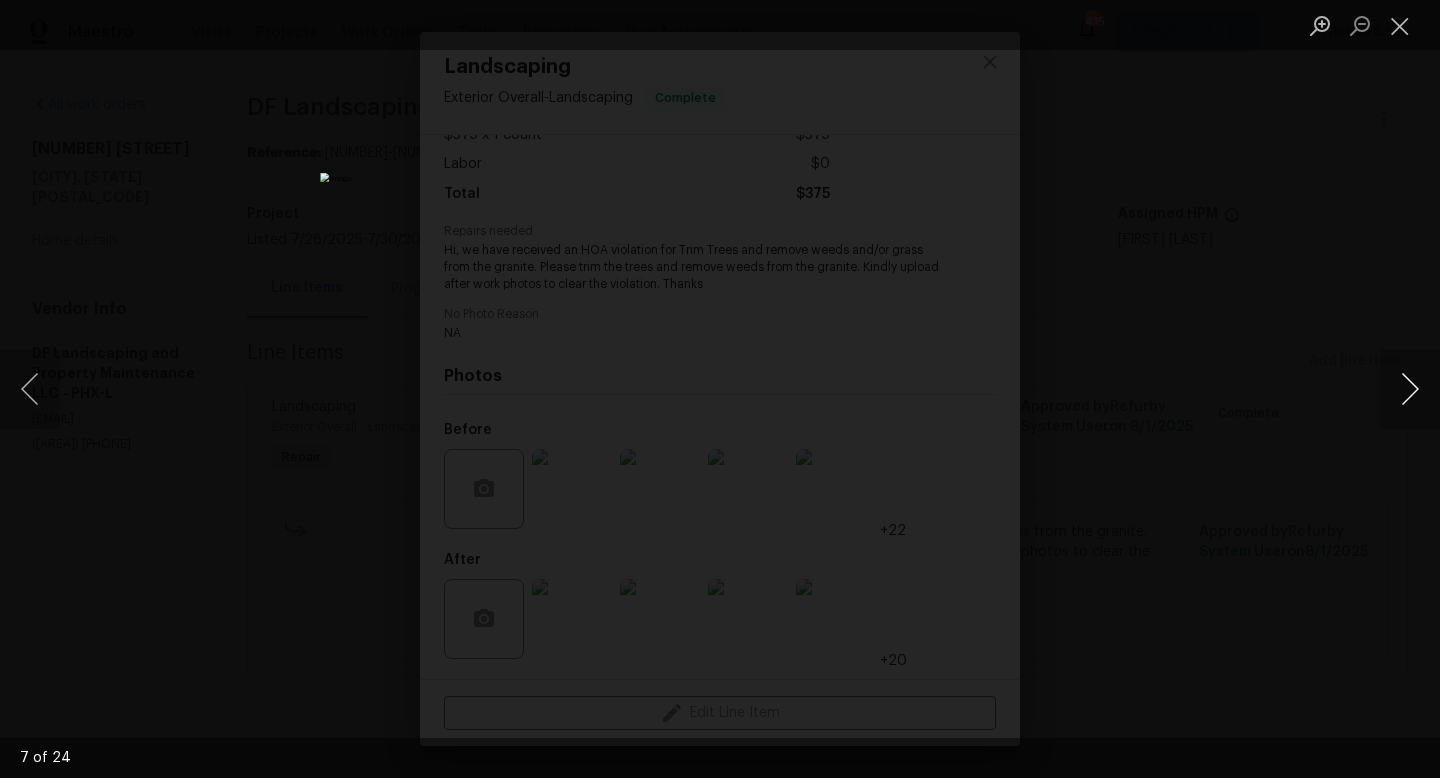 click at bounding box center (1410, 389) 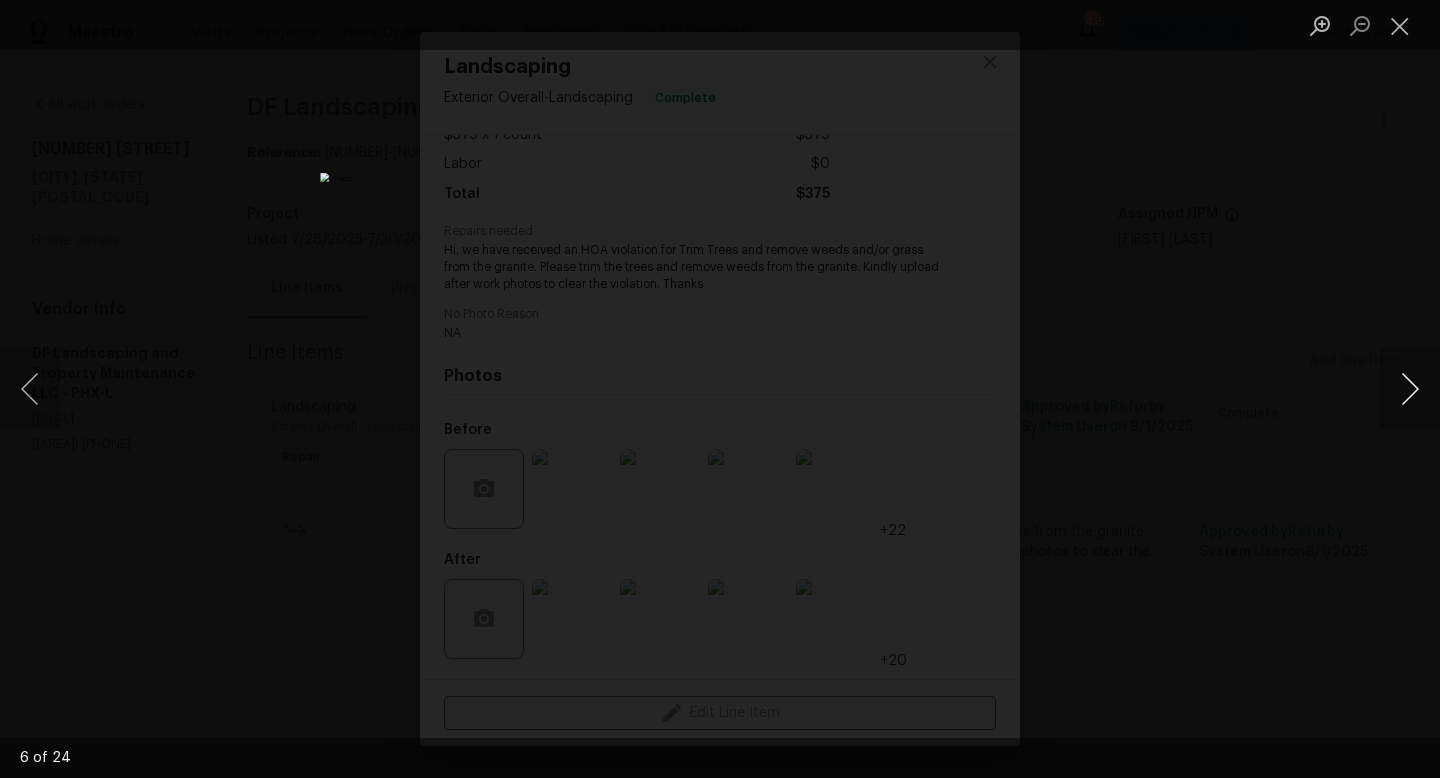 click at bounding box center [1410, 389] 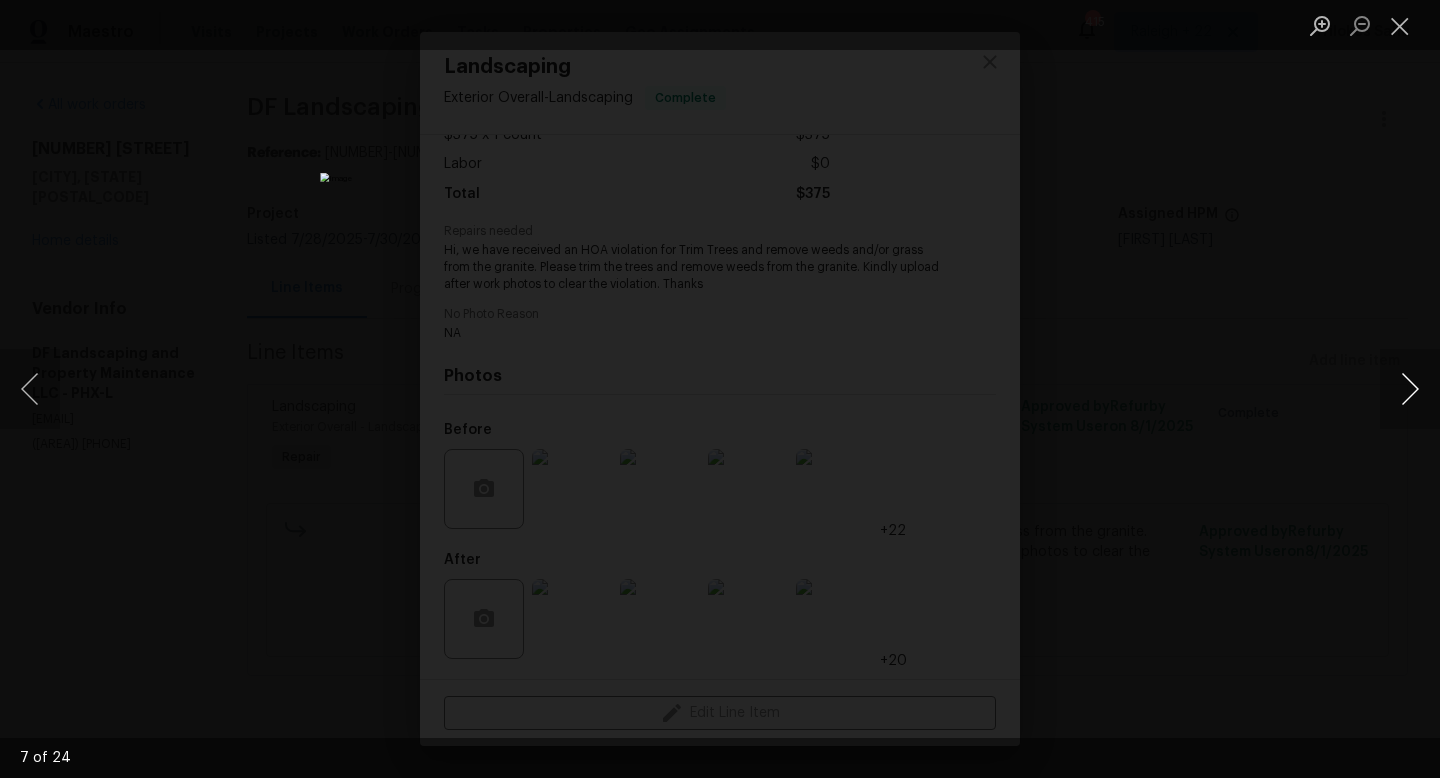 click at bounding box center (1410, 389) 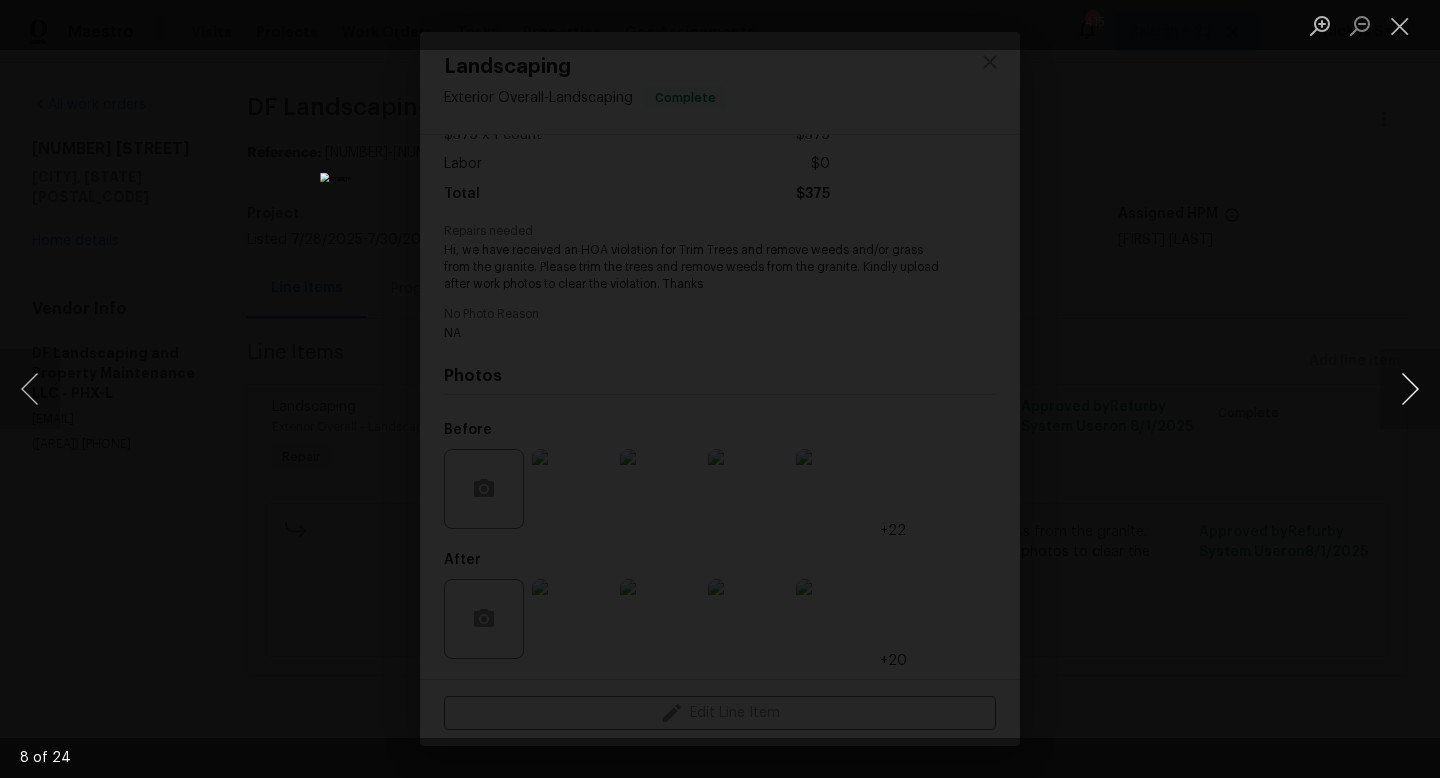 click at bounding box center (1410, 389) 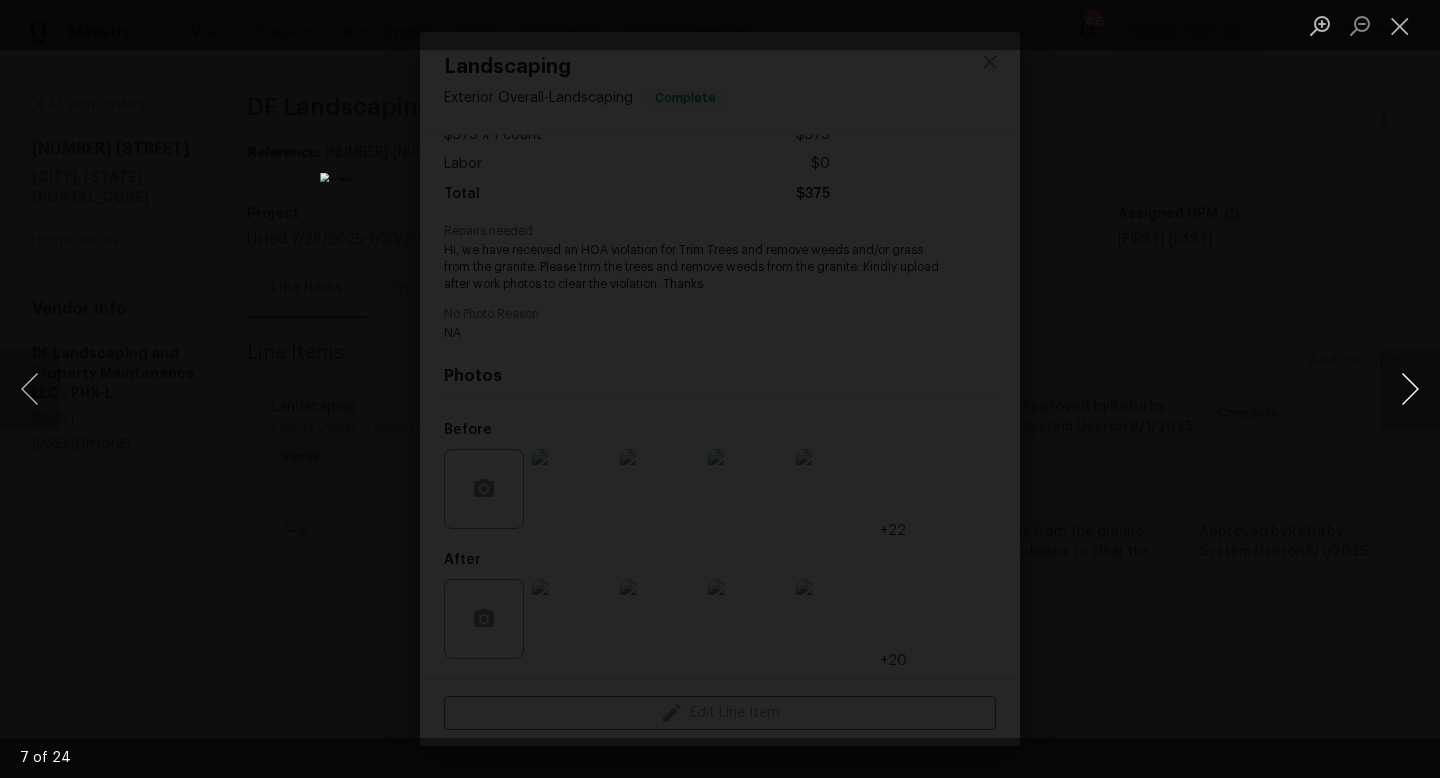 click at bounding box center [1410, 389] 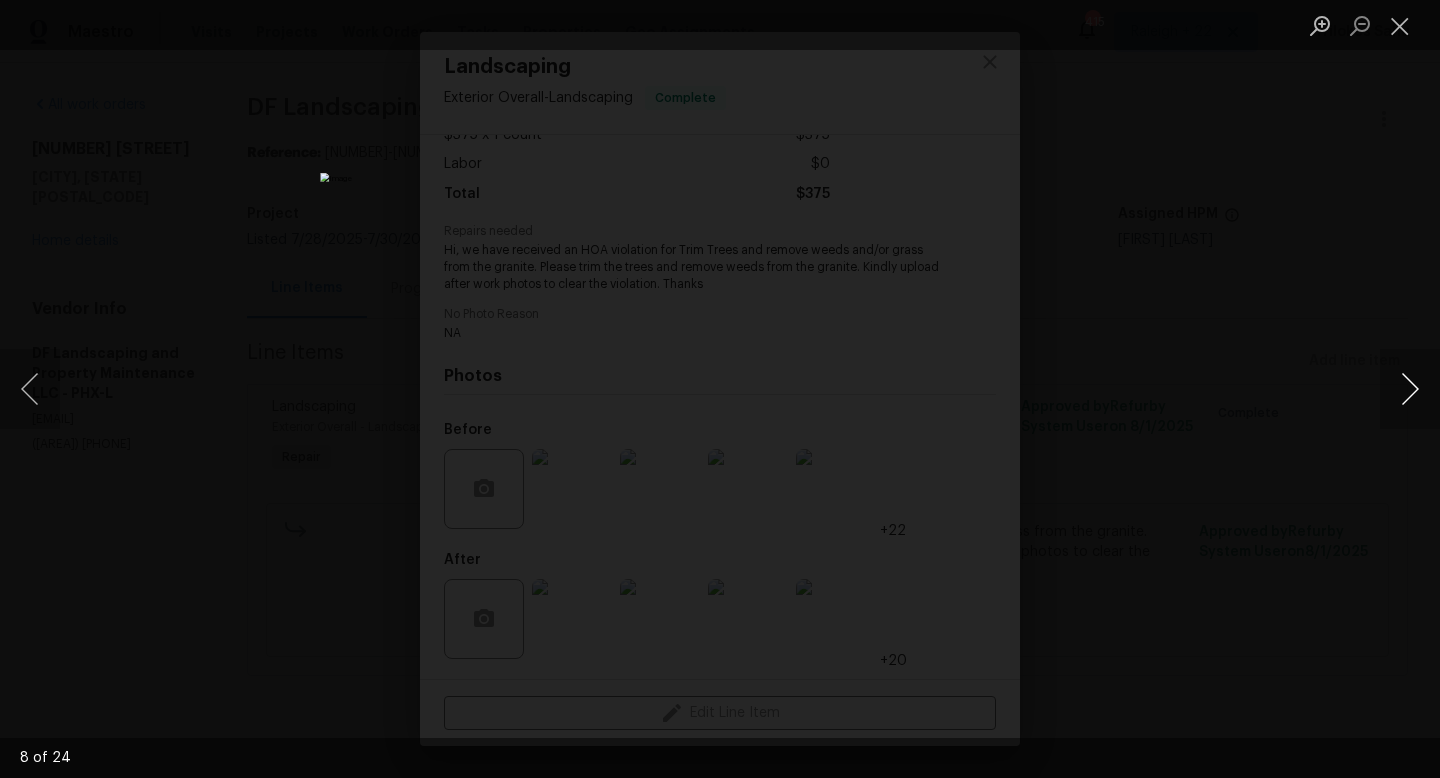 click at bounding box center (1410, 389) 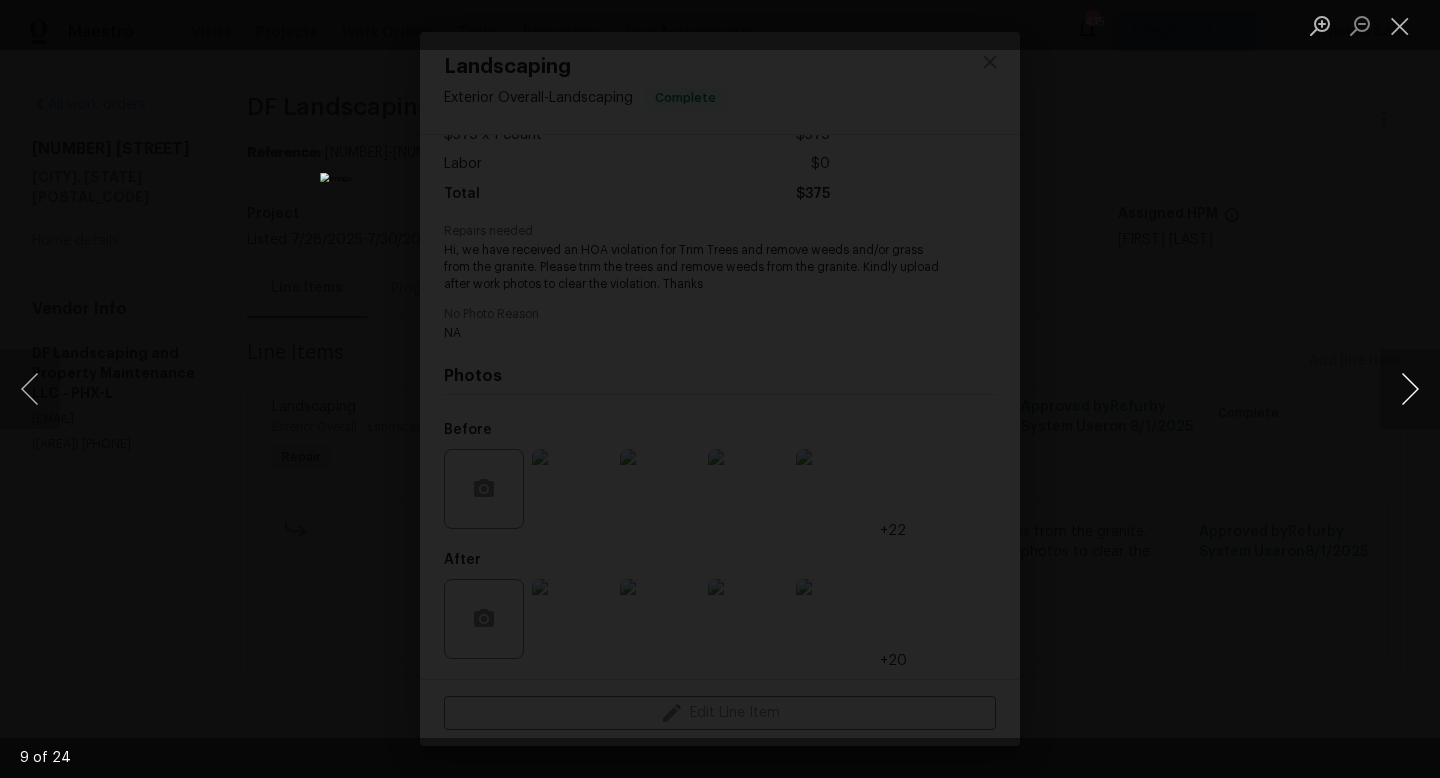 click at bounding box center (1410, 389) 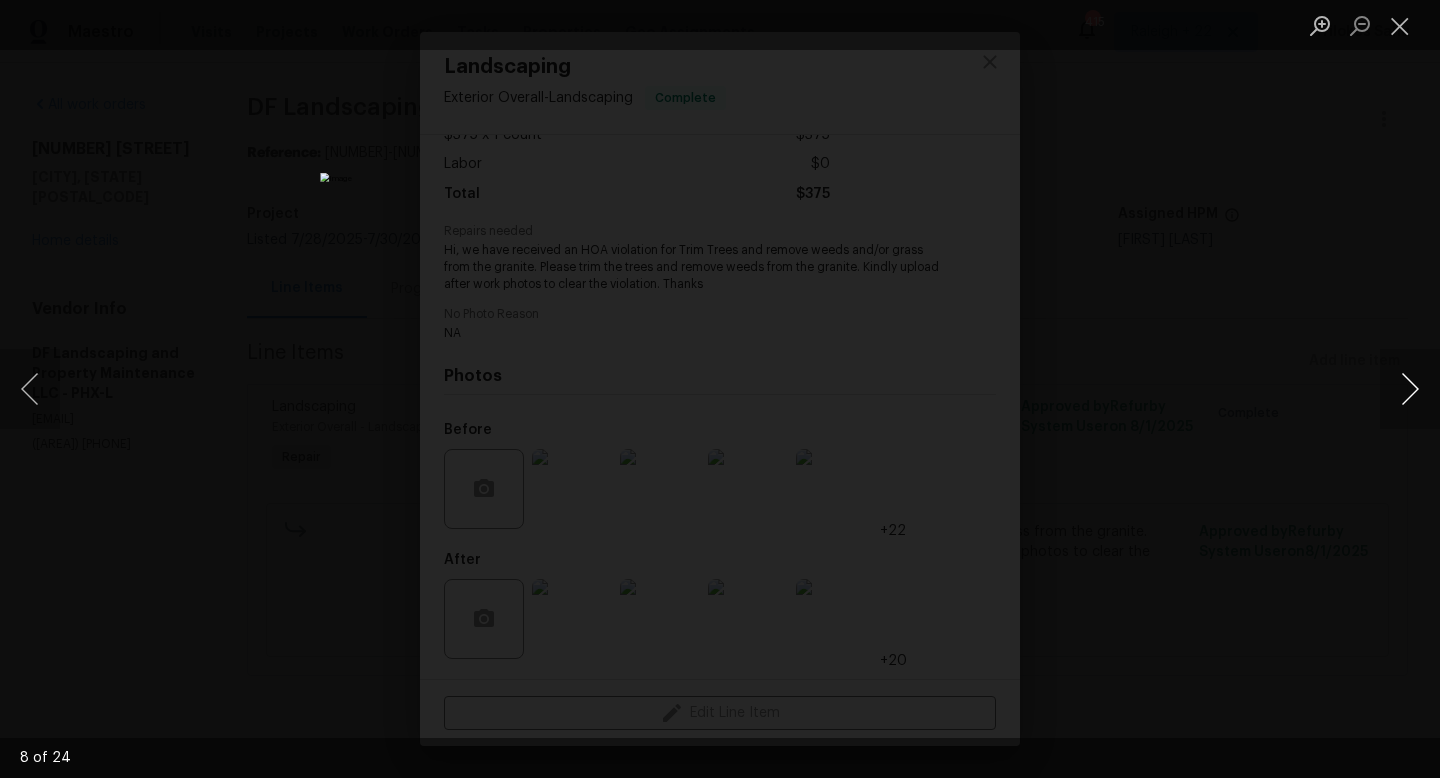 click at bounding box center [1410, 389] 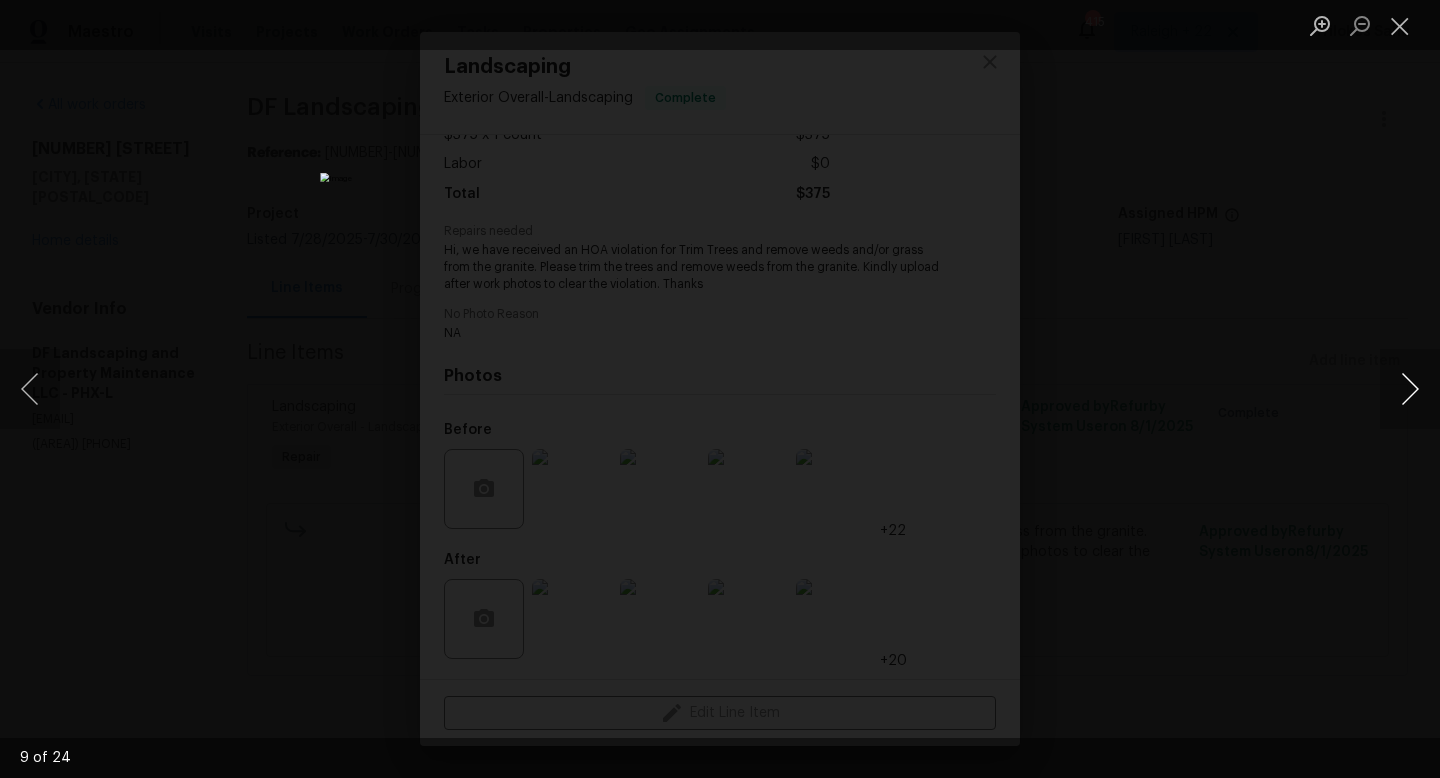 click at bounding box center (1410, 389) 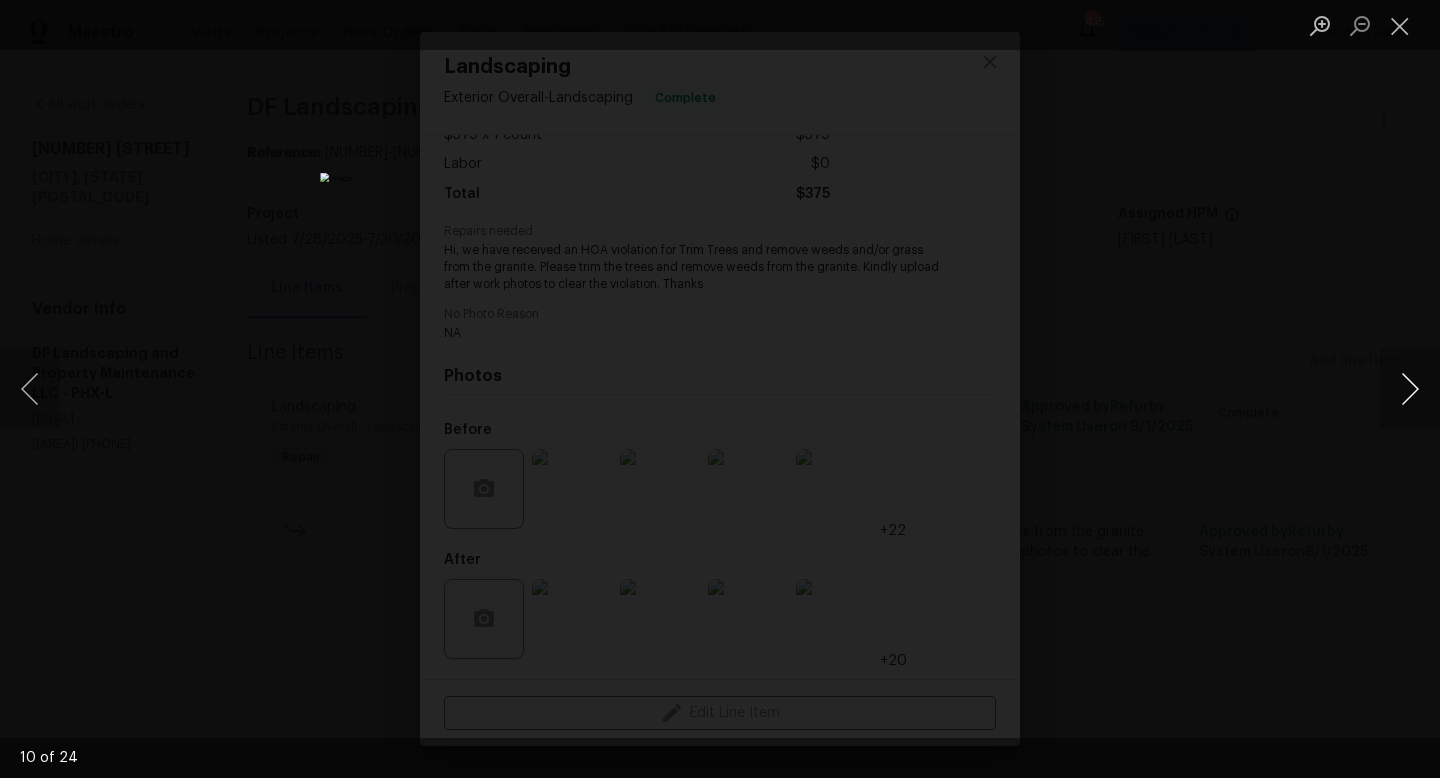 click at bounding box center [1410, 389] 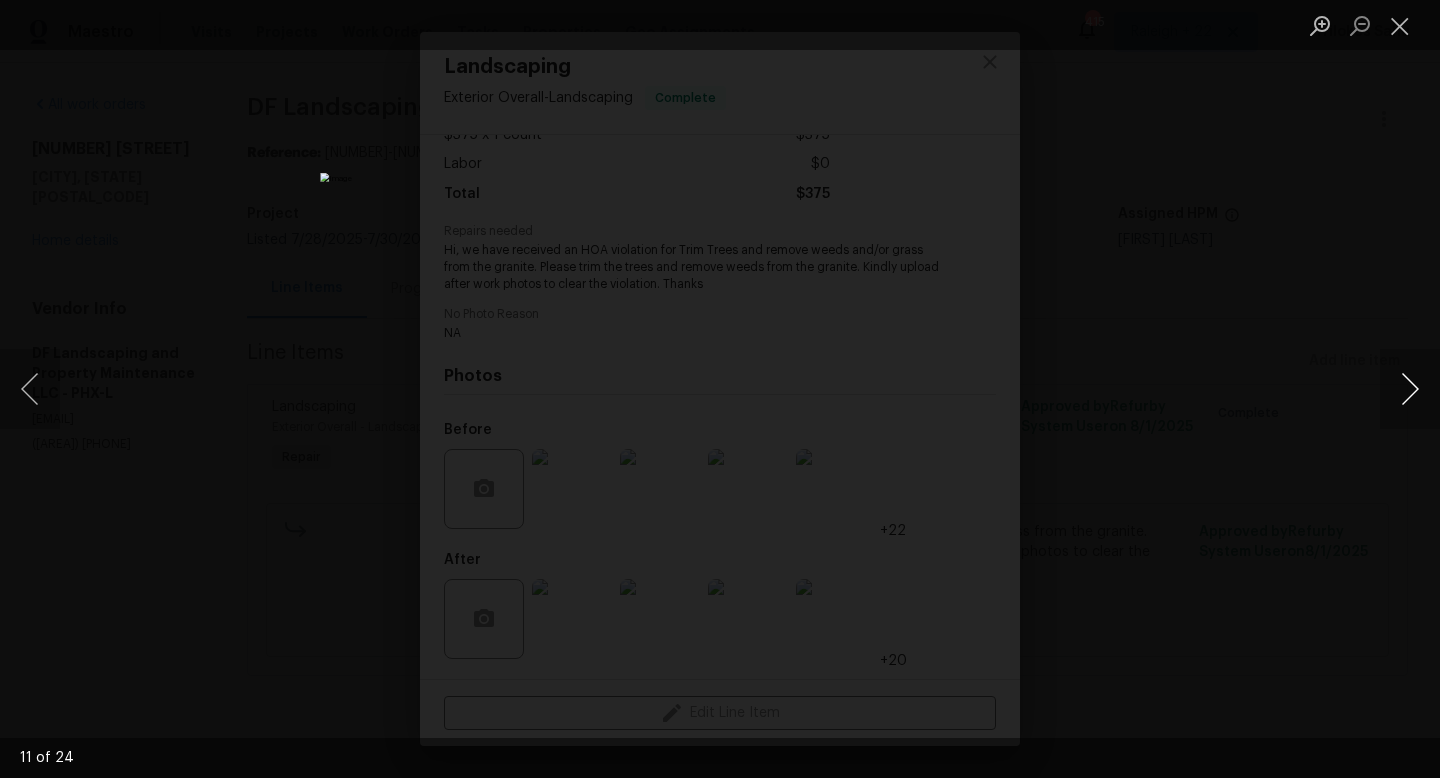 click at bounding box center (1410, 389) 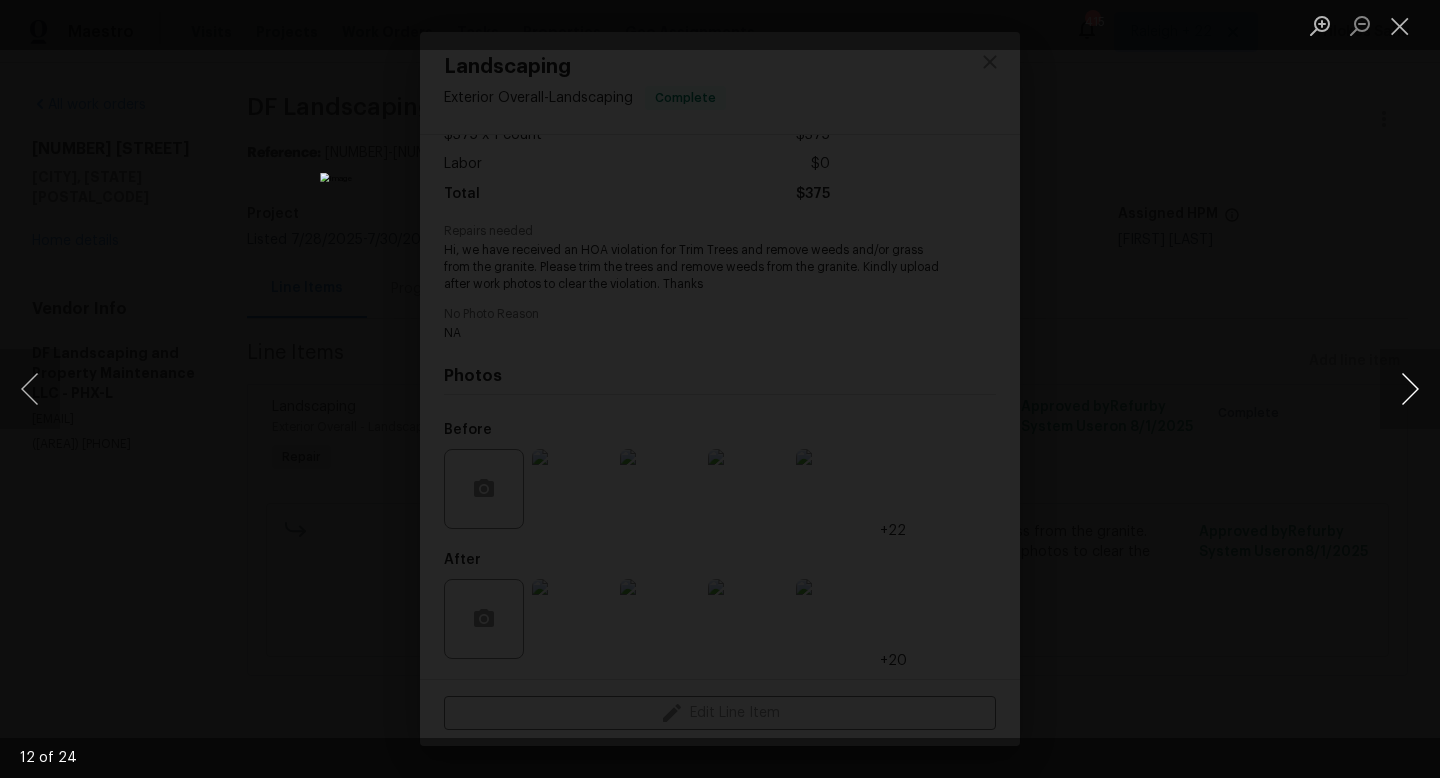 click at bounding box center [1410, 389] 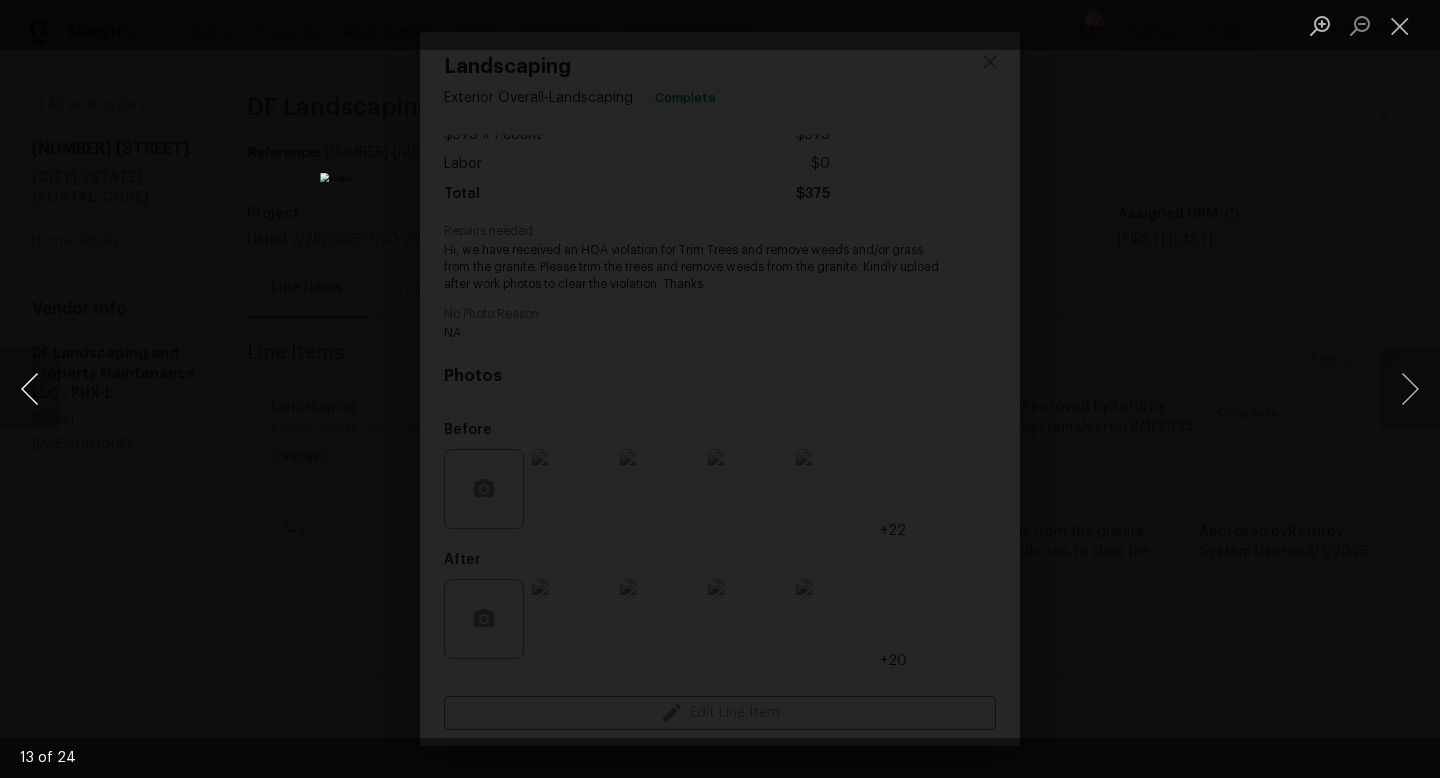 click at bounding box center [30, 389] 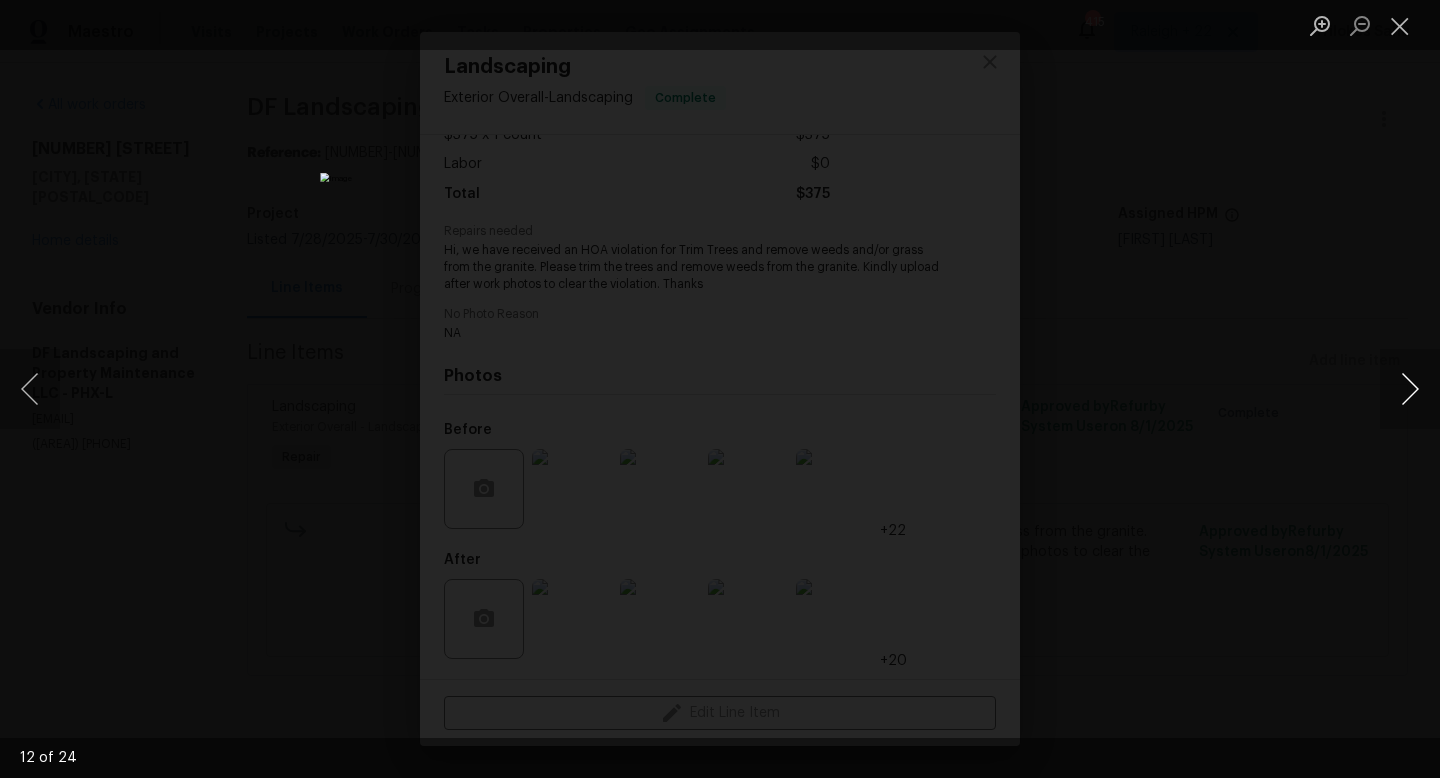click at bounding box center (1410, 389) 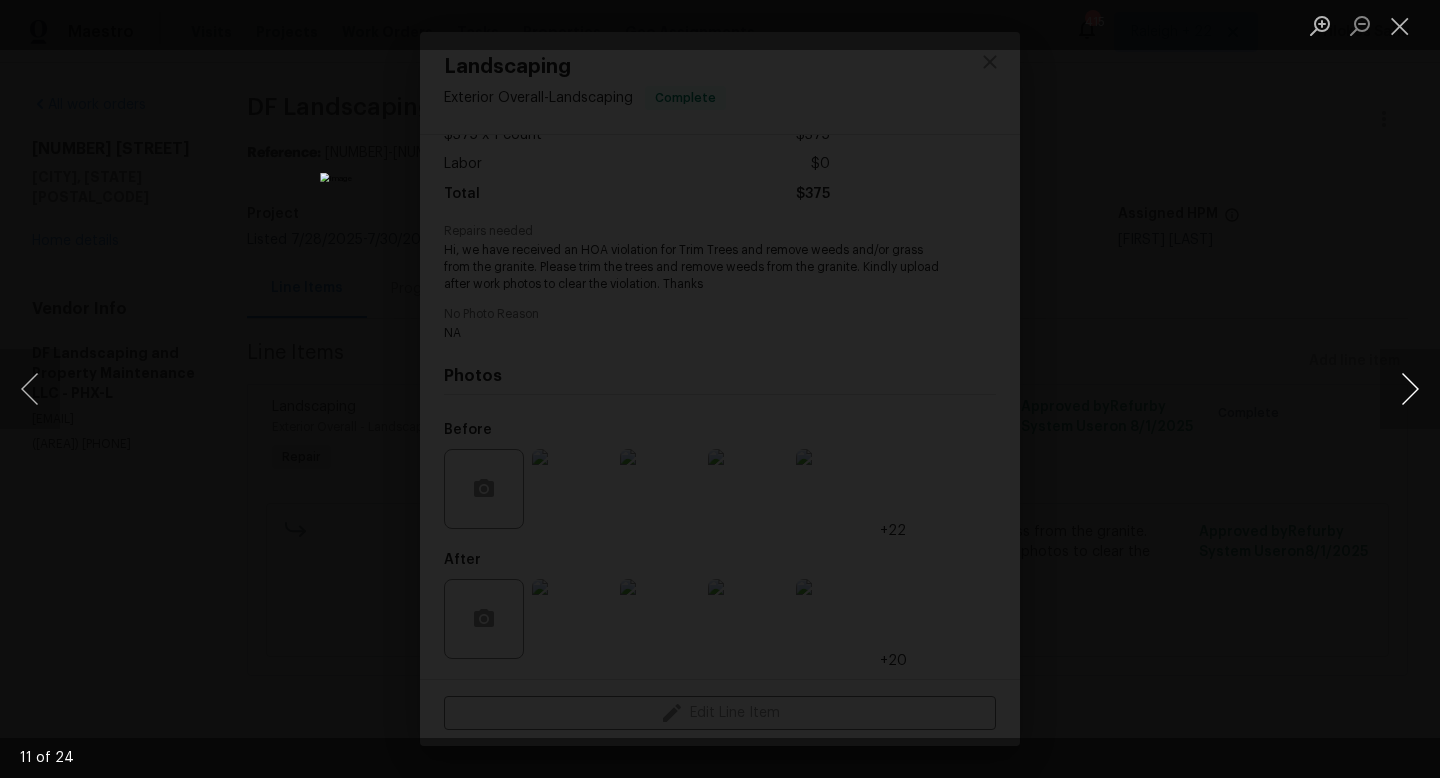 click at bounding box center [1410, 389] 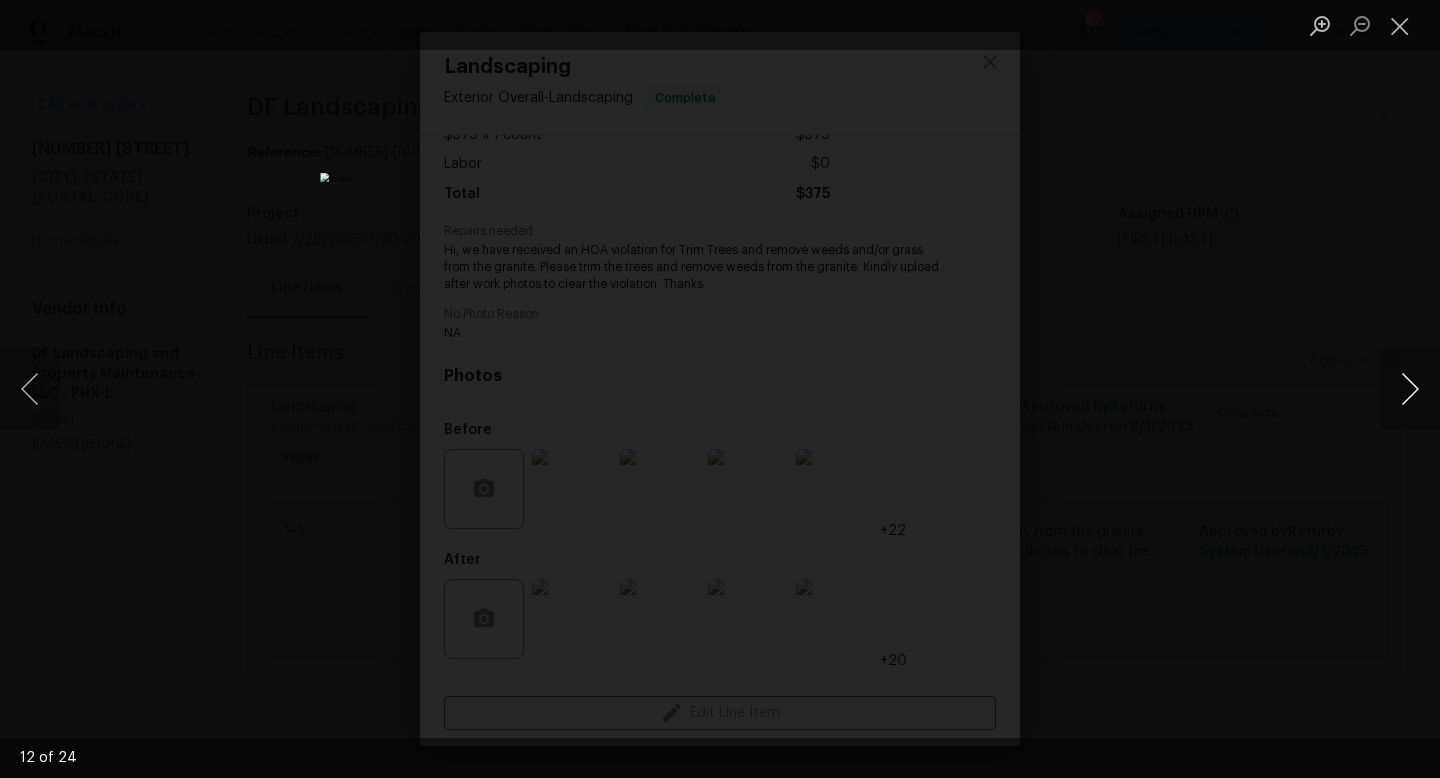 click at bounding box center (1410, 389) 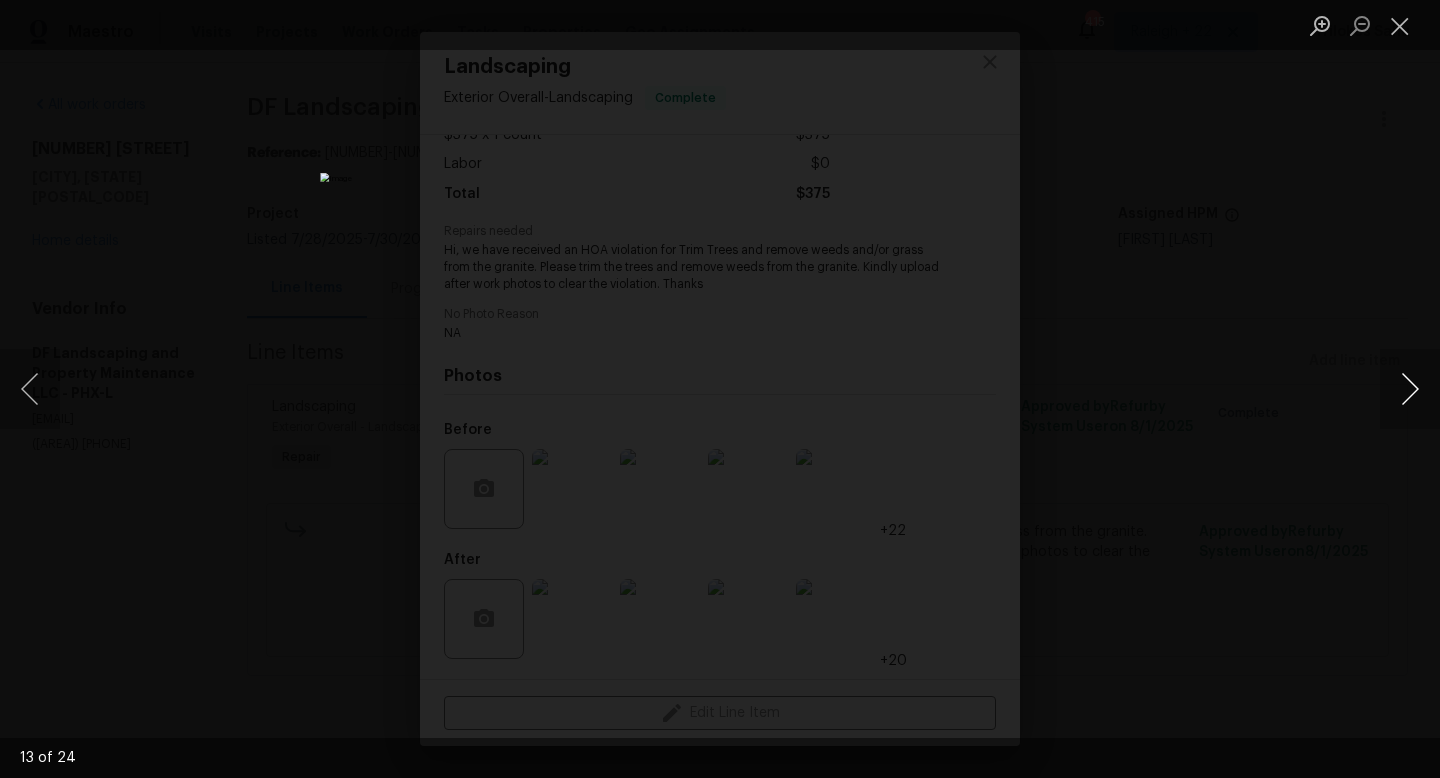 click at bounding box center (1410, 389) 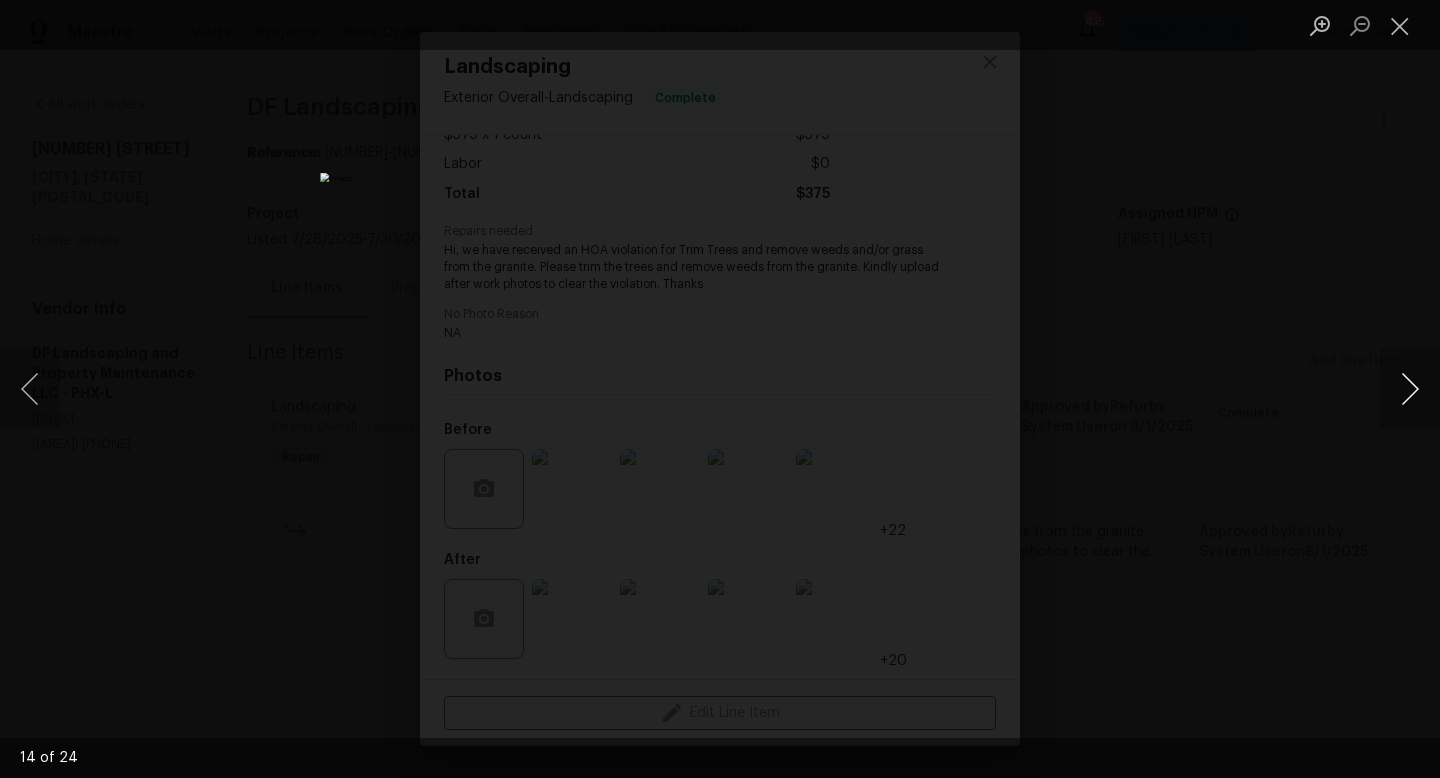click at bounding box center [1410, 389] 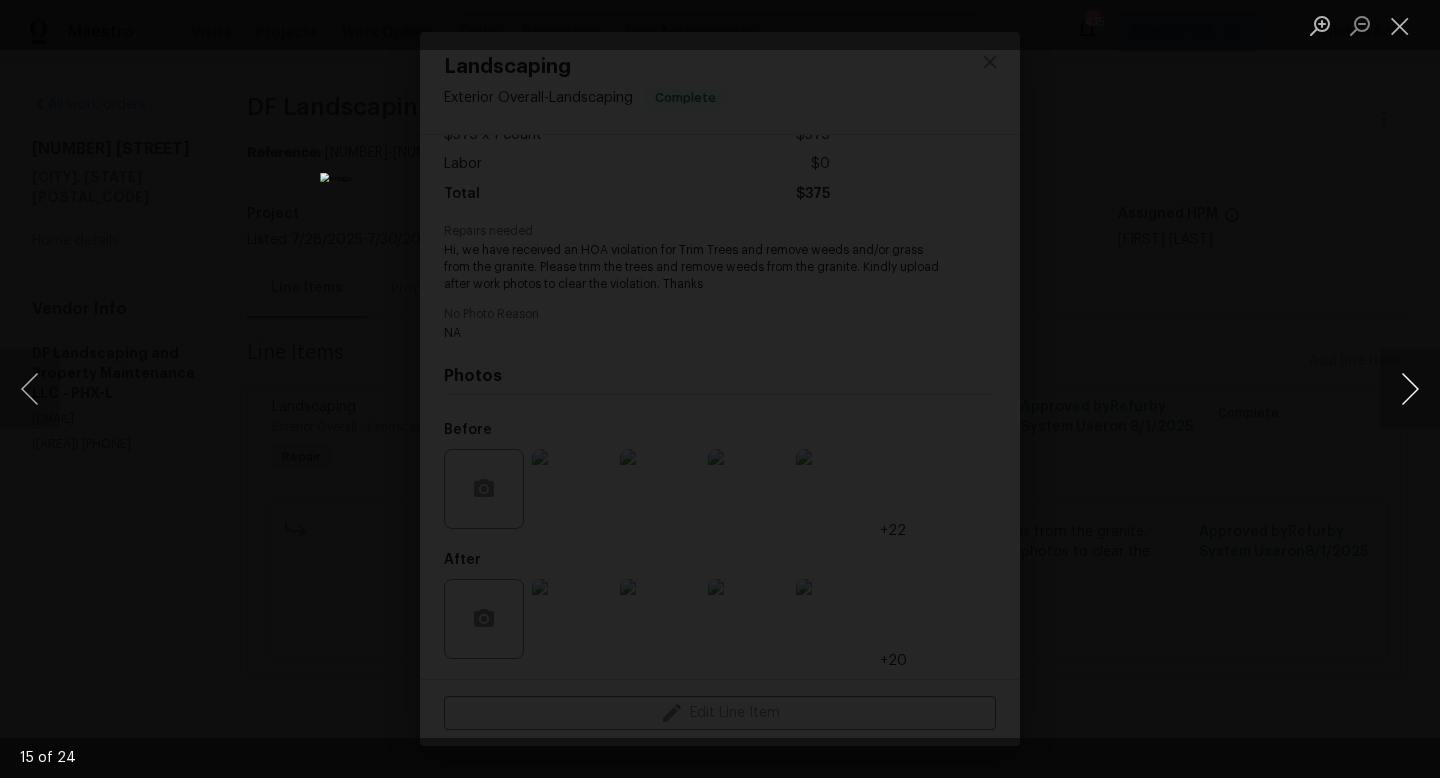 click at bounding box center [1410, 389] 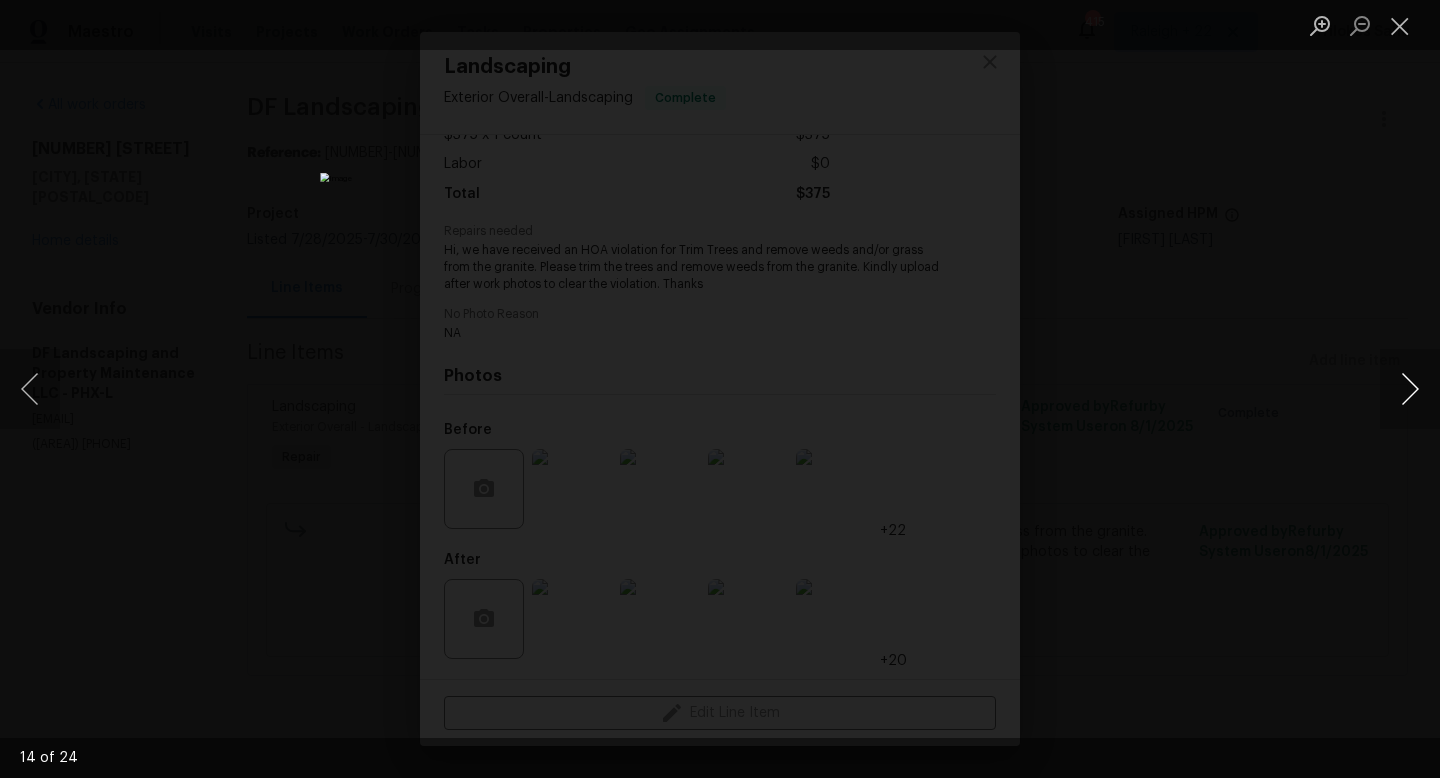 click at bounding box center (1410, 389) 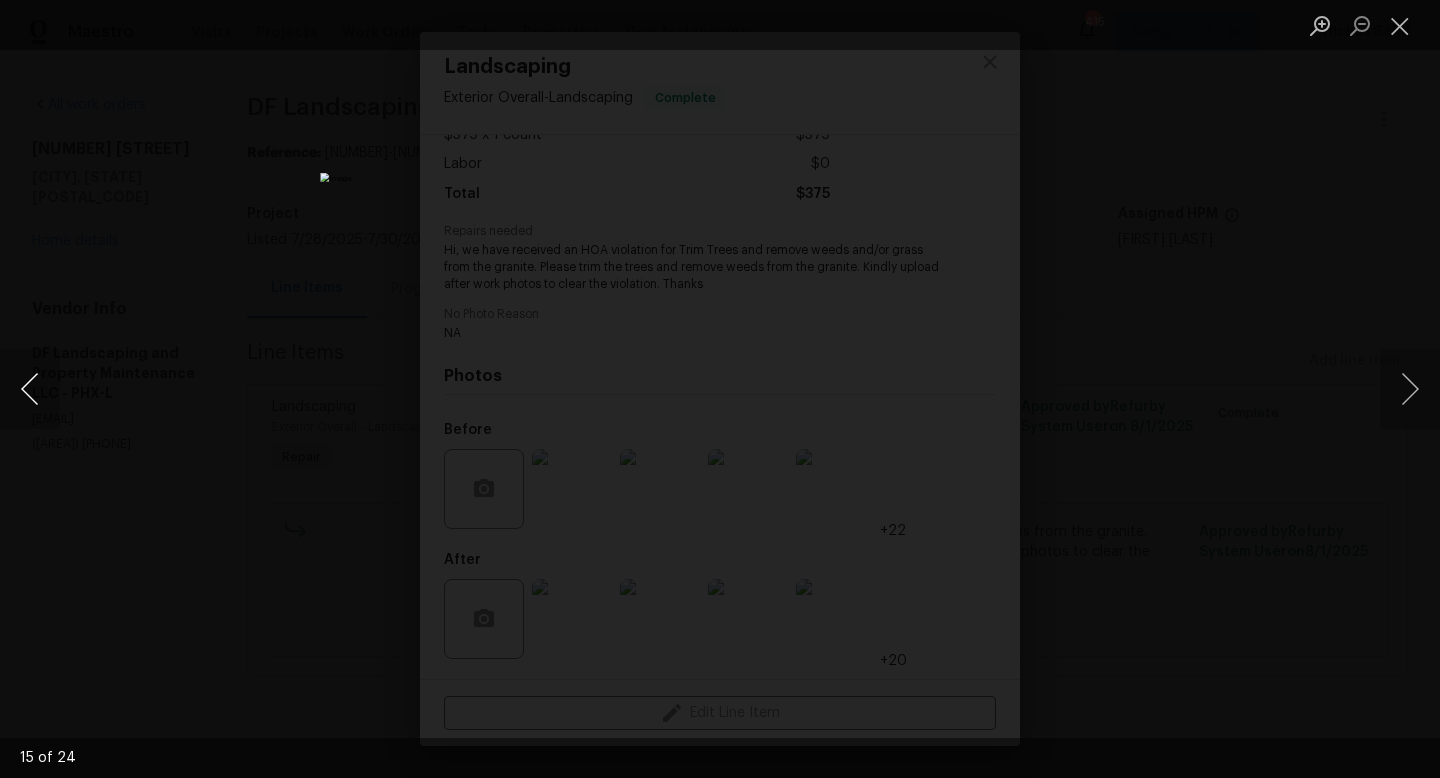 click at bounding box center (30, 389) 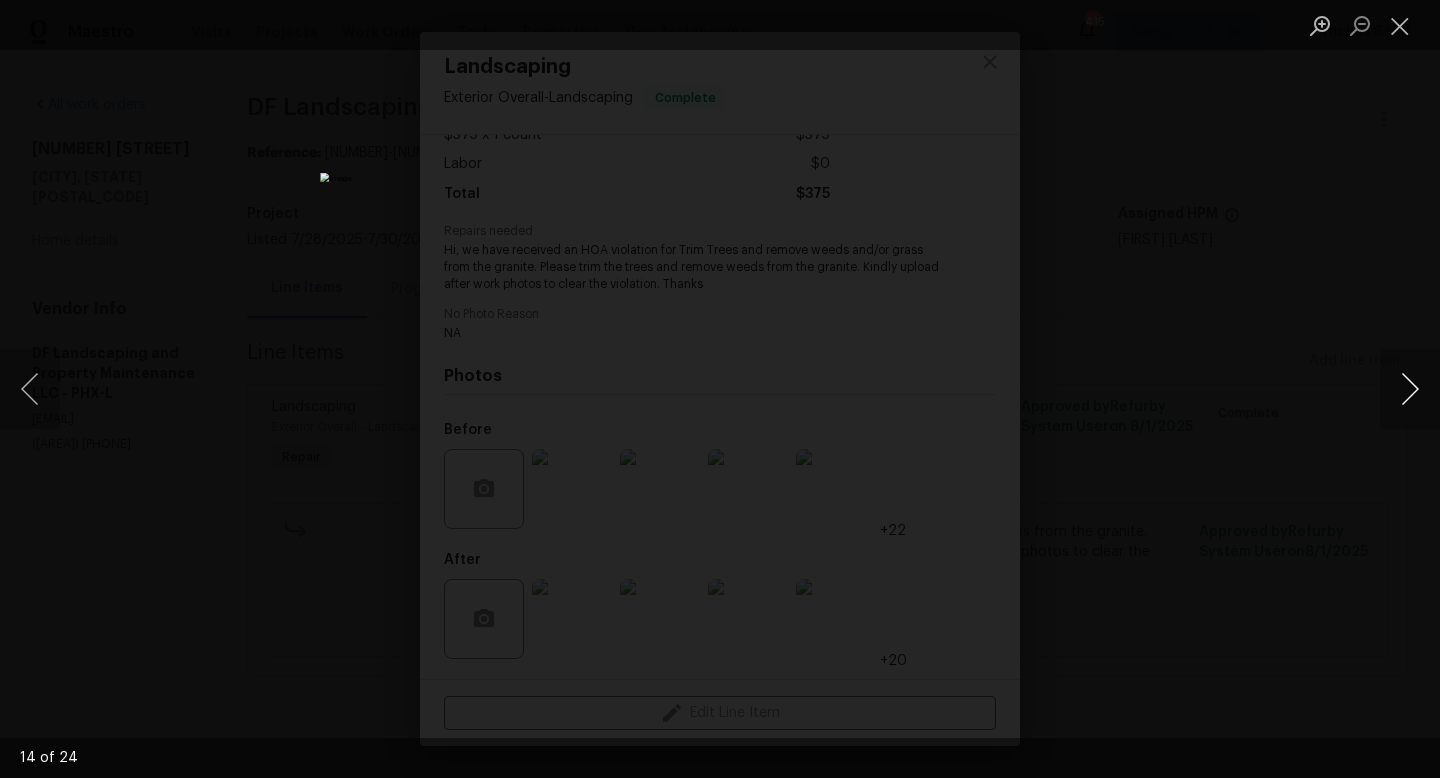click at bounding box center [1410, 389] 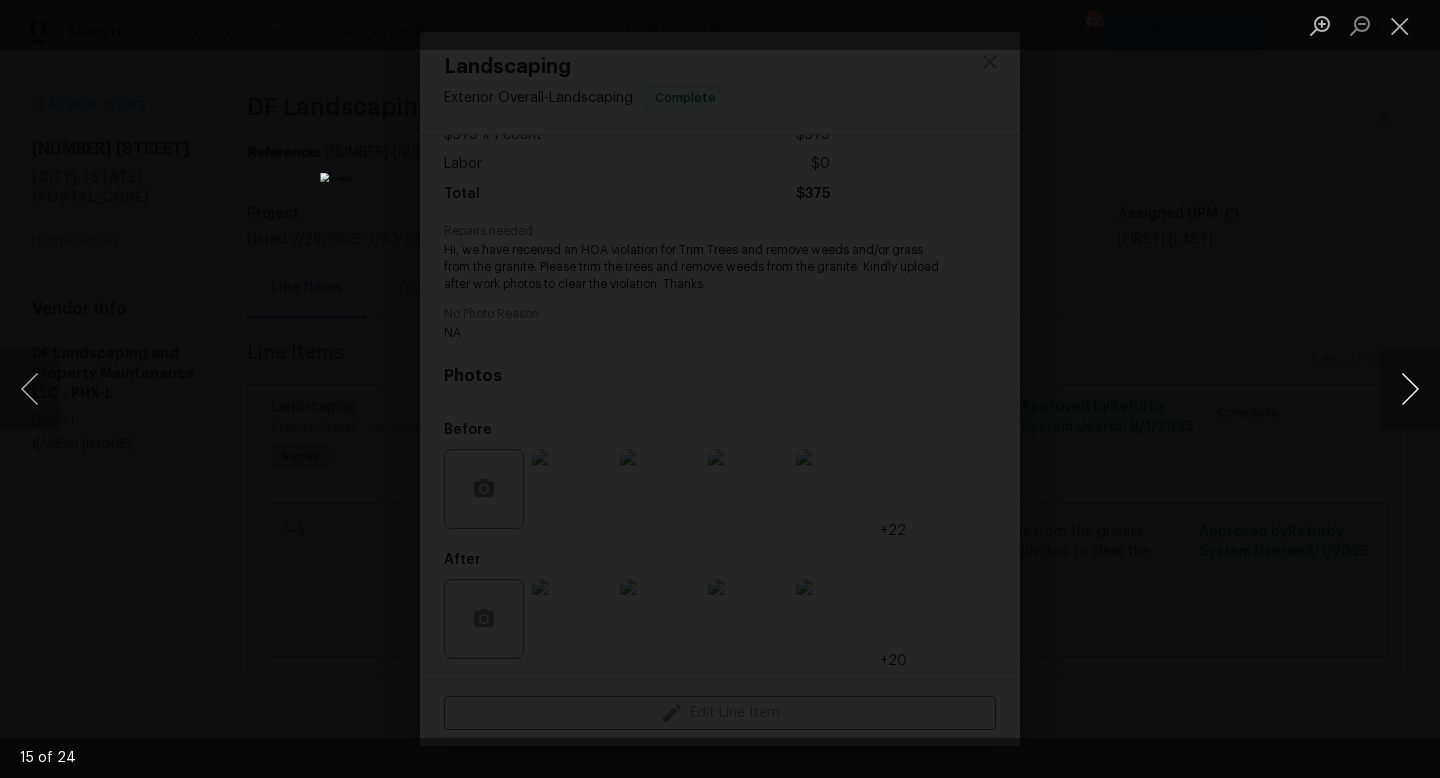 click at bounding box center [1410, 389] 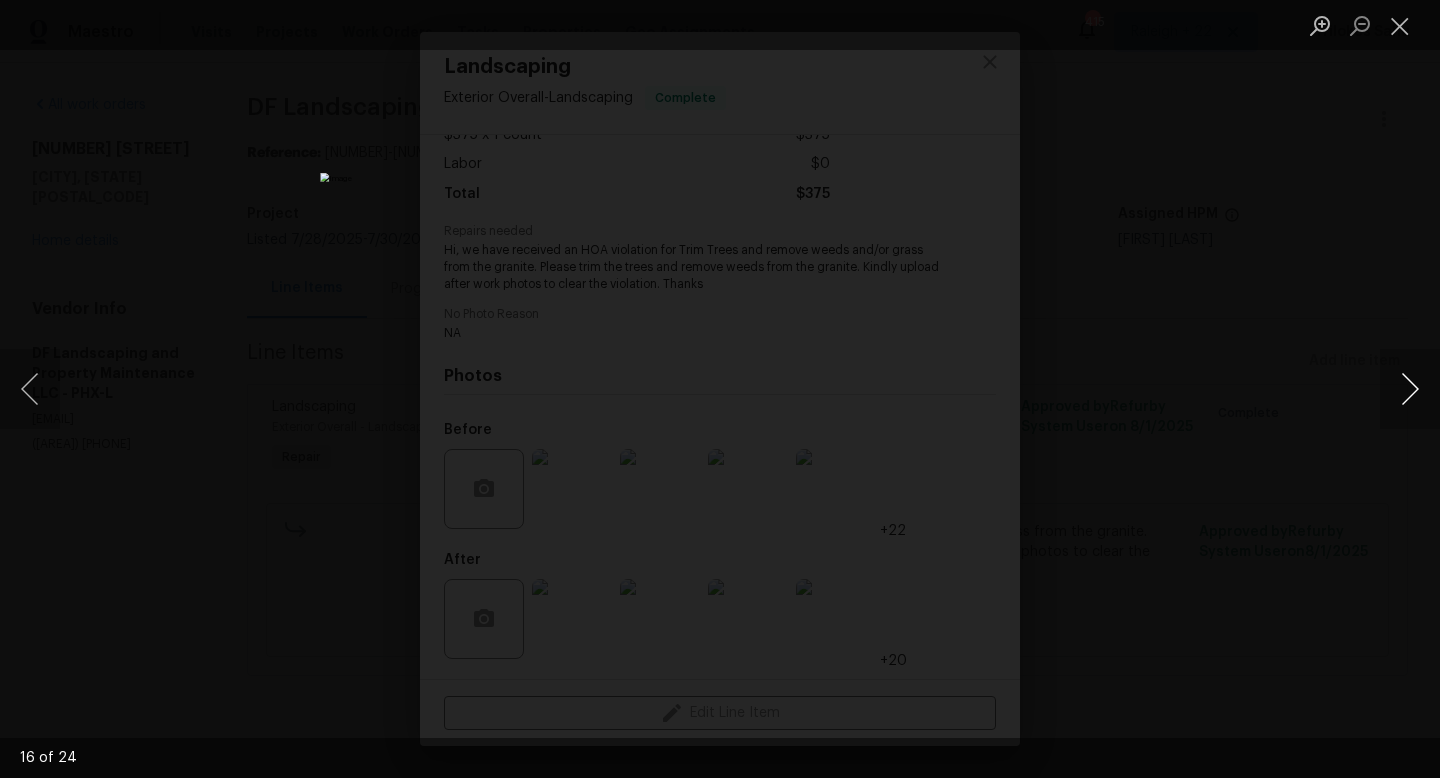 click at bounding box center (1410, 389) 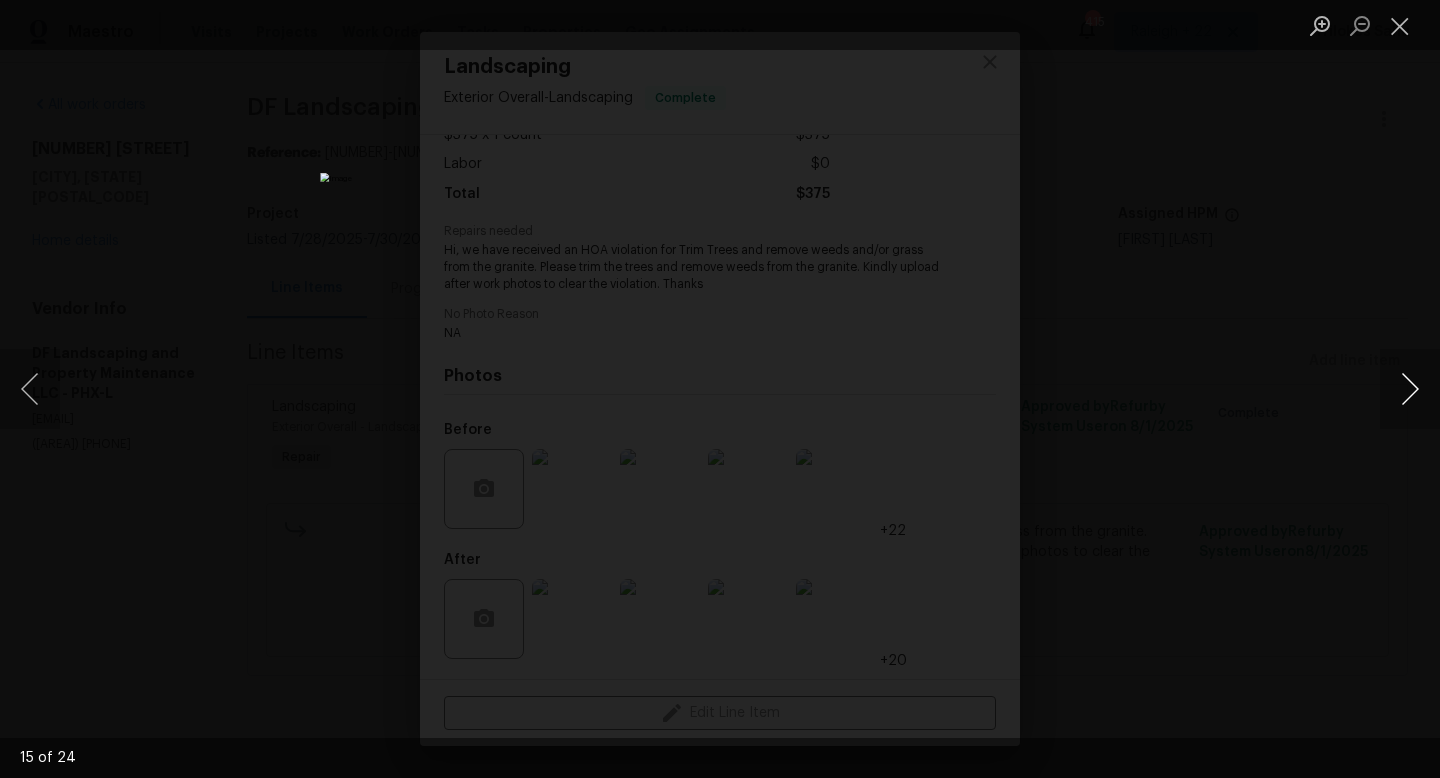 click at bounding box center [1410, 389] 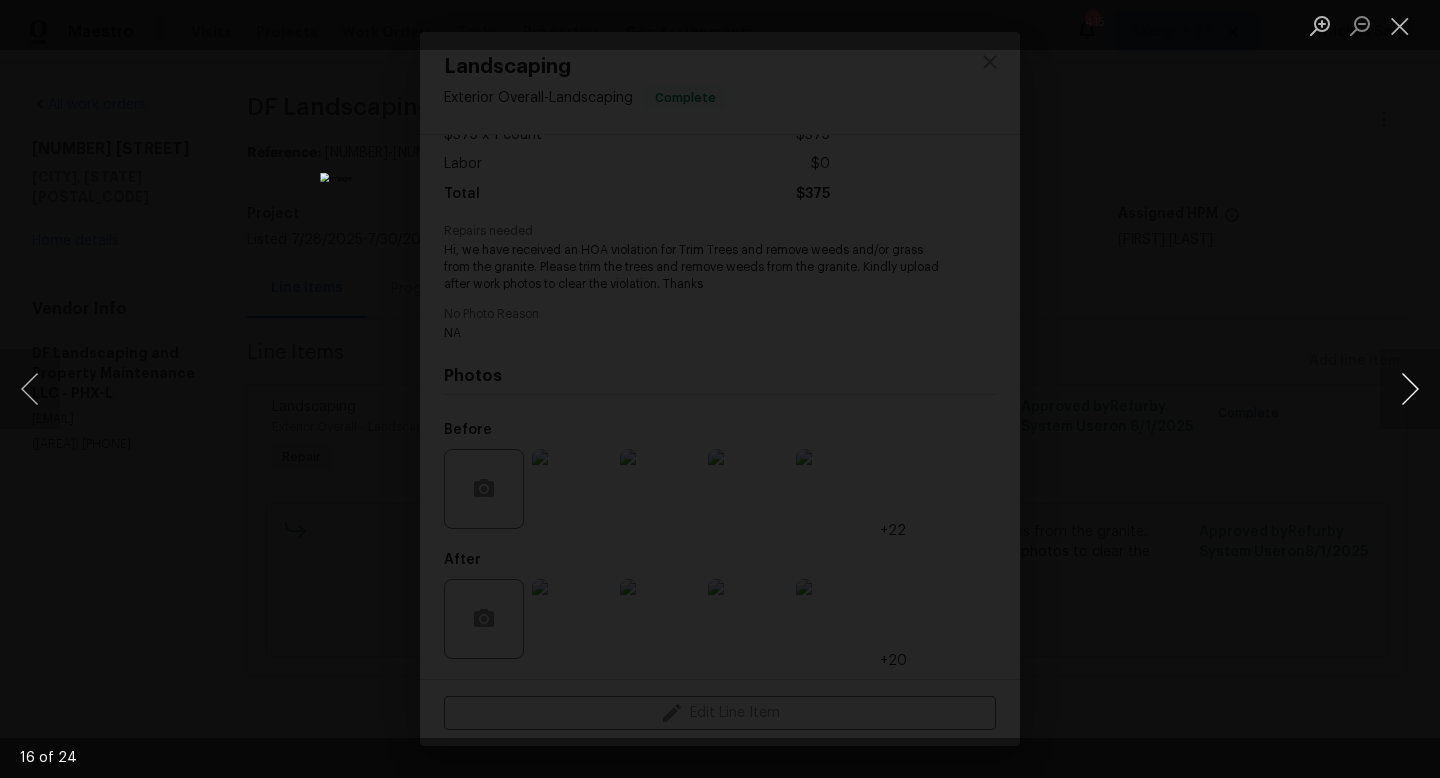 click at bounding box center [1410, 389] 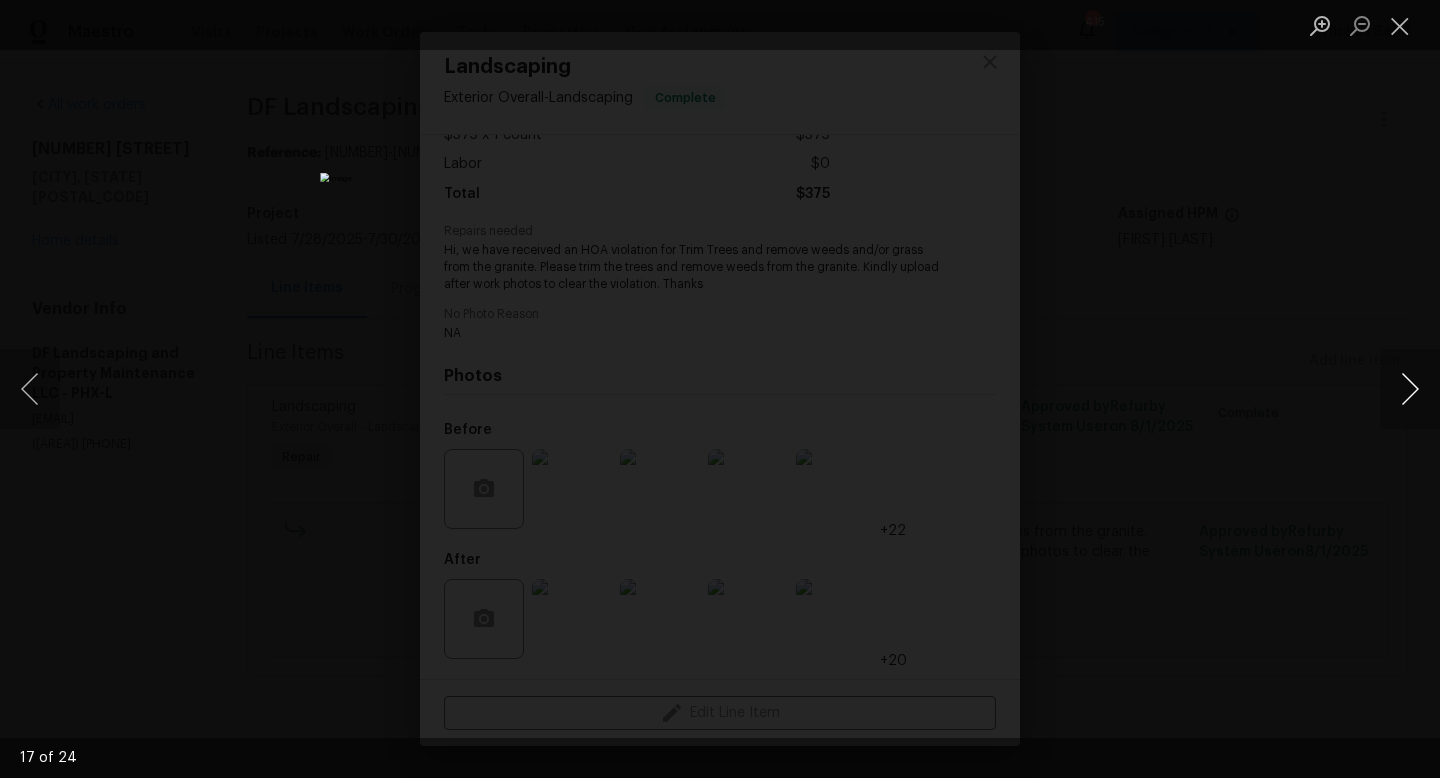 click at bounding box center (1410, 389) 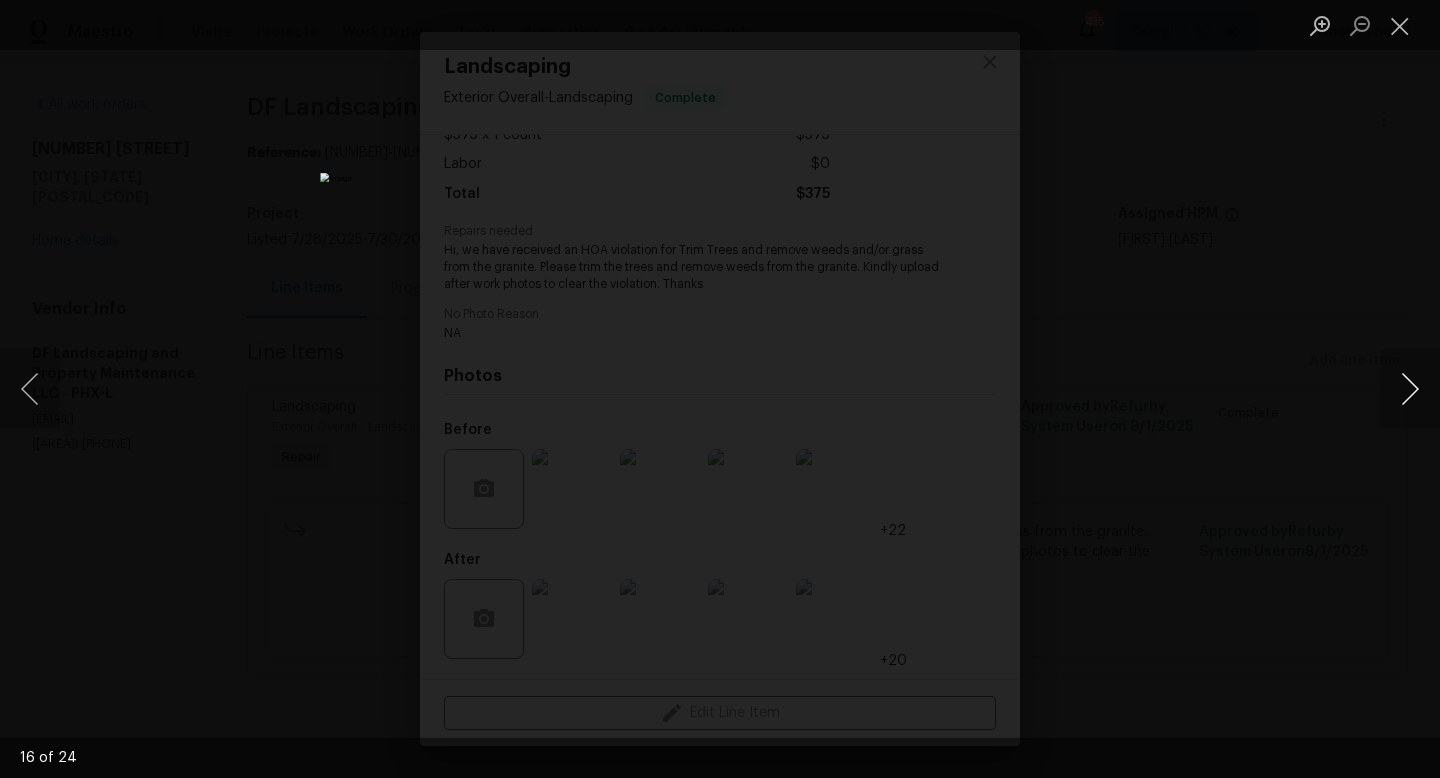click at bounding box center [1410, 389] 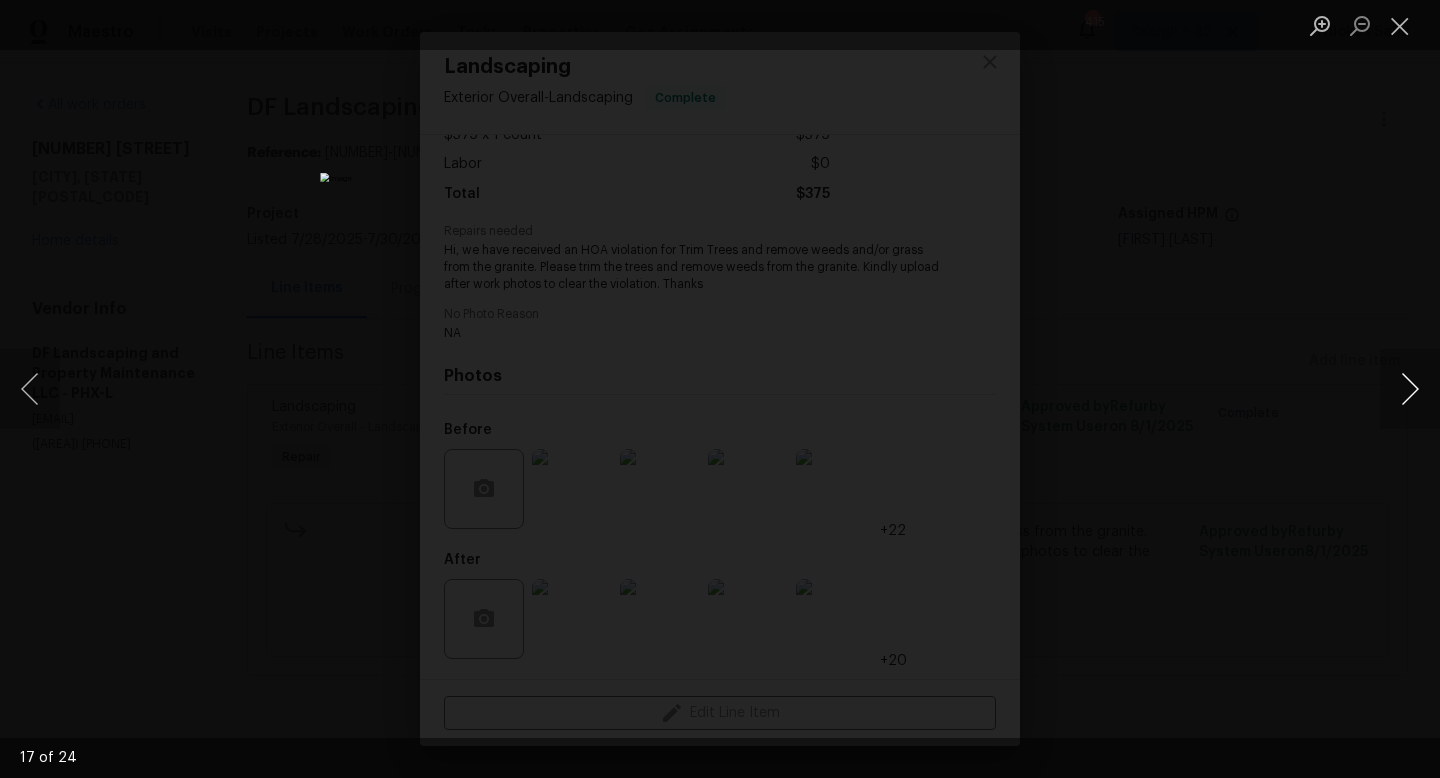 click at bounding box center (1410, 389) 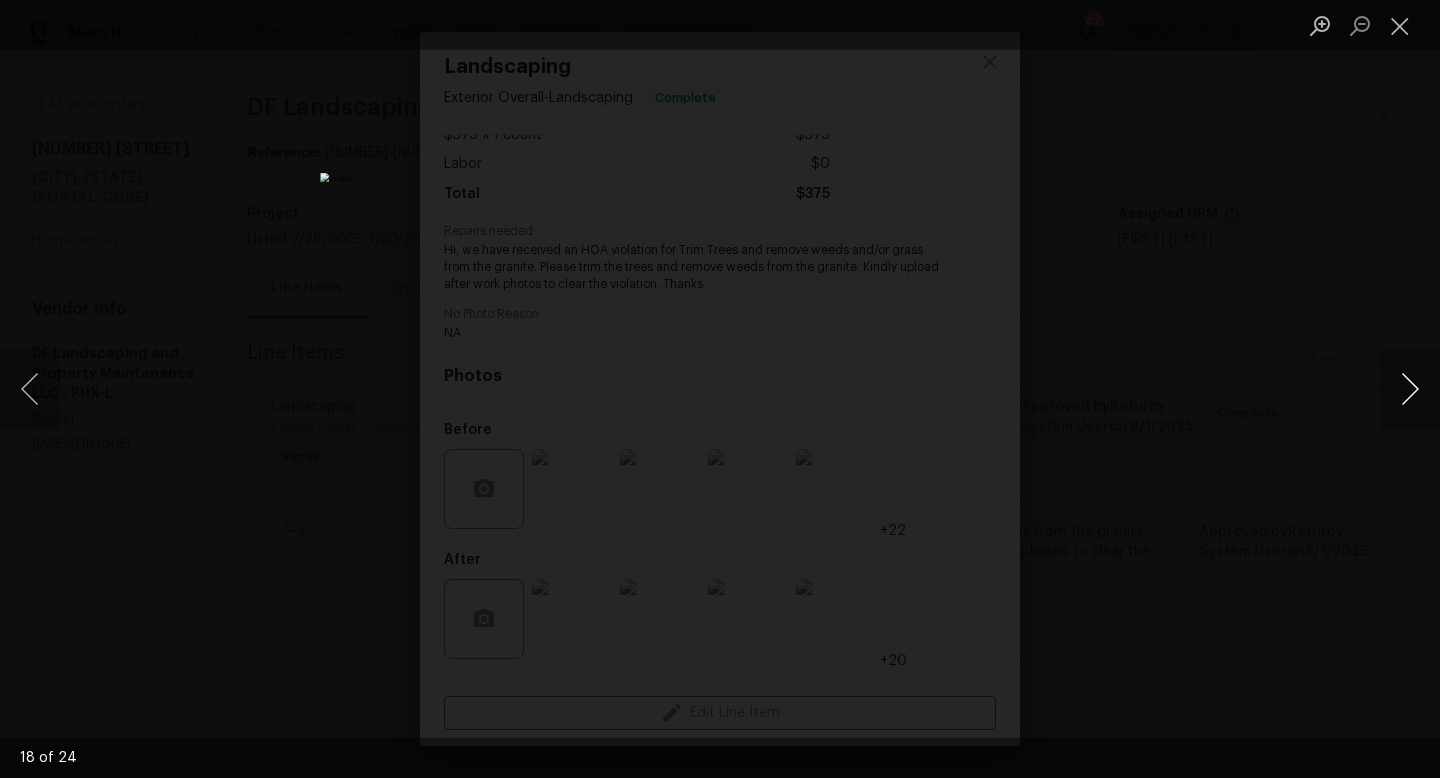 click at bounding box center (1410, 389) 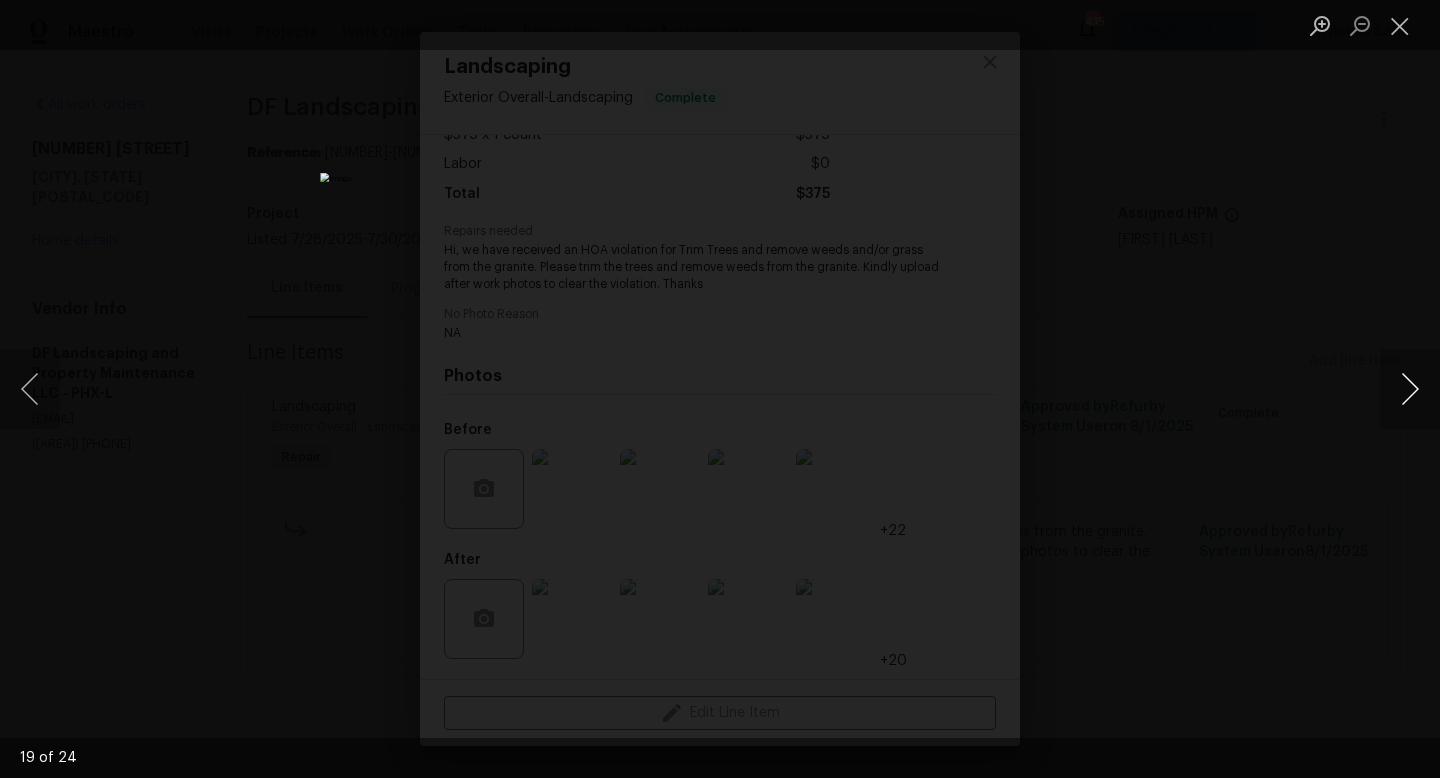 click at bounding box center [1410, 389] 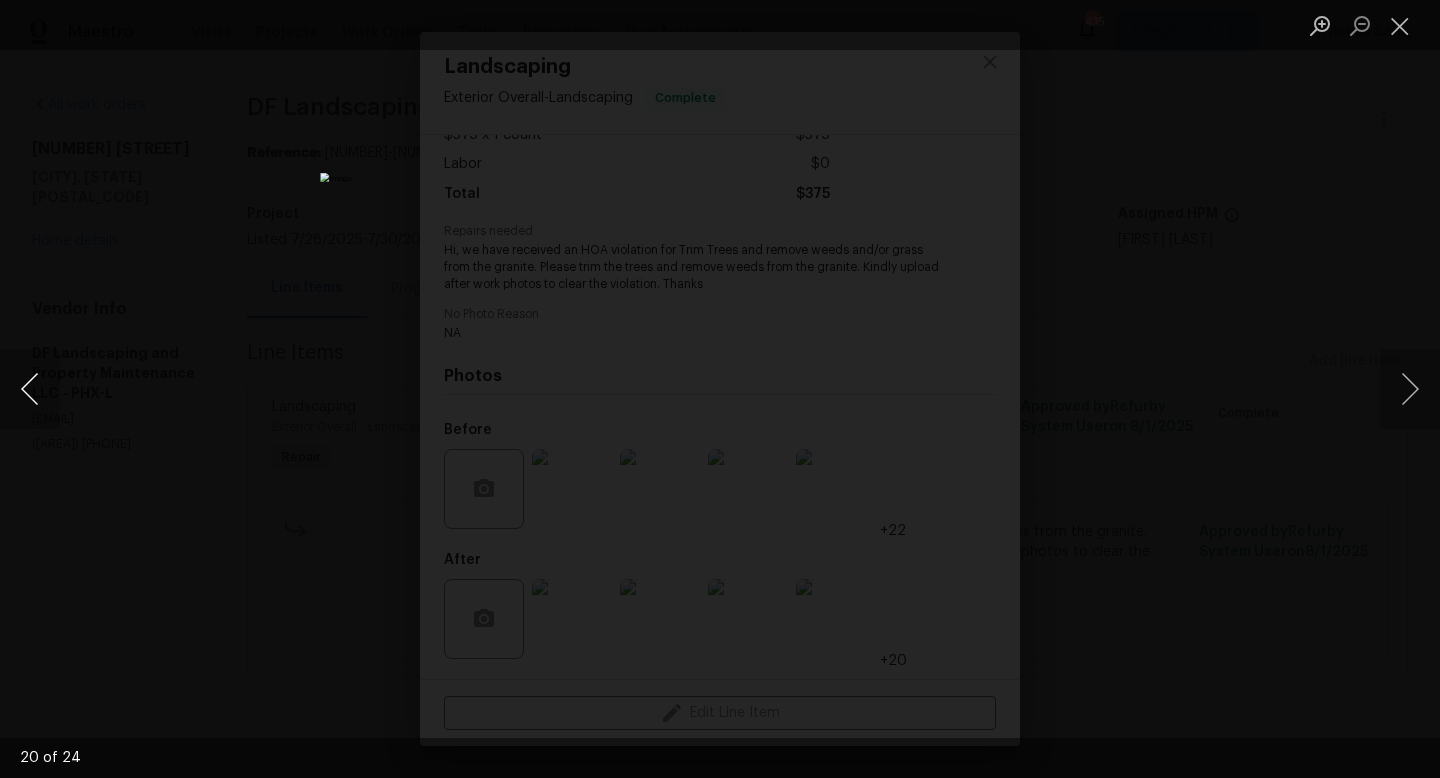 click at bounding box center [30, 389] 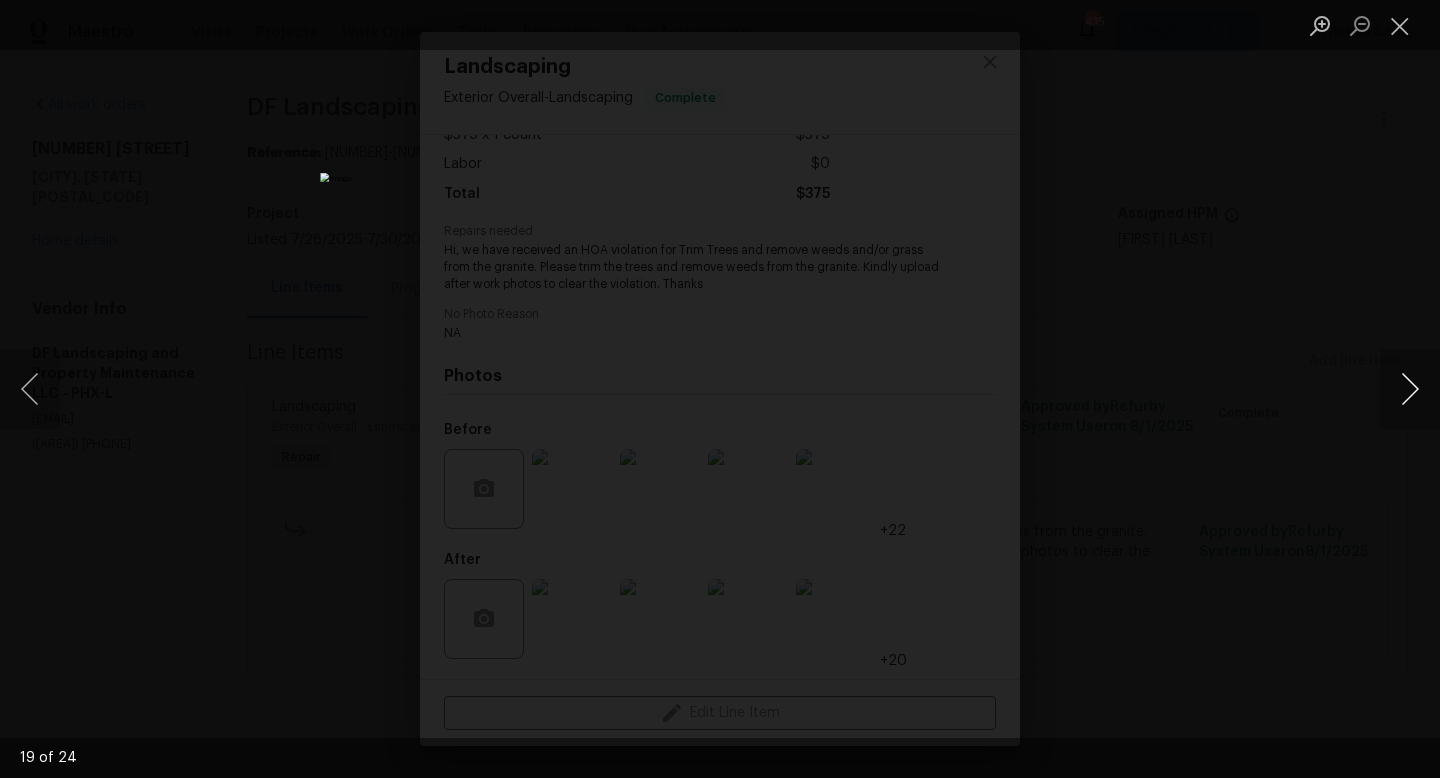 click at bounding box center (1410, 389) 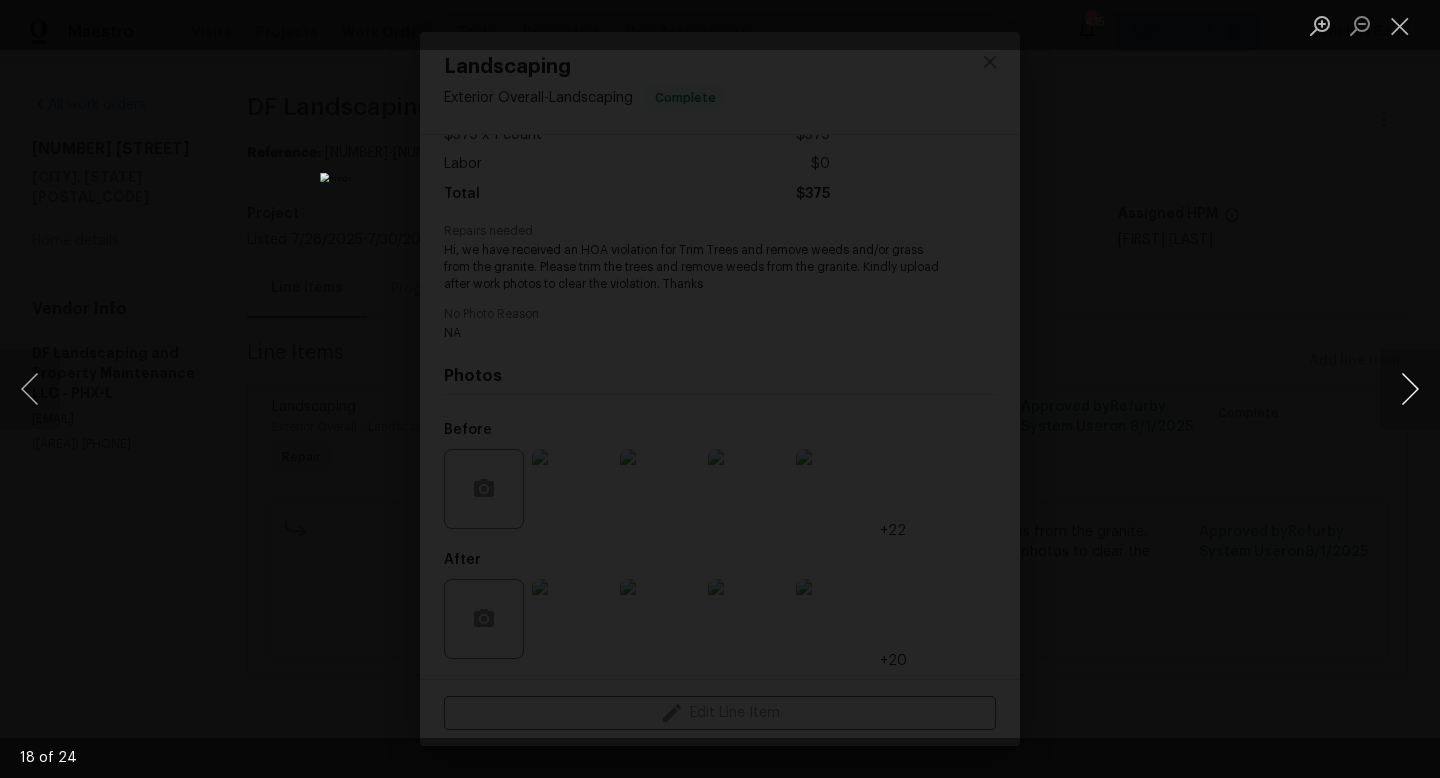 click at bounding box center (1410, 389) 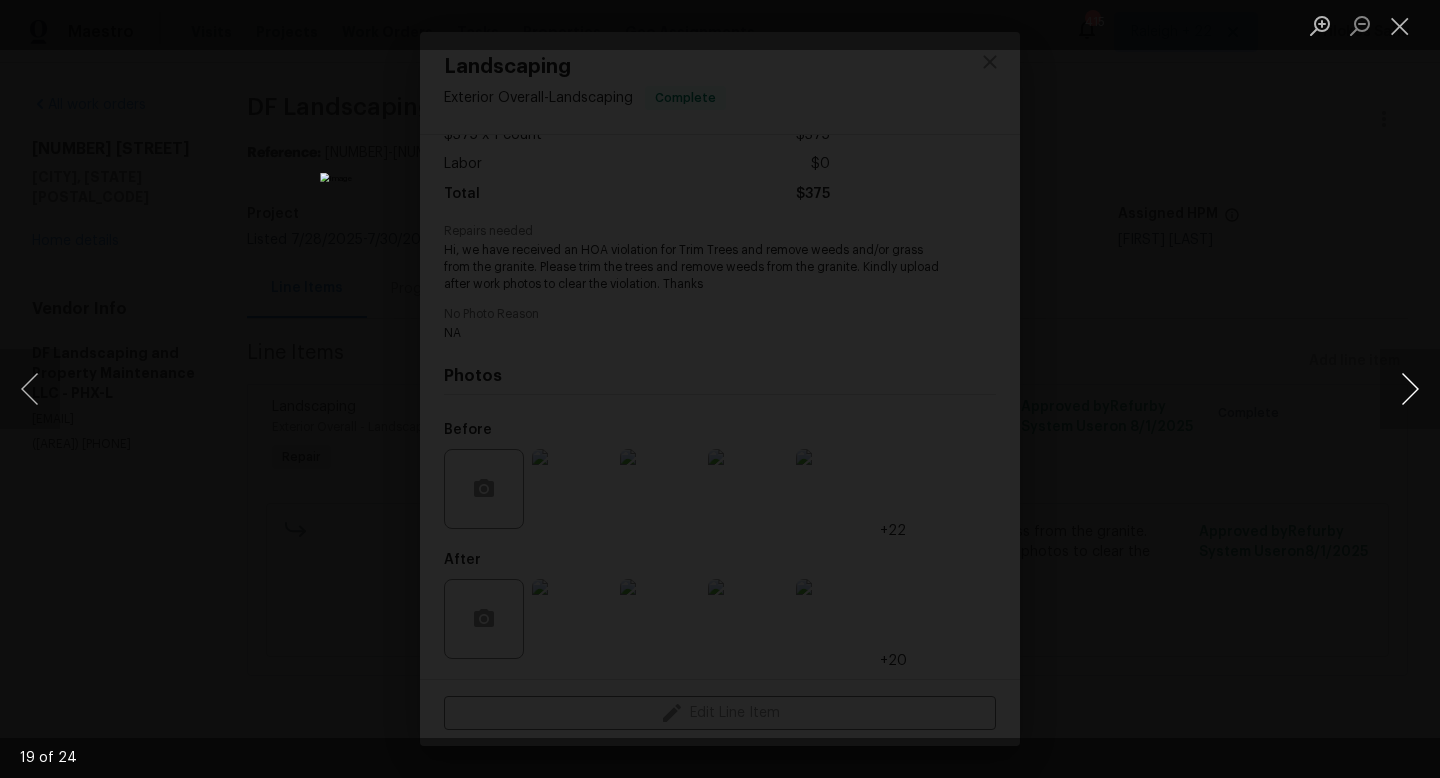 click at bounding box center [1410, 389] 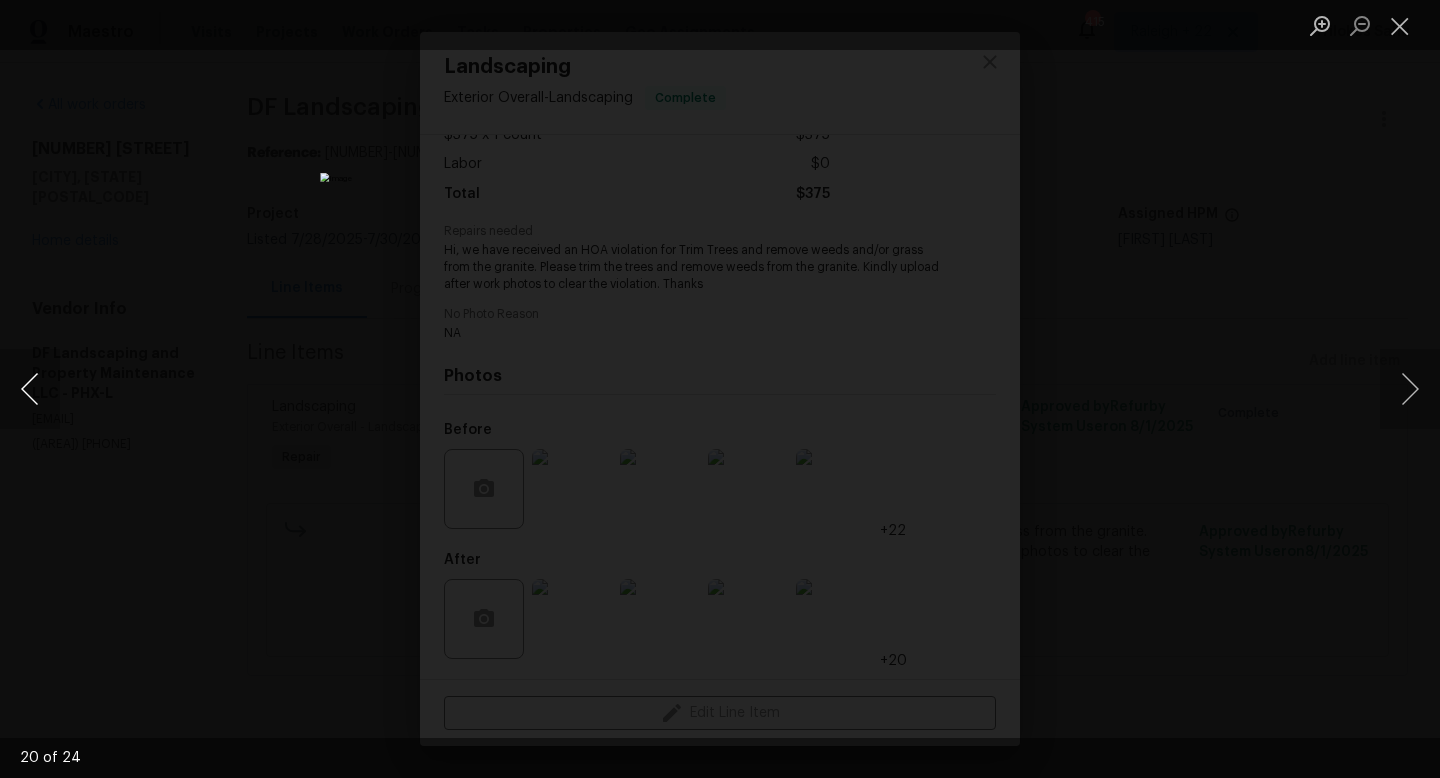 click at bounding box center [30, 389] 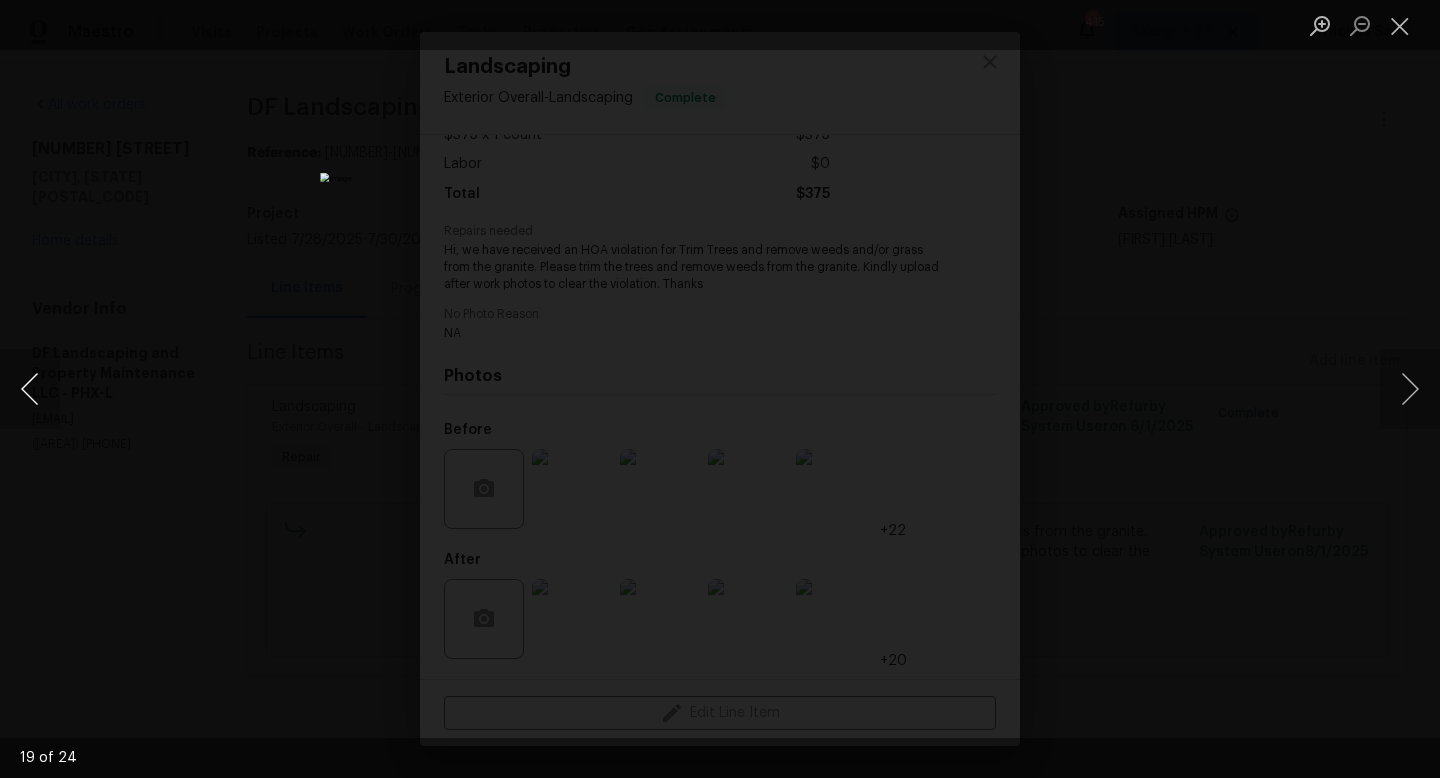 click at bounding box center [30, 389] 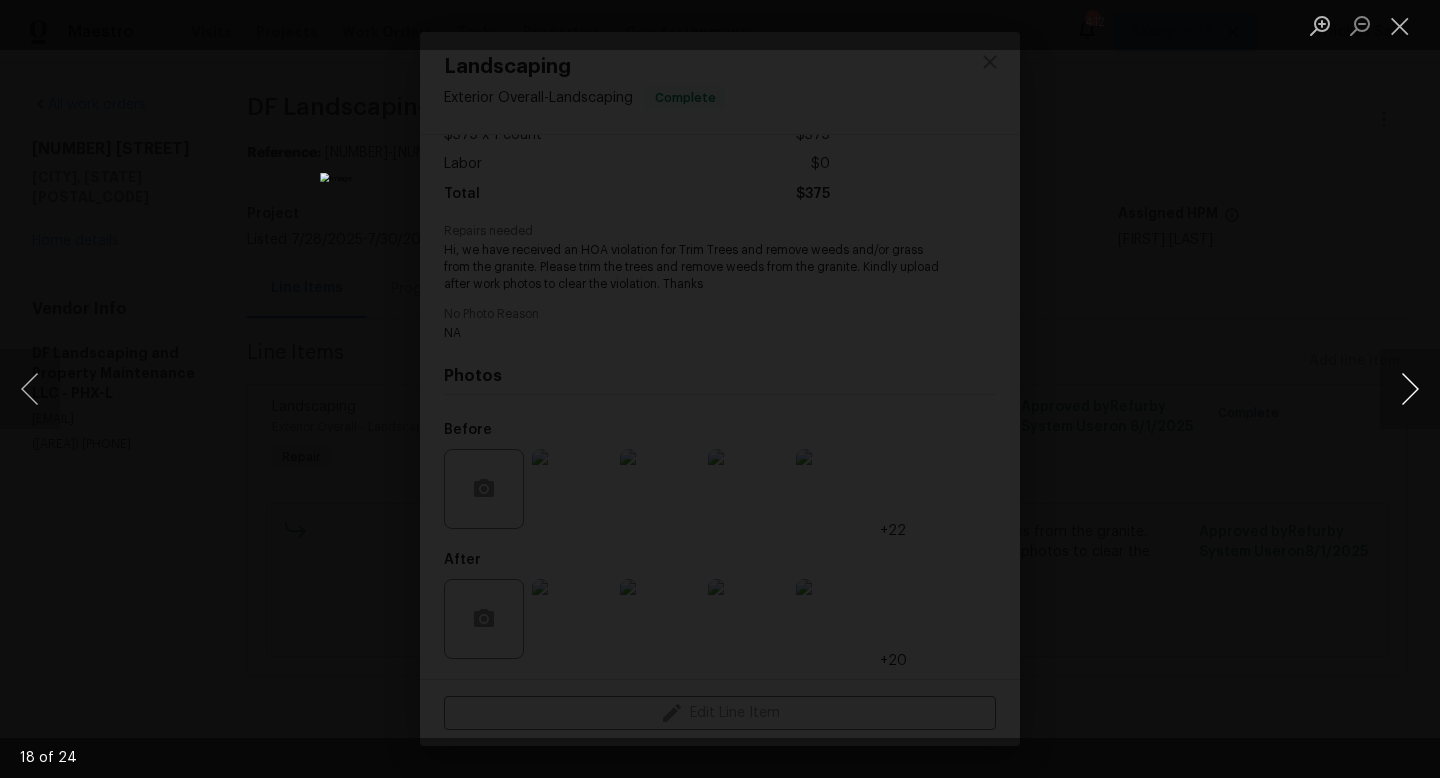click at bounding box center (1410, 389) 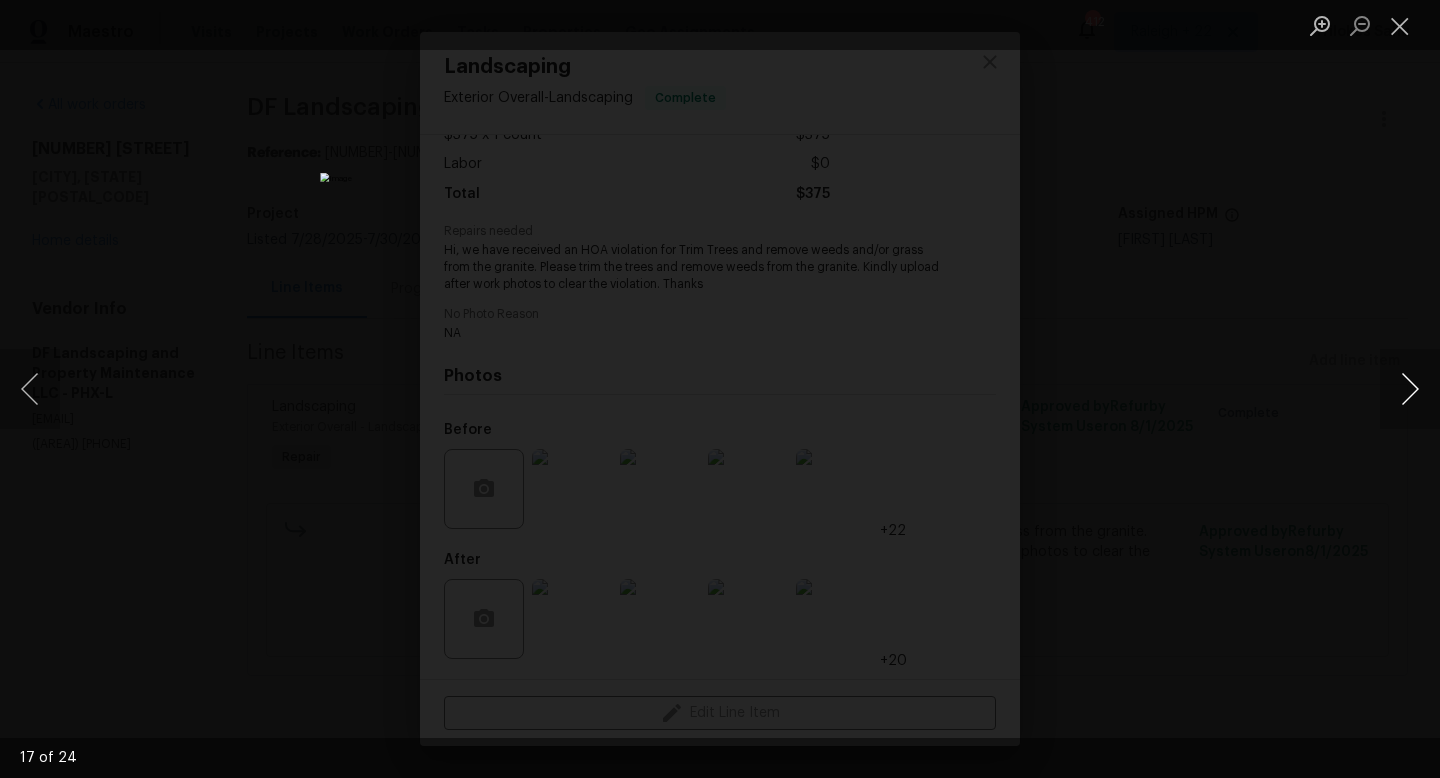 click at bounding box center (1410, 389) 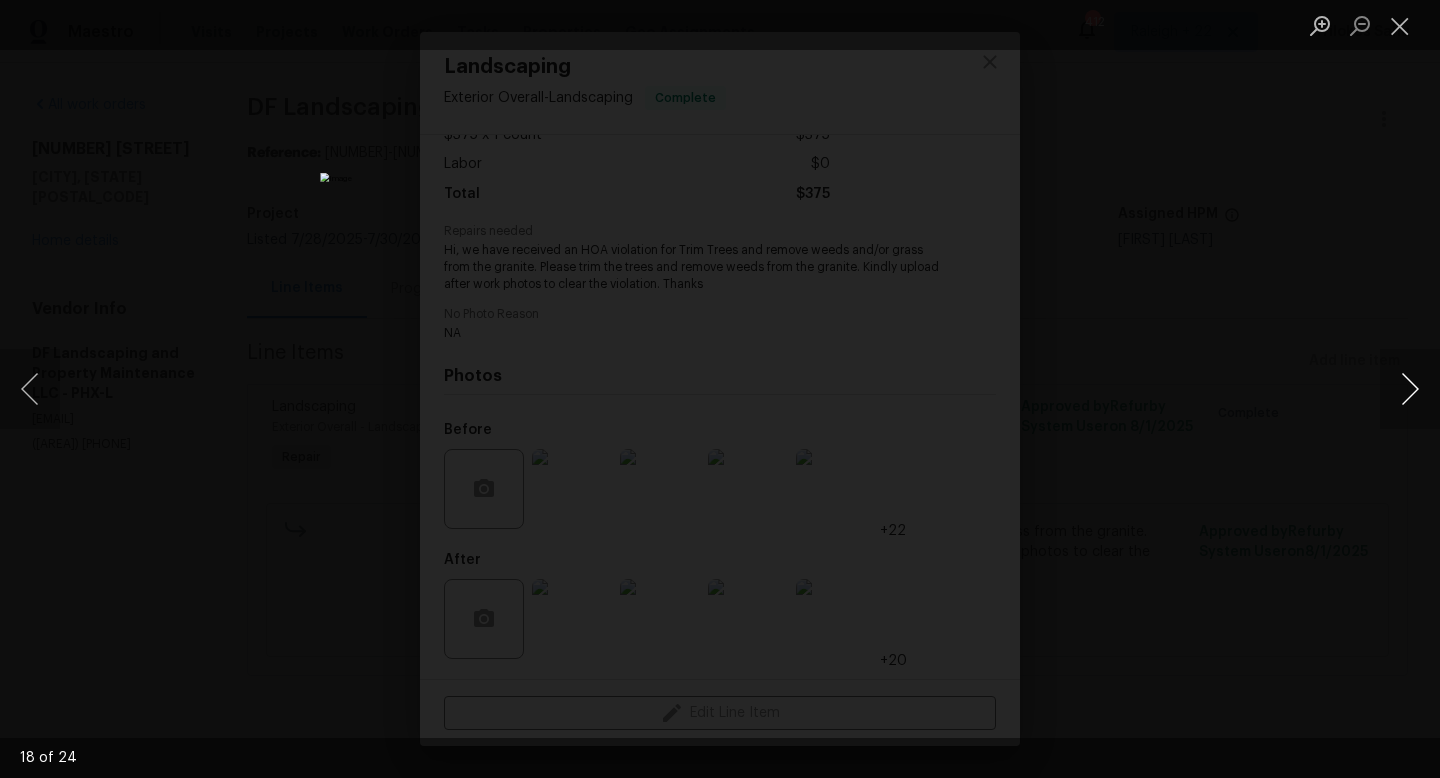 click at bounding box center [1410, 389] 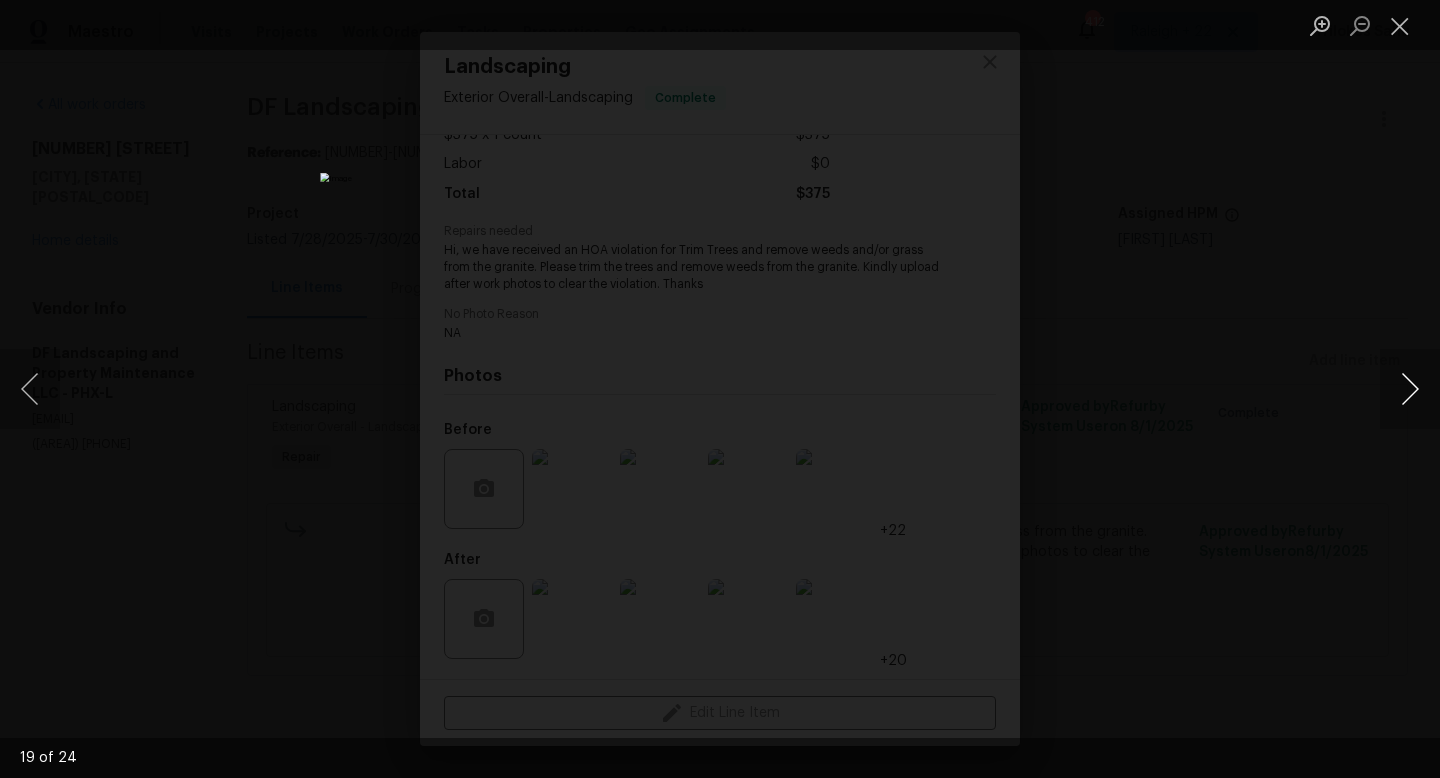 click at bounding box center (1410, 389) 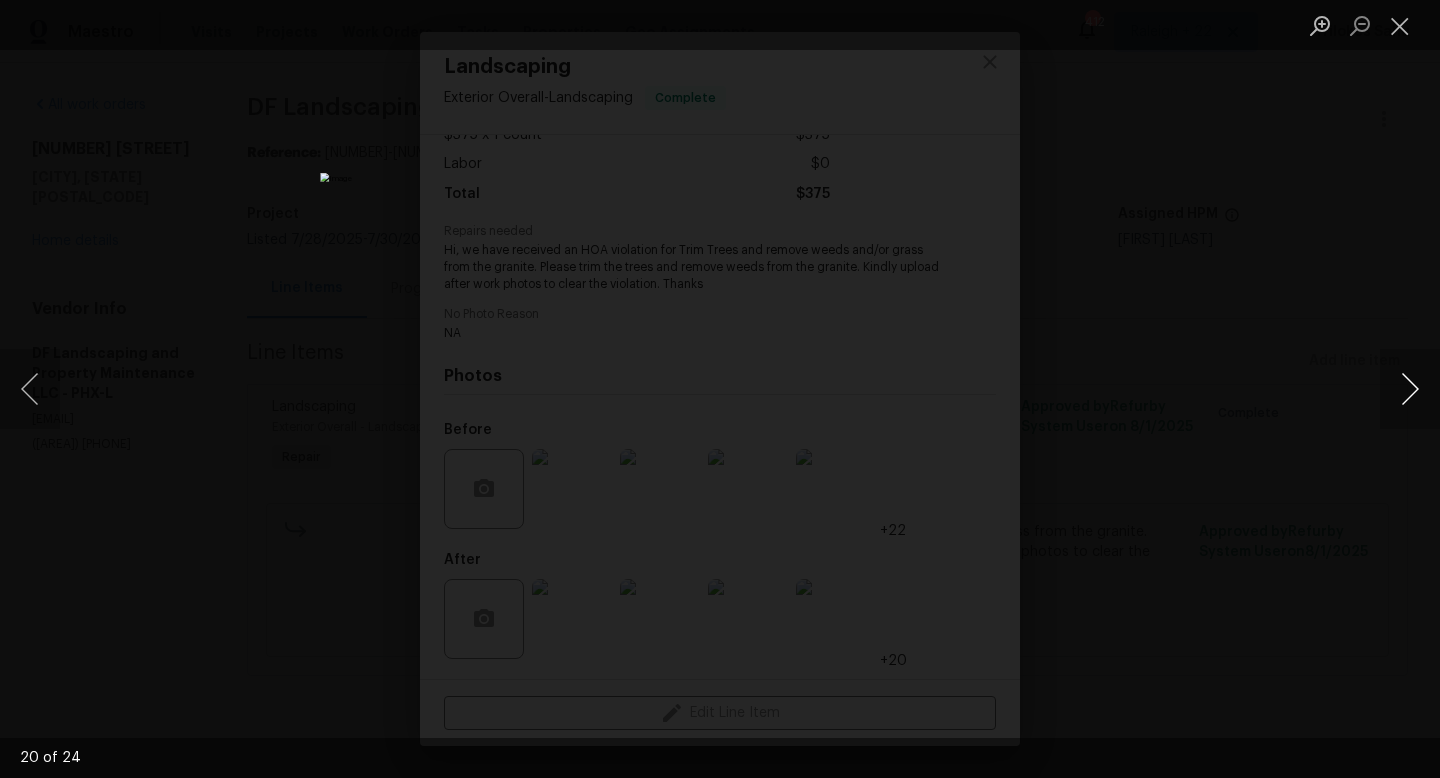 click at bounding box center (1410, 389) 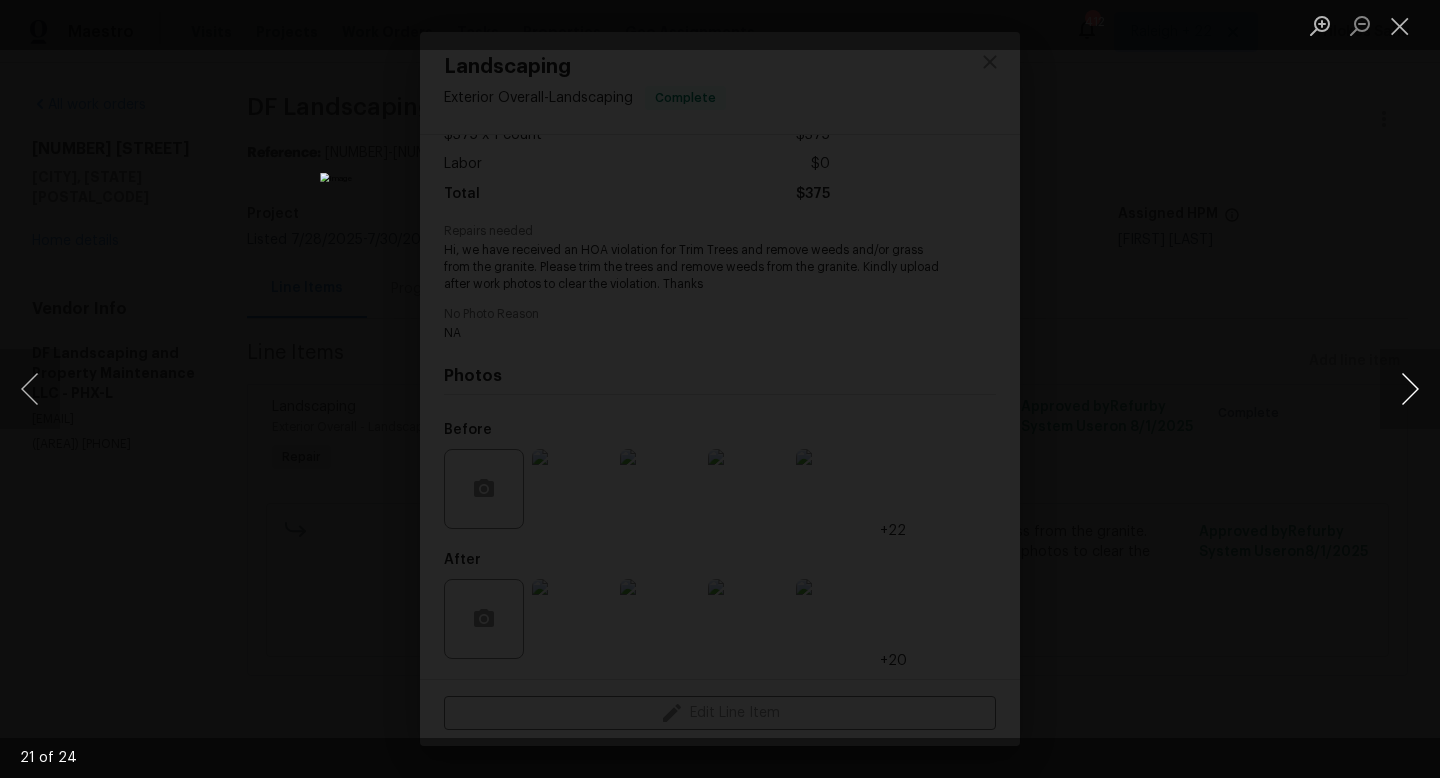 click at bounding box center [1410, 389] 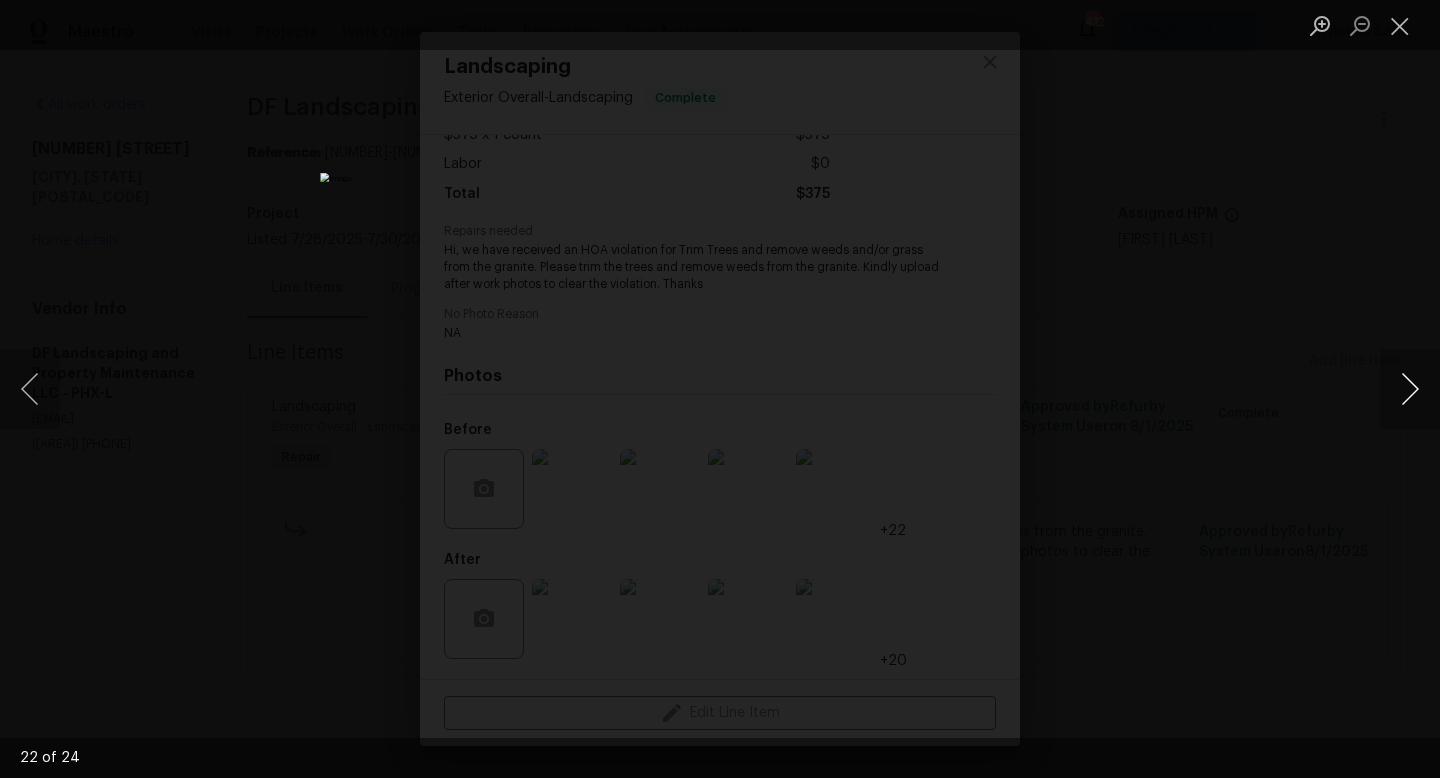 click at bounding box center (1410, 389) 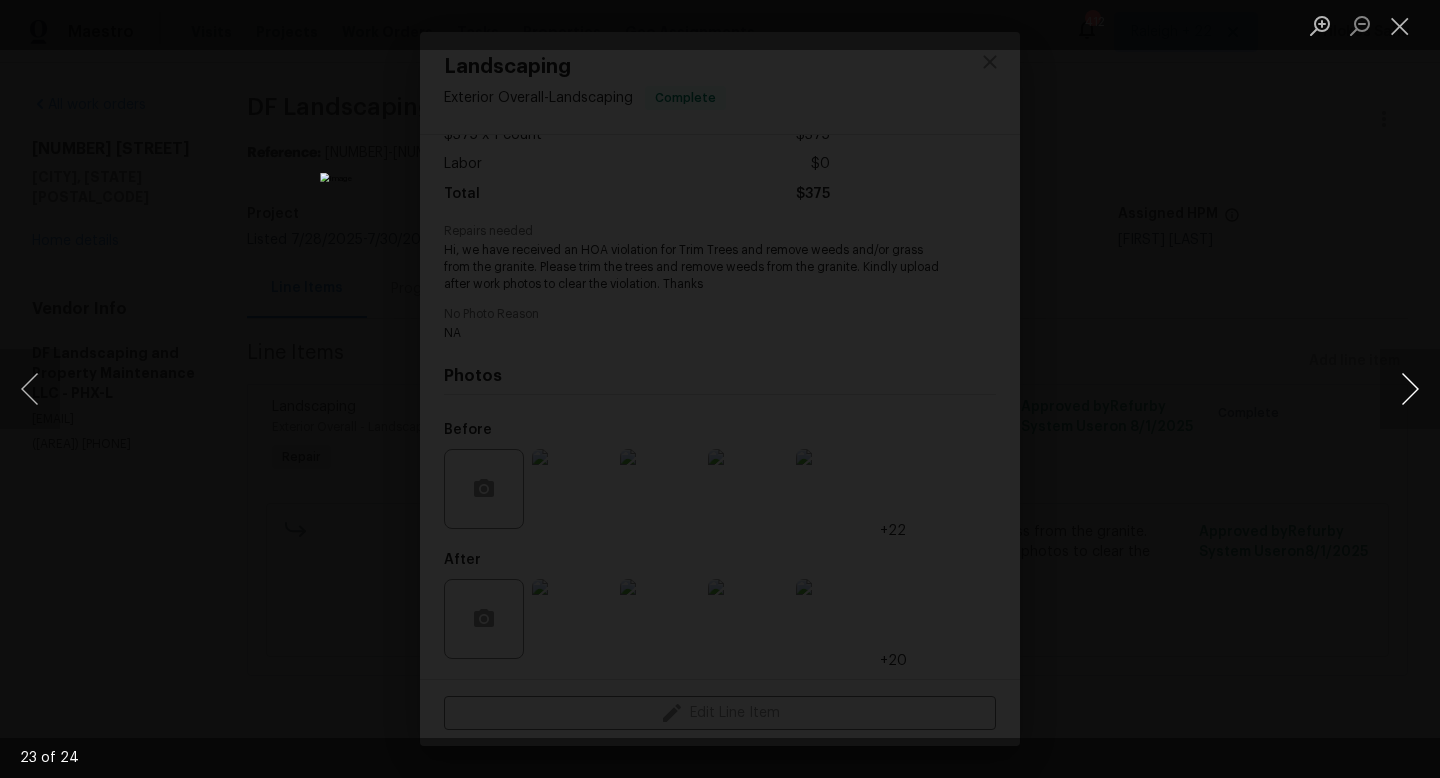 click at bounding box center [1410, 389] 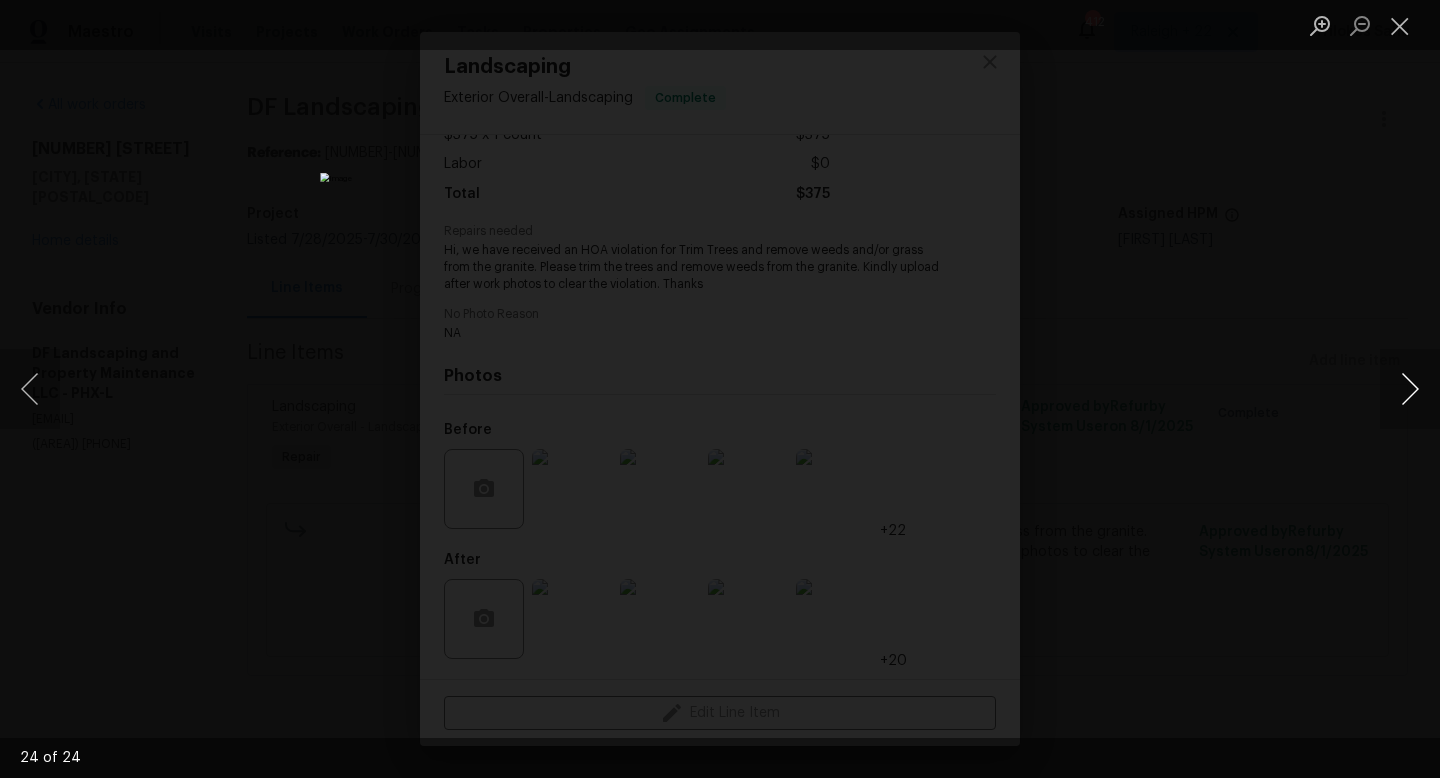 click at bounding box center [1410, 389] 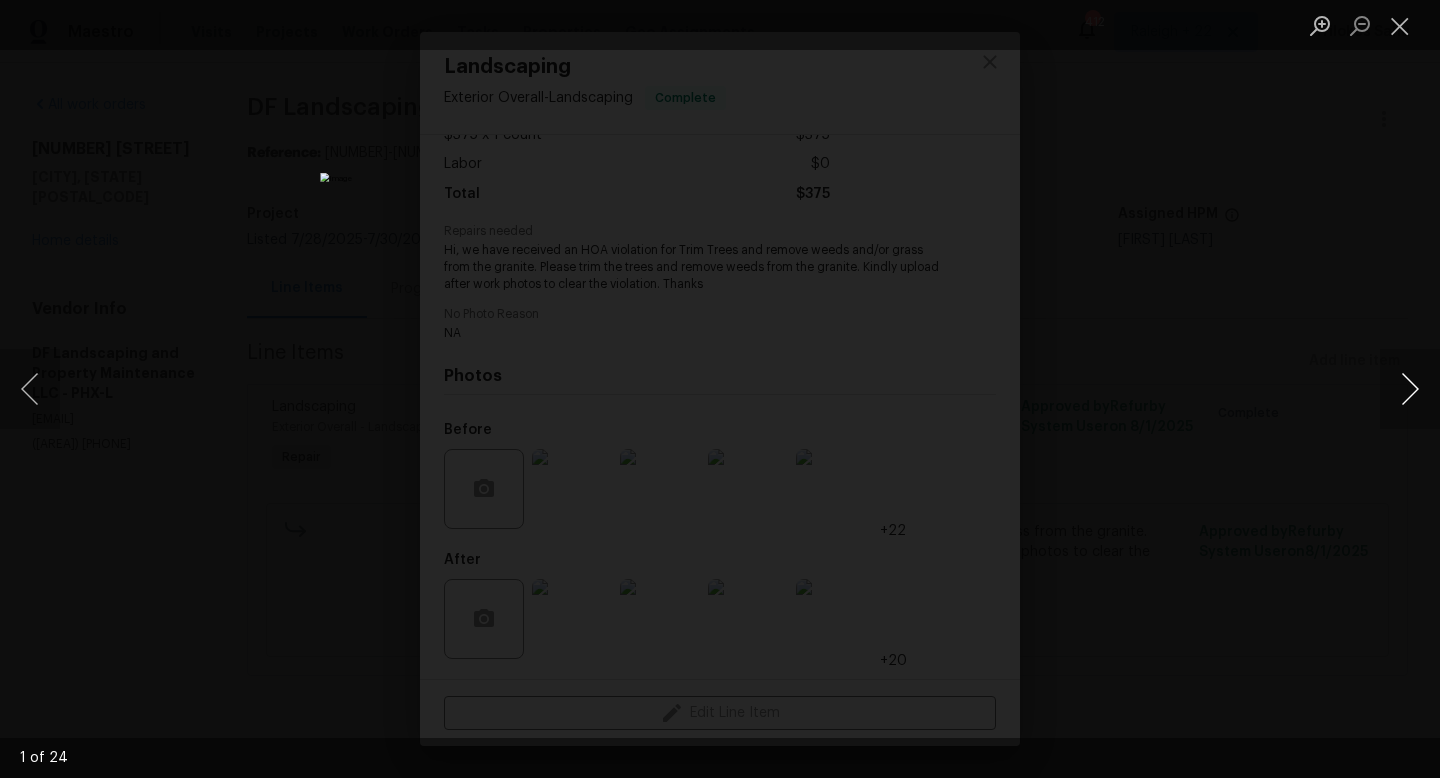 click at bounding box center (1410, 389) 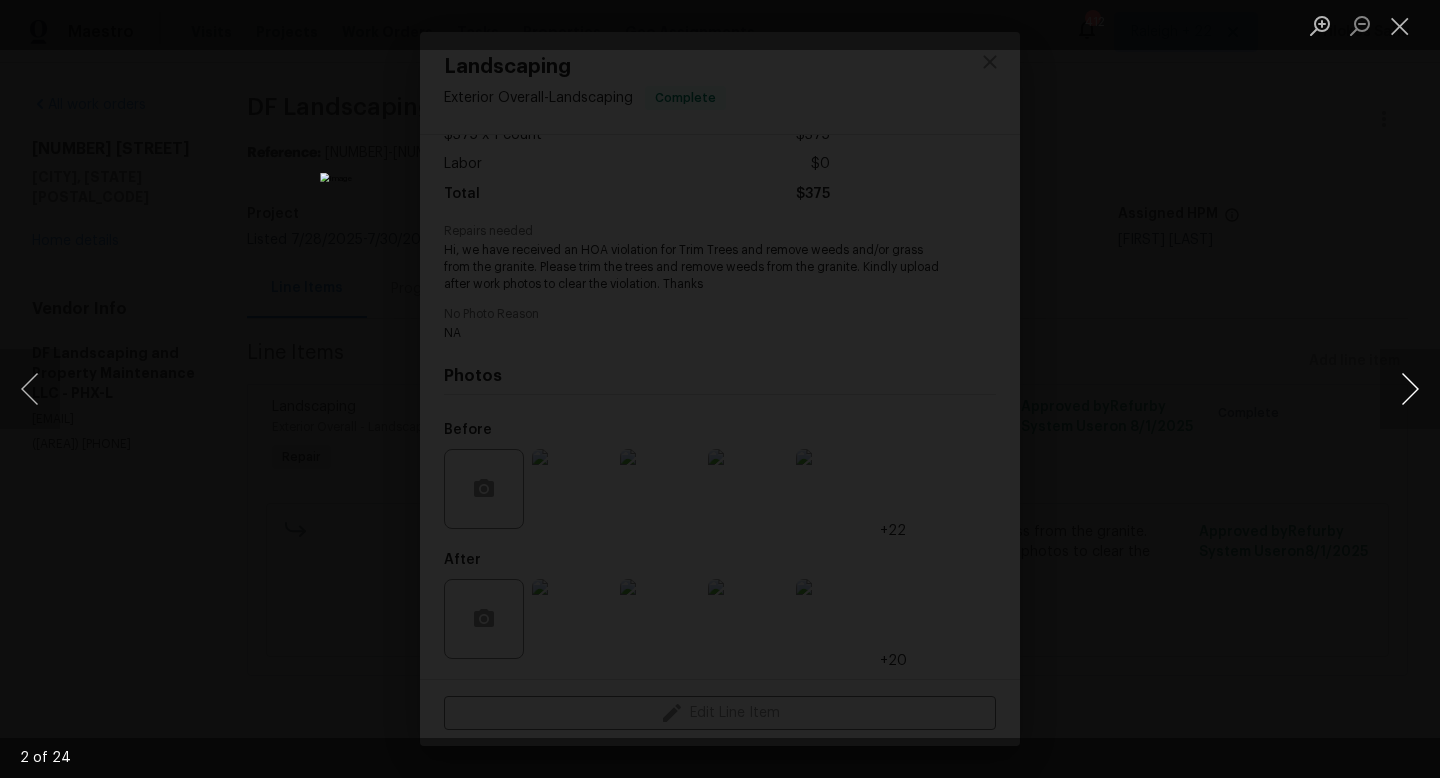 click at bounding box center [1410, 389] 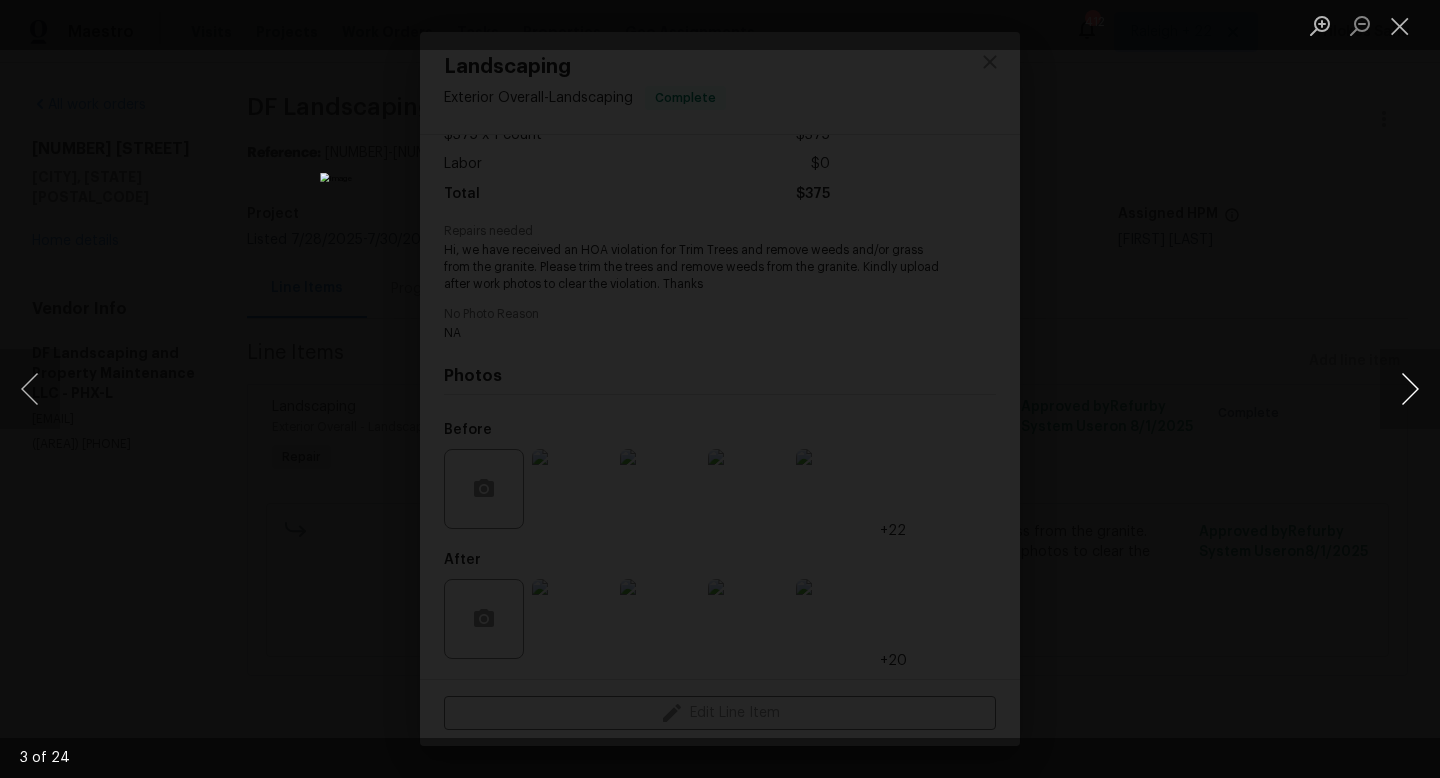 click at bounding box center [1410, 389] 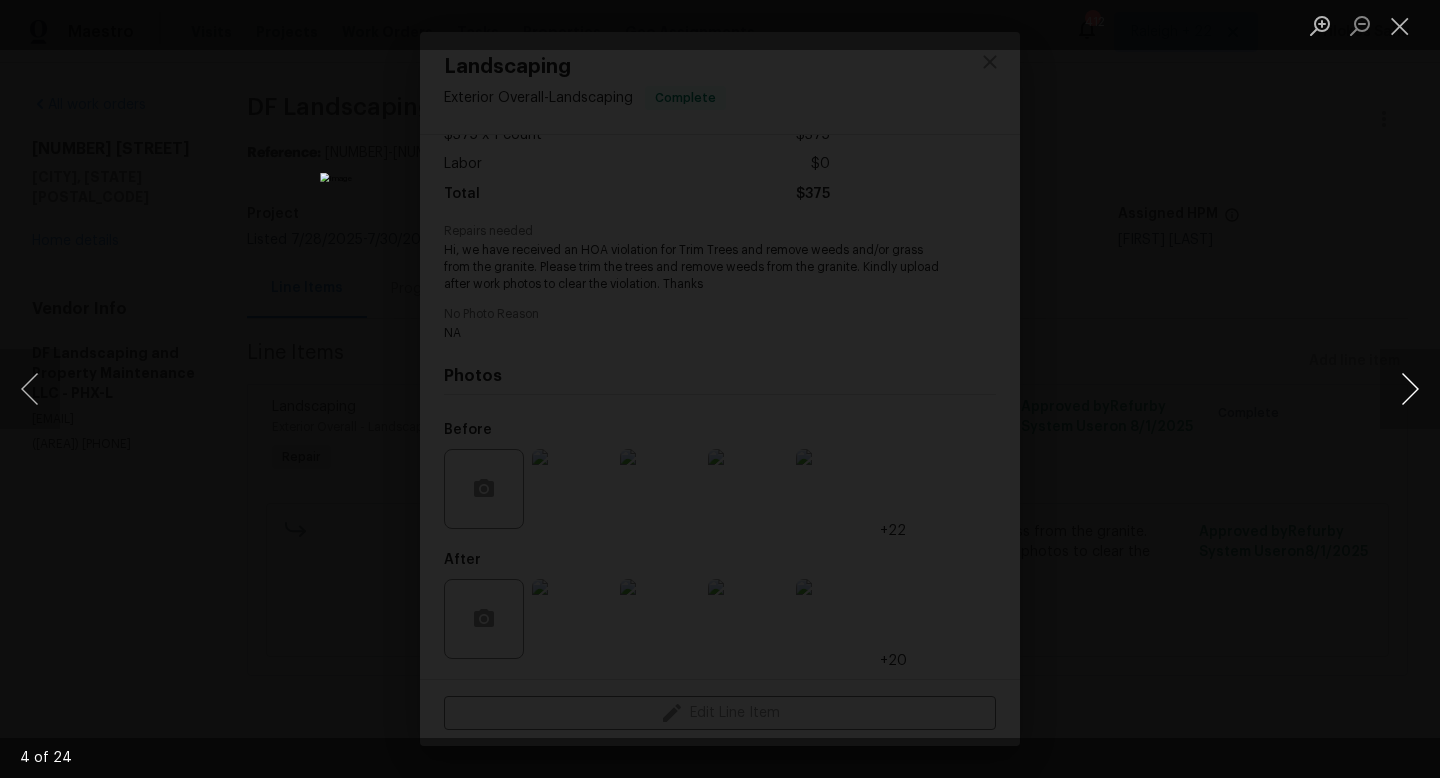 click at bounding box center (1410, 389) 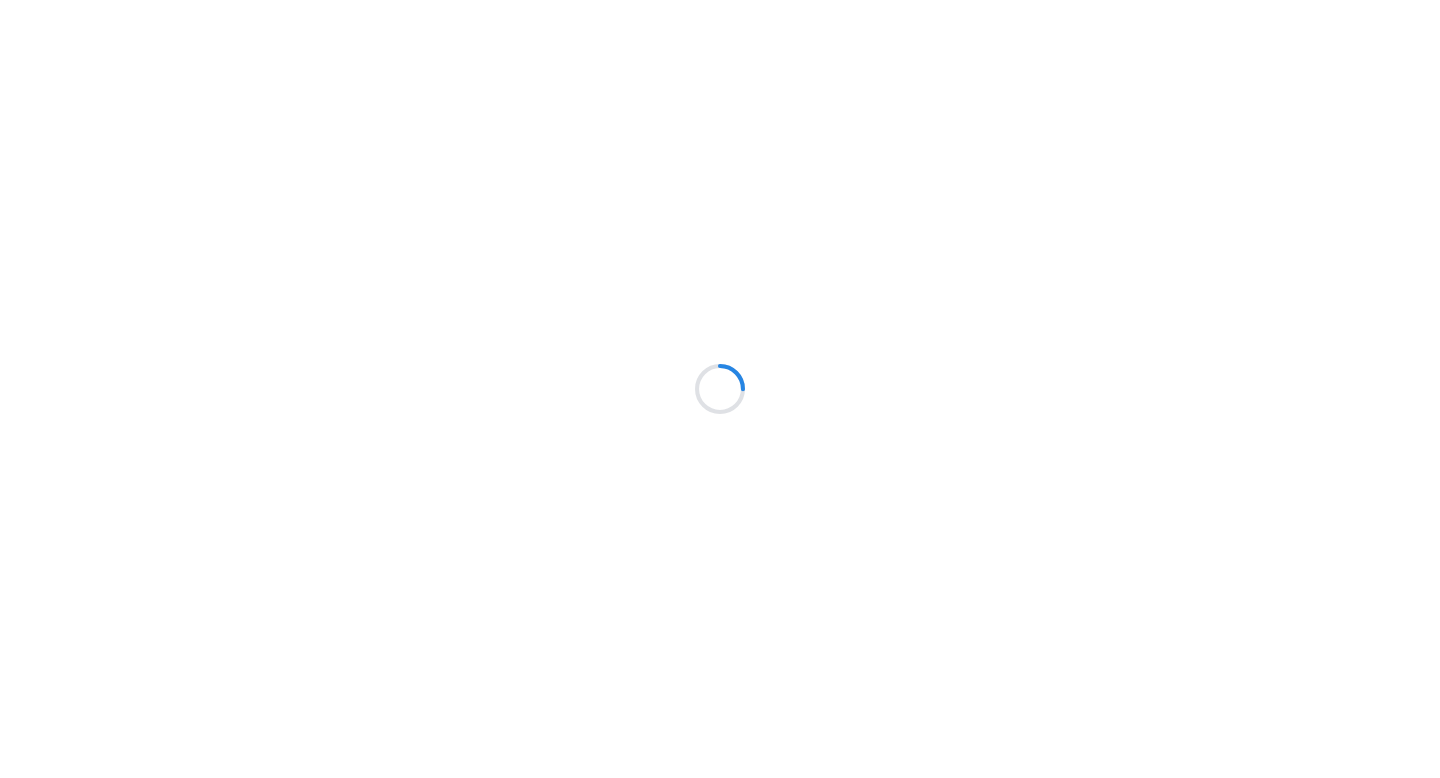 scroll, scrollTop: 0, scrollLeft: 0, axis: both 